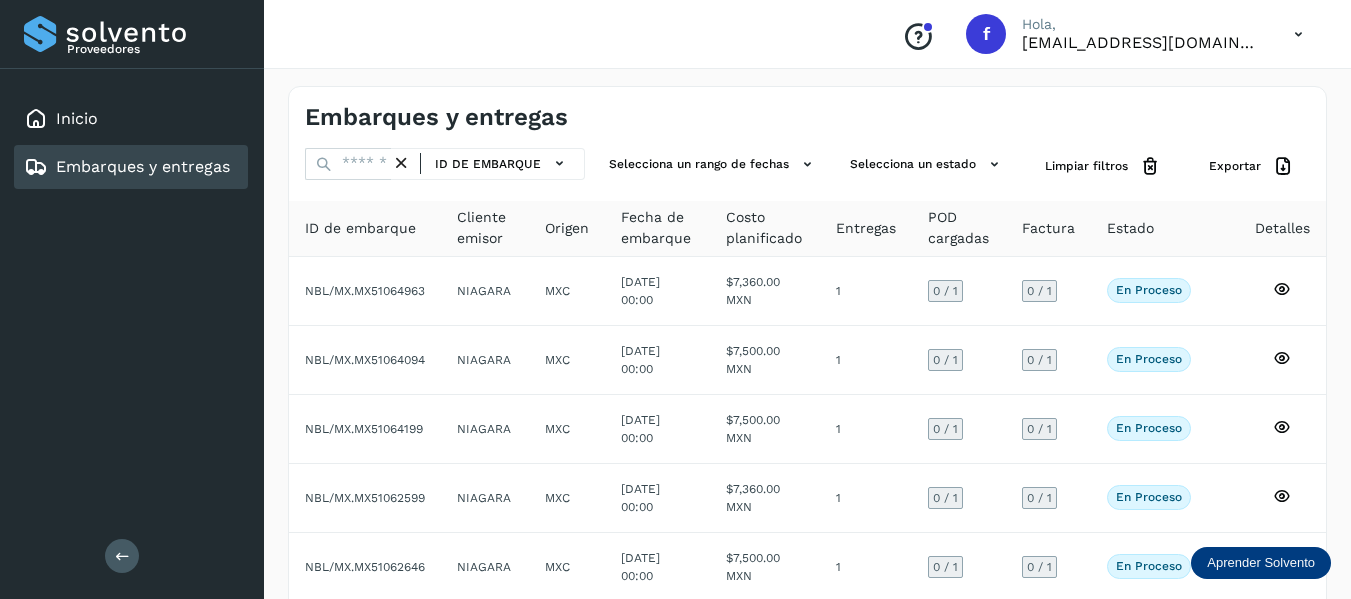 scroll, scrollTop: 0, scrollLeft: 0, axis: both 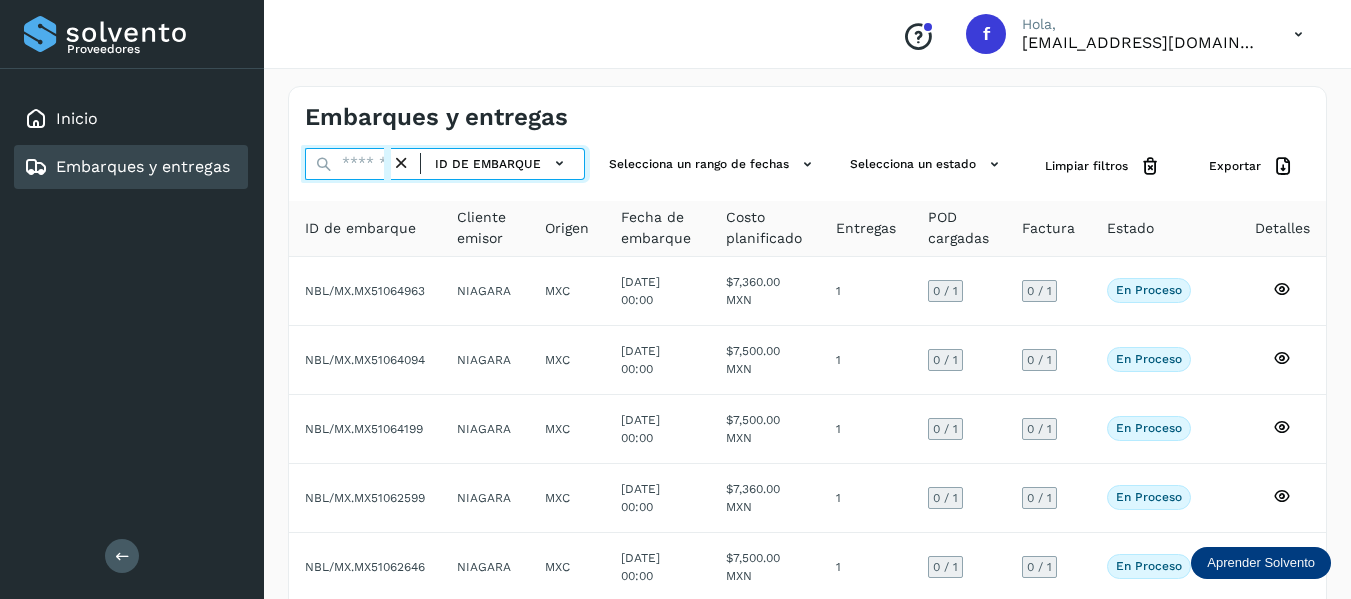 click at bounding box center (348, 164) 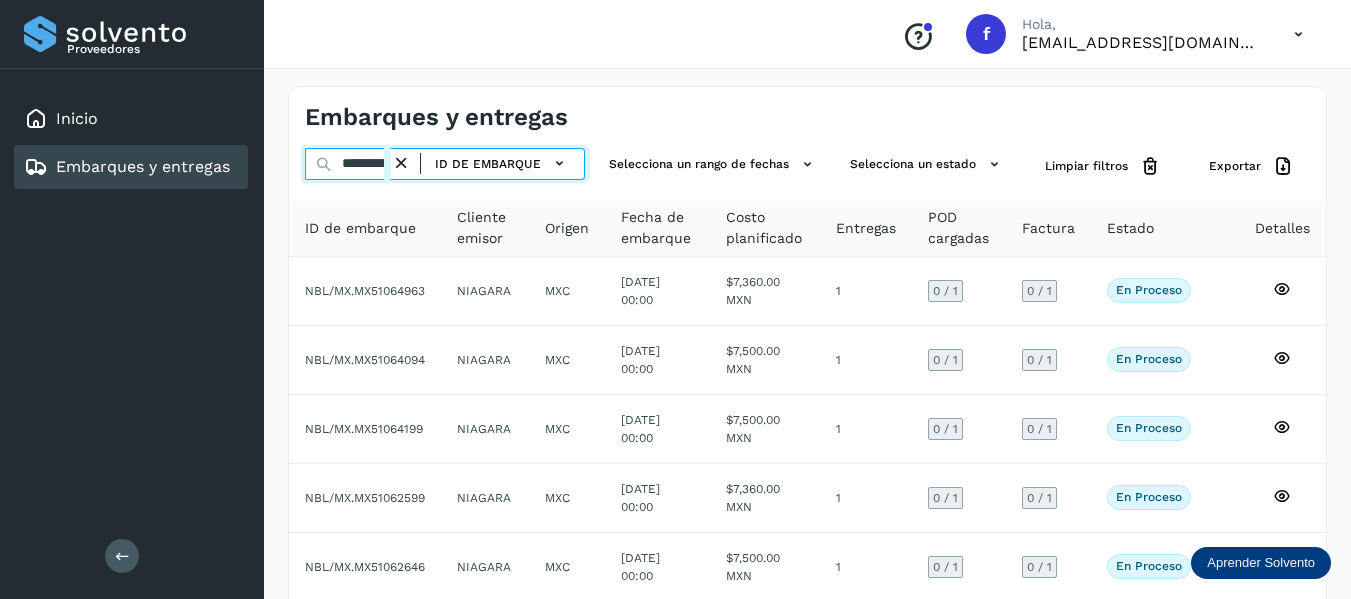 scroll, scrollTop: 0, scrollLeft: 90, axis: horizontal 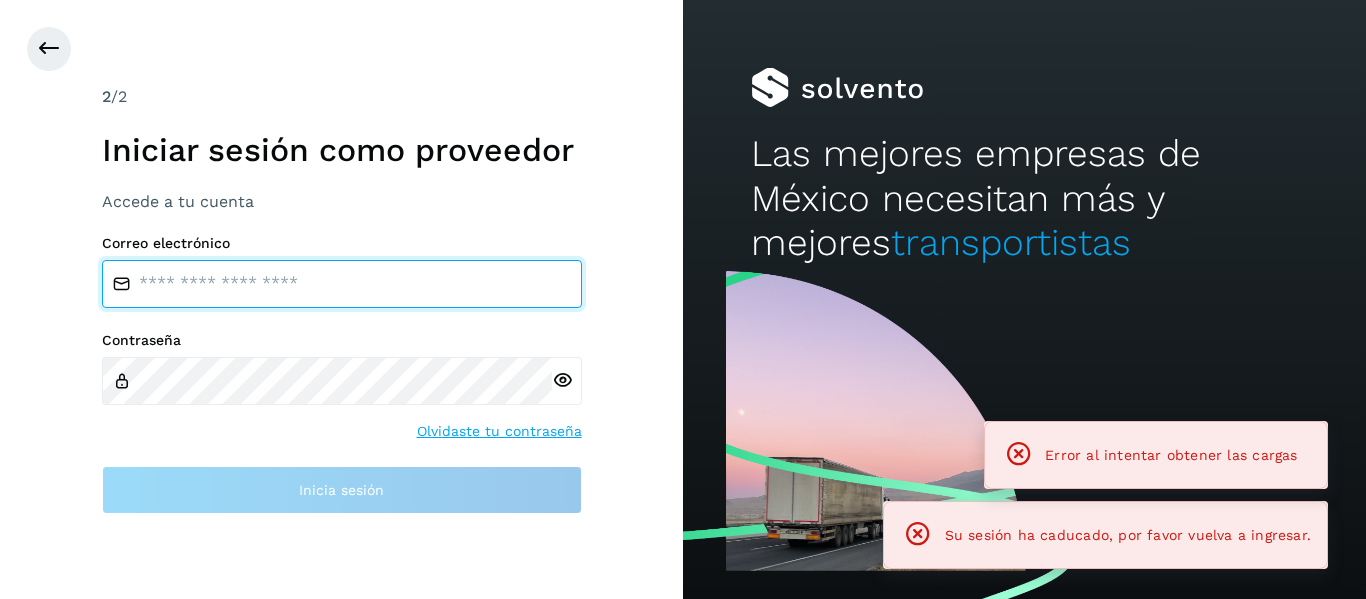 type on "**********" 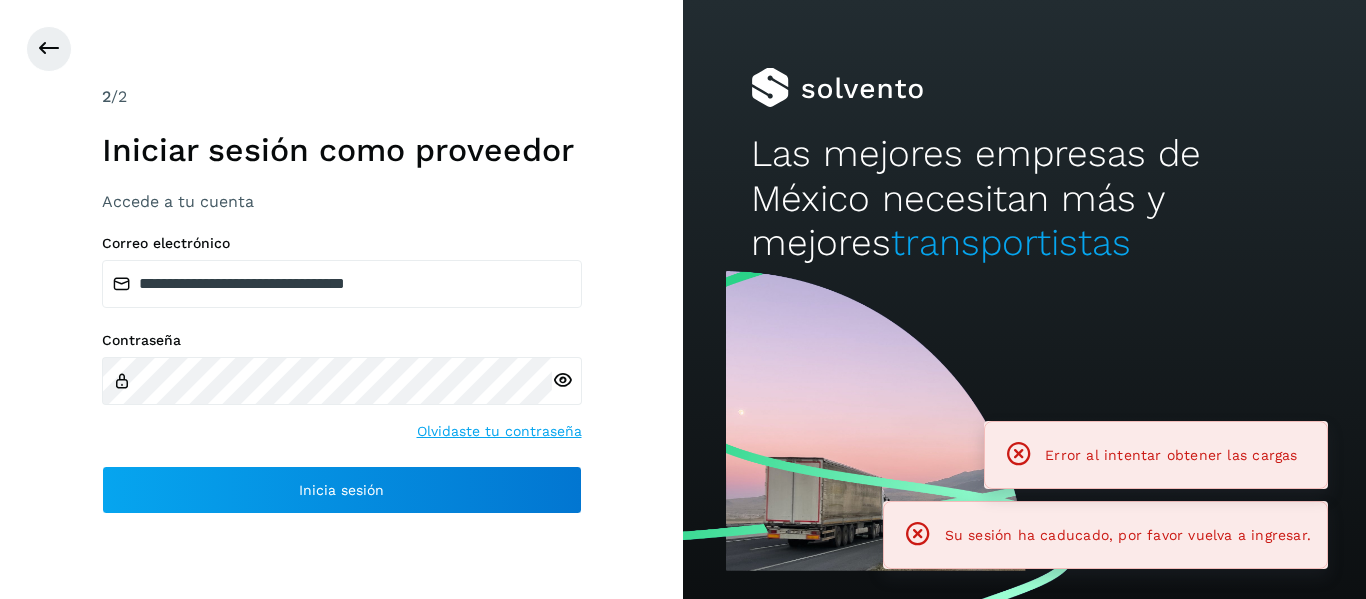 click on "**********" at bounding box center (342, 374) 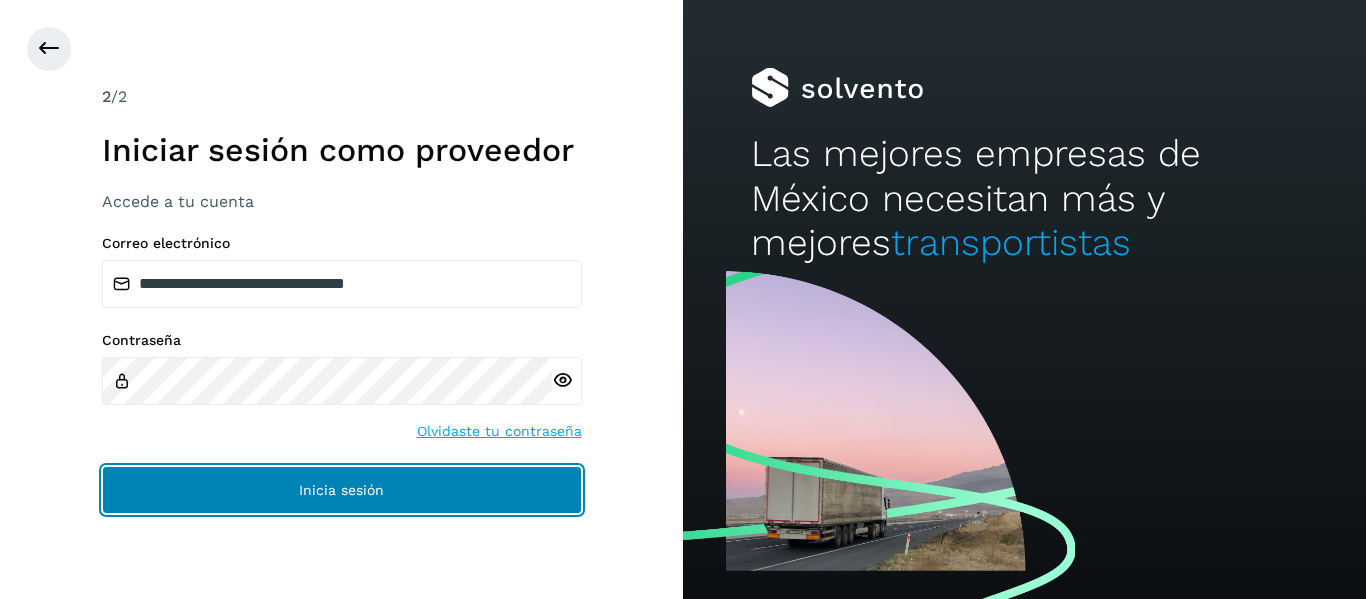click on "Inicia sesión" at bounding box center (342, 490) 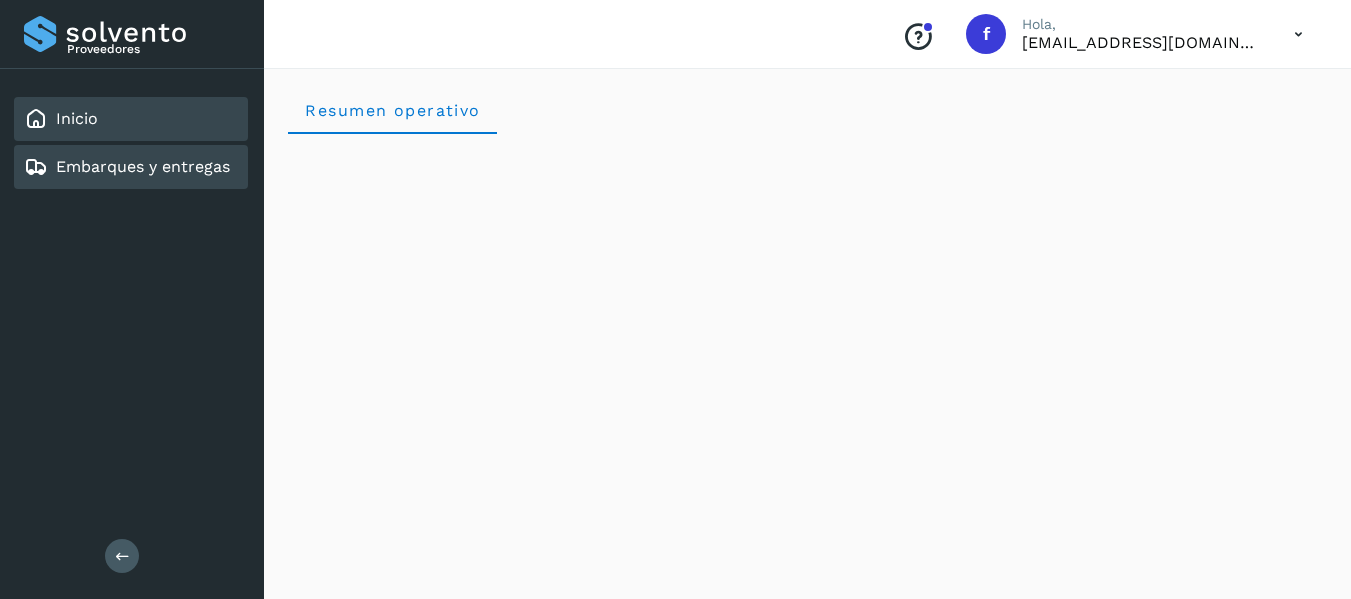 click on "Embarques y entregas" at bounding box center [143, 166] 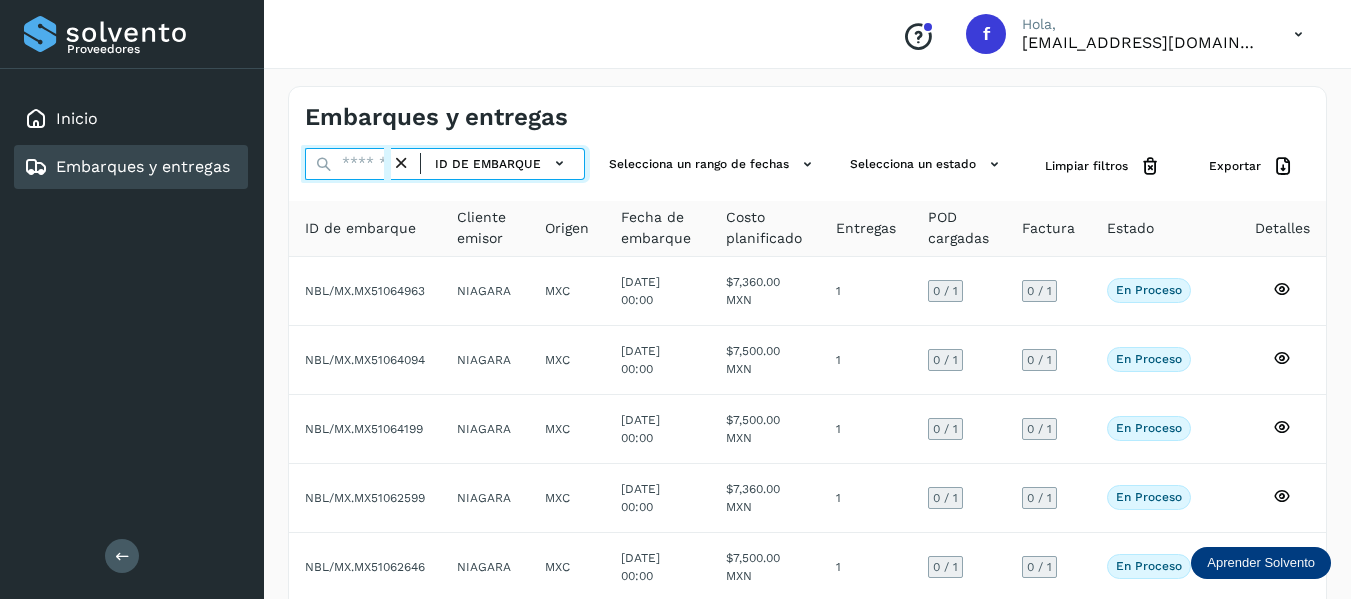 click at bounding box center (348, 164) 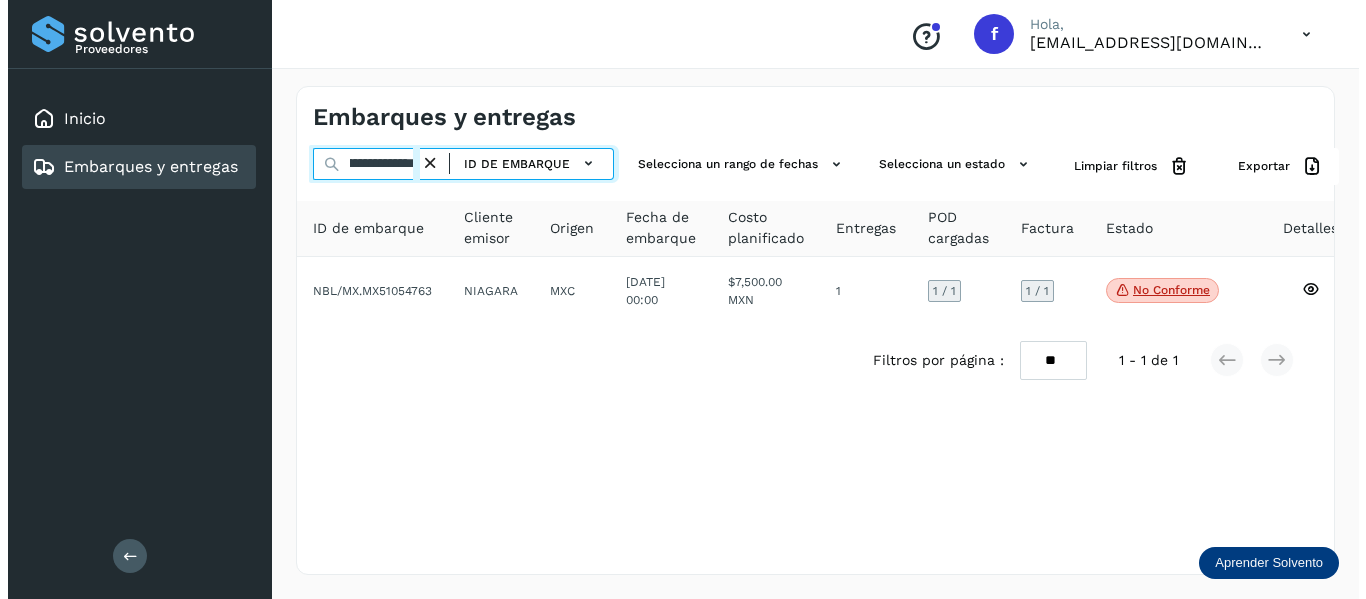 scroll, scrollTop: 0, scrollLeft: 75, axis: horizontal 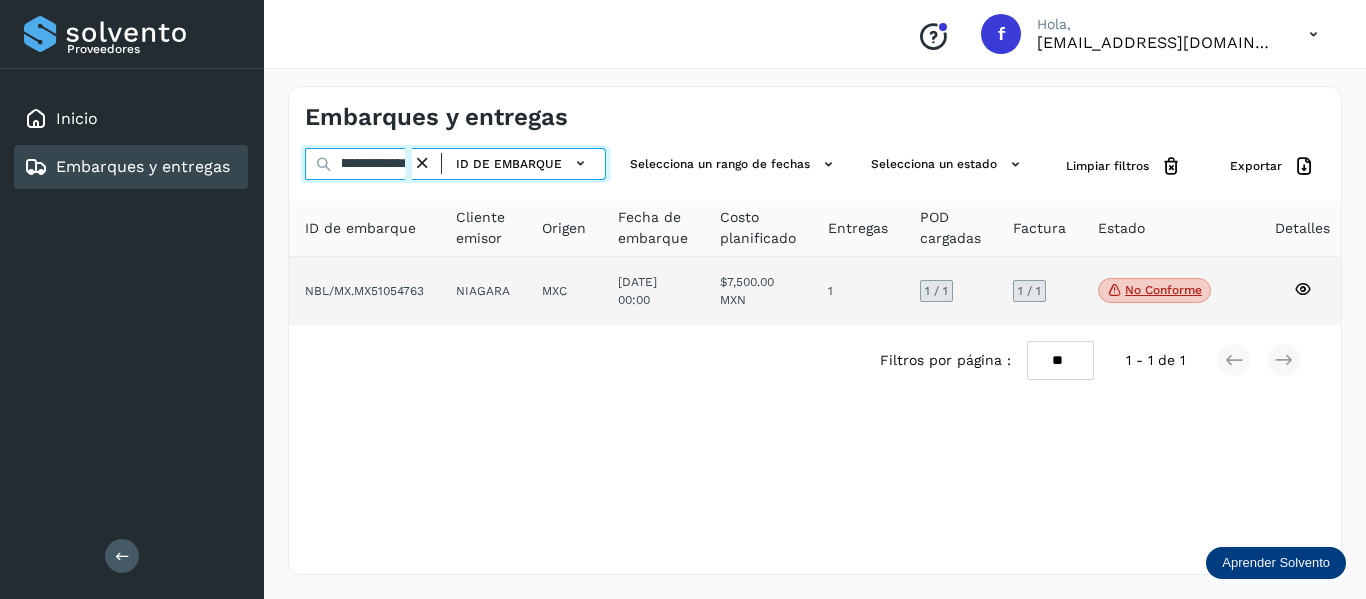 type on "**********" 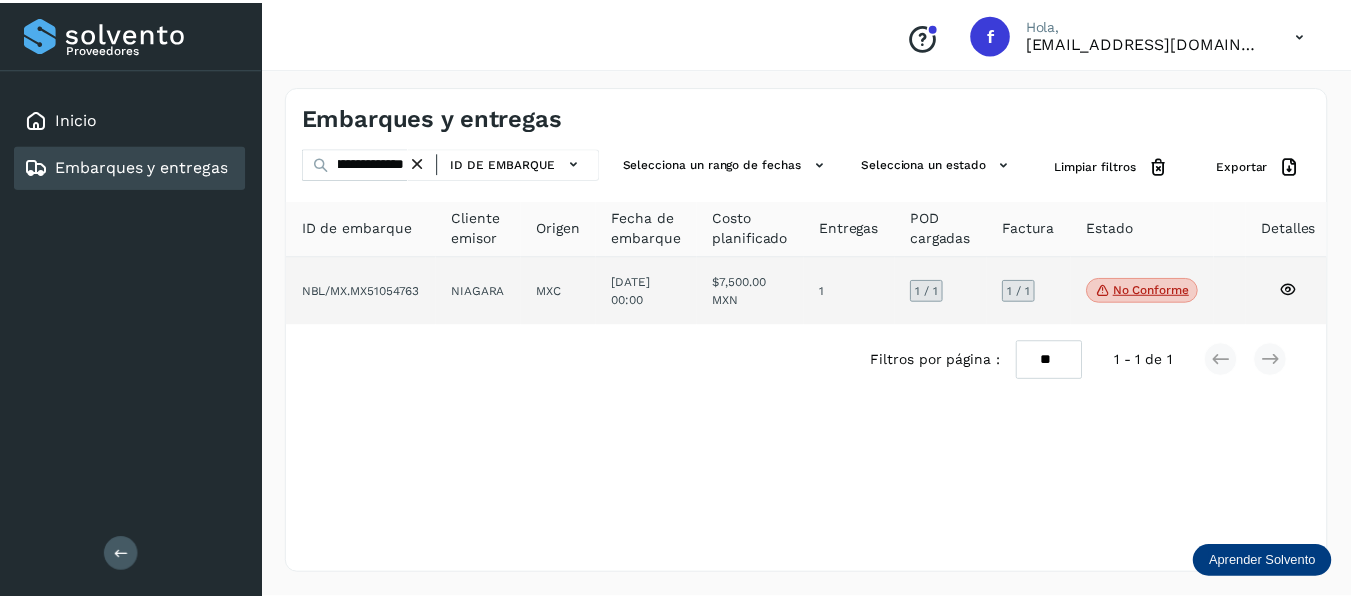 scroll, scrollTop: 0, scrollLeft: 0, axis: both 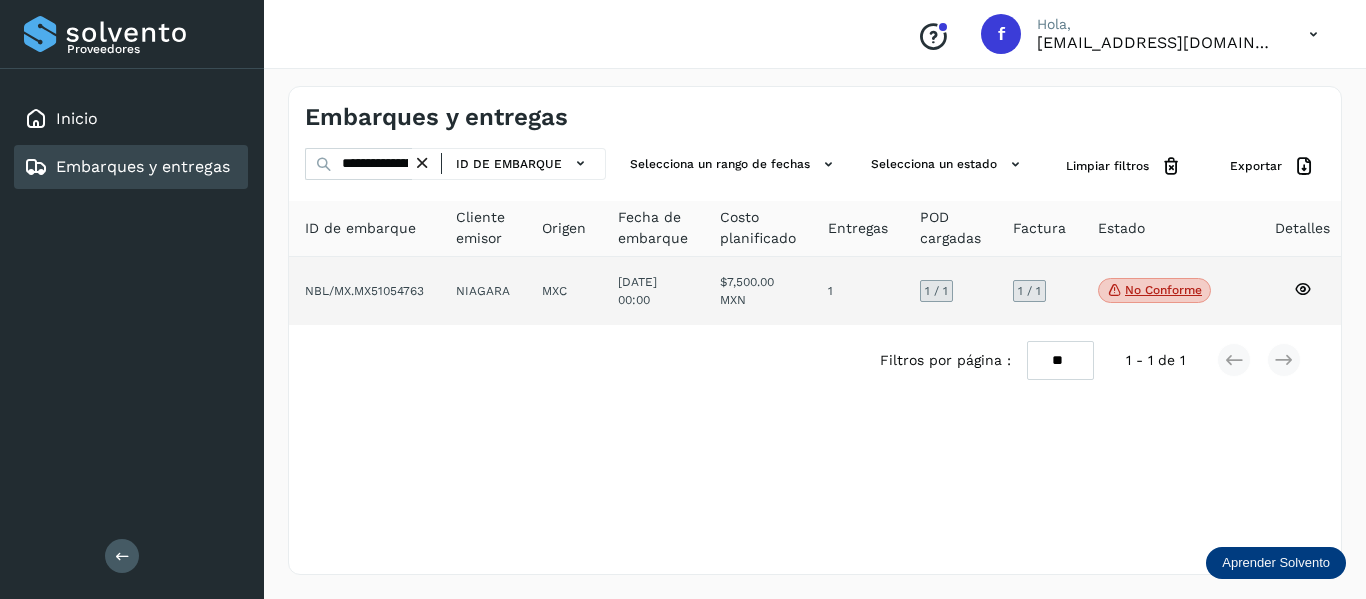 click 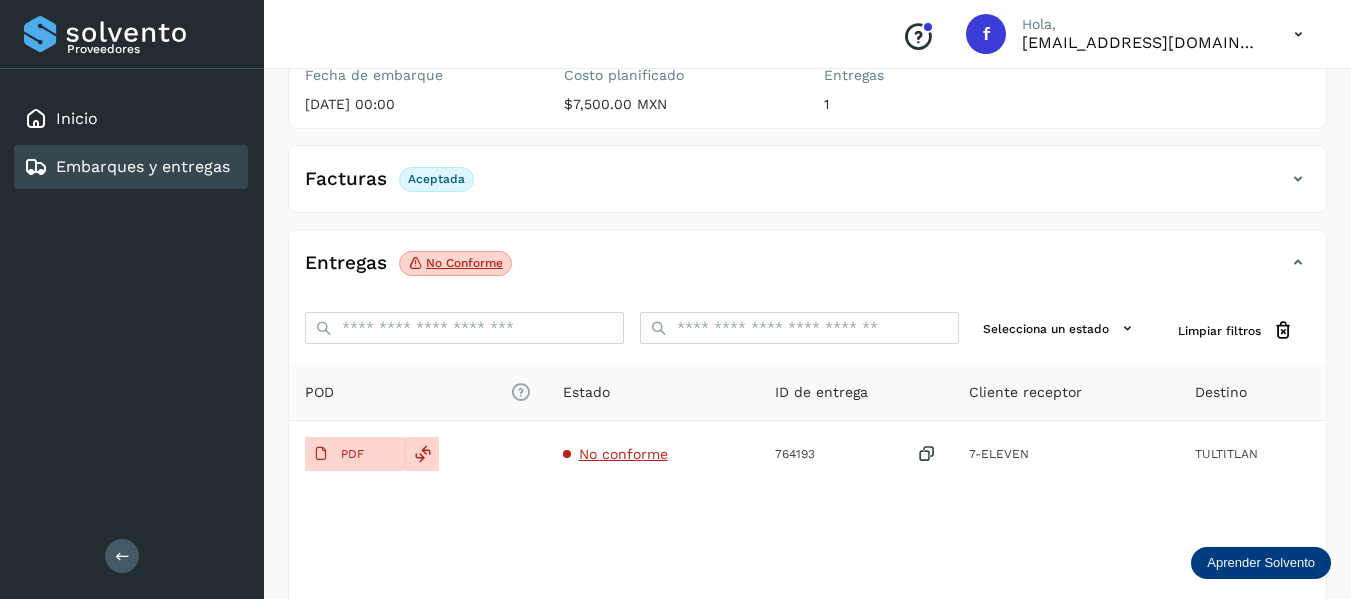 scroll, scrollTop: 300, scrollLeft: 0, axis: vertical 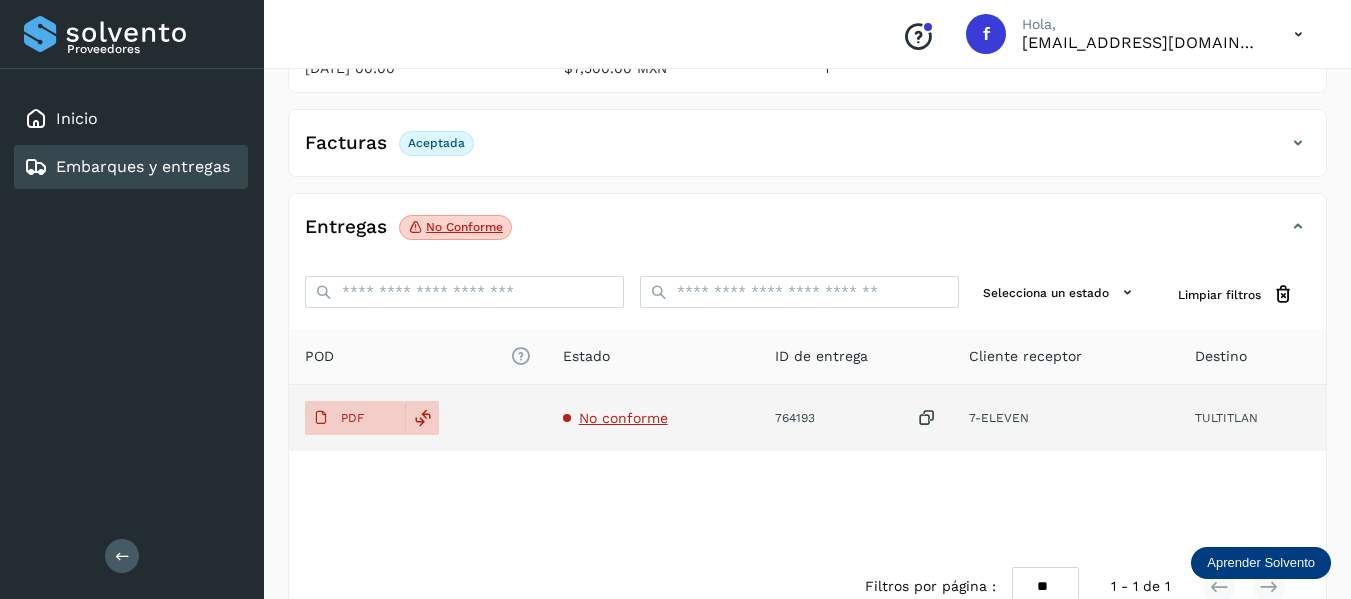 click on "No conforme" 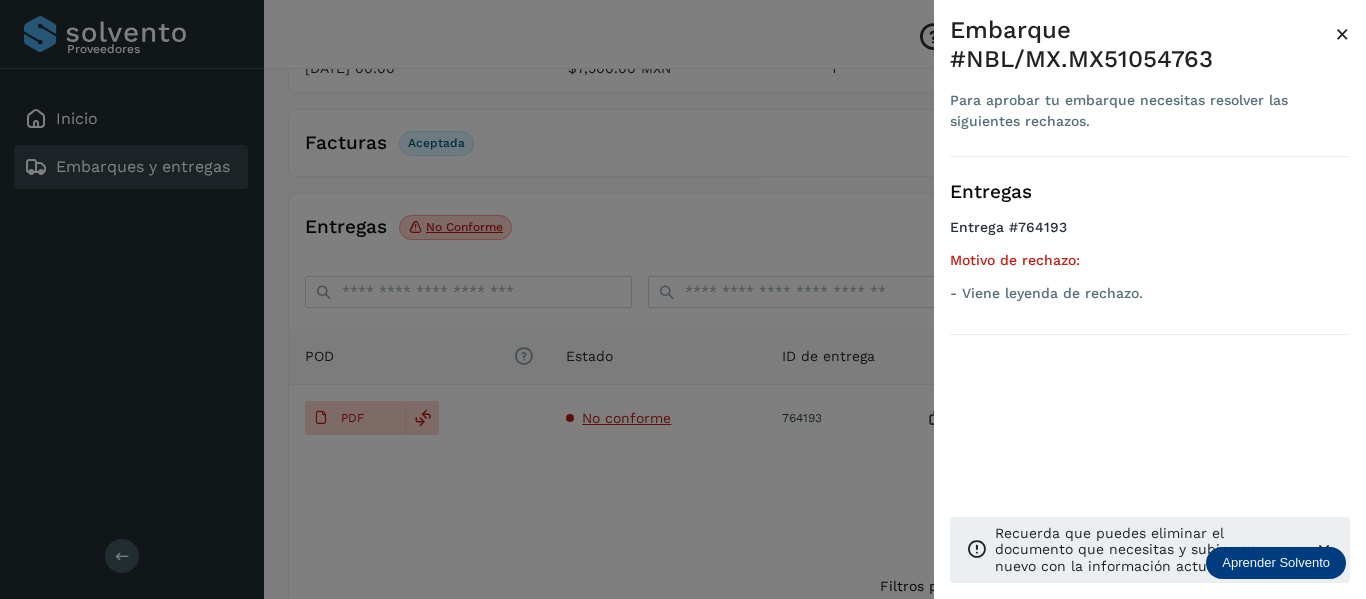 click on "×" at bounding box center [1342, 34] 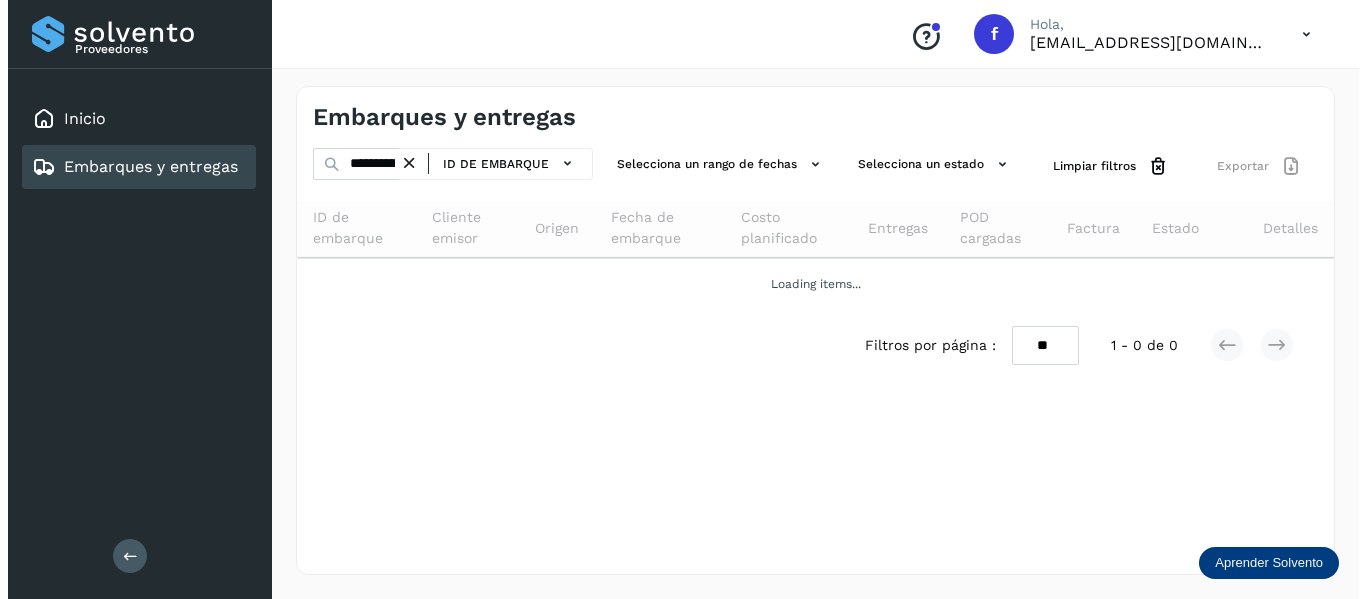 scroll, scrollTop: 0, scrollLeft: 0, axis: both 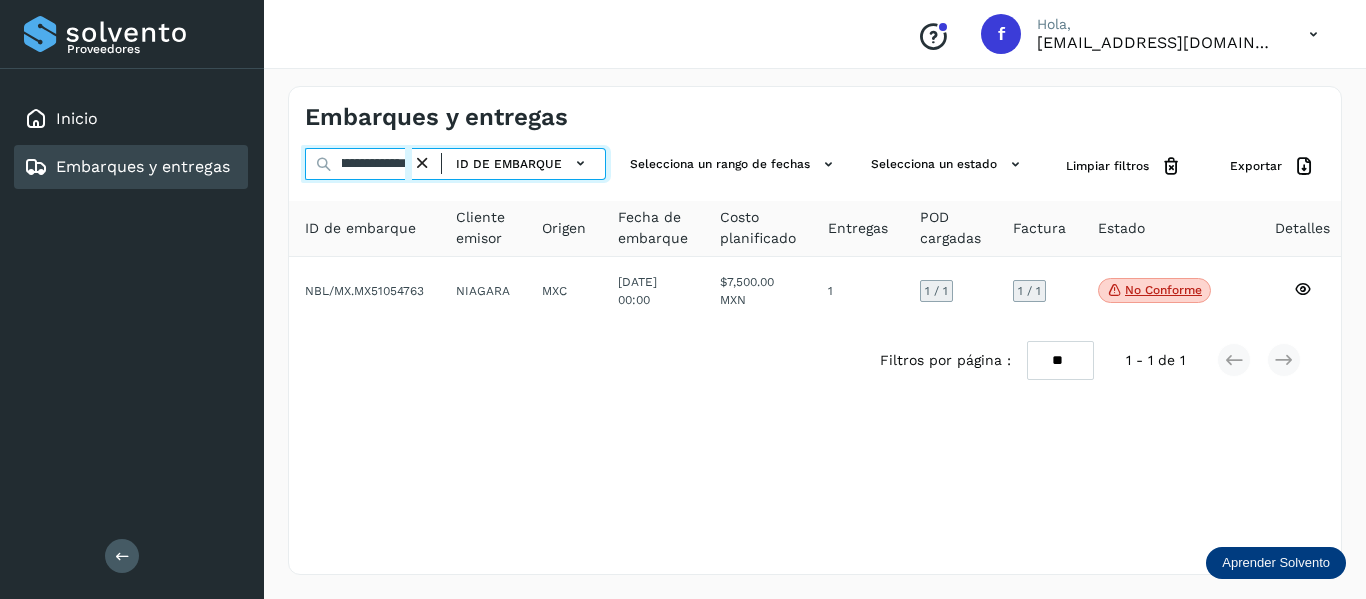 drag, startPoint x: 343, startPoint y: 165, endPoint x: 596, endPoint y: 199, distance: 255.27437 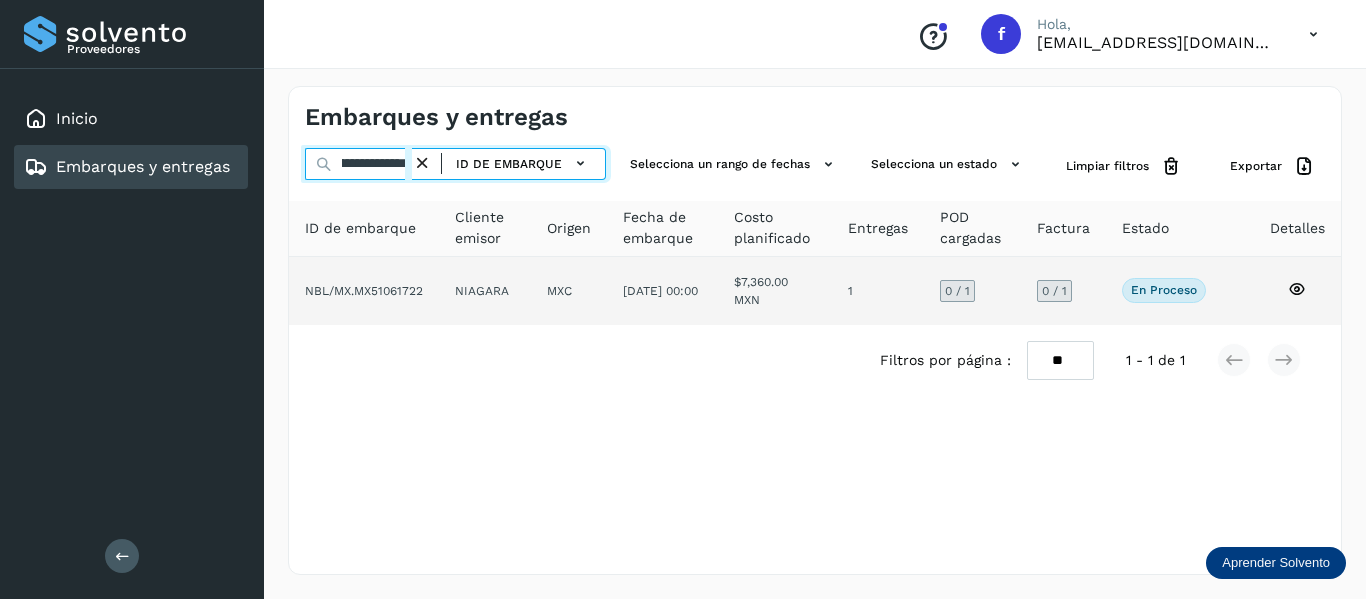 type on "**********" 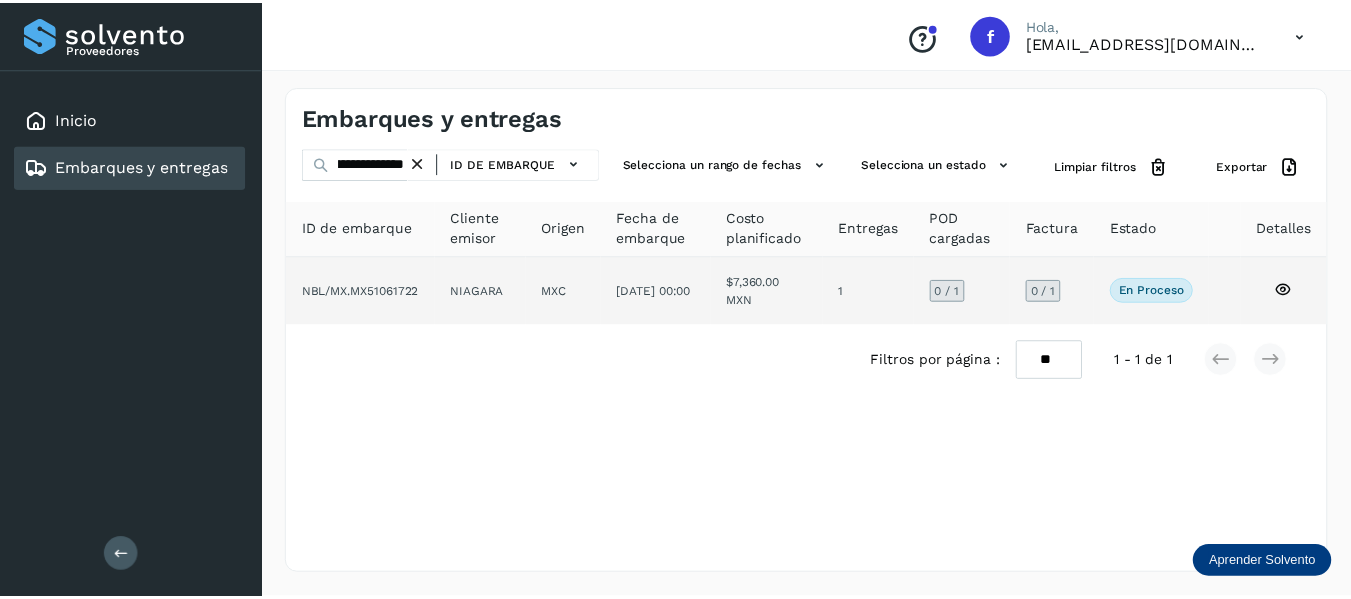 scroll, scrollTop: 0, scrollLeft: 0, axis: both 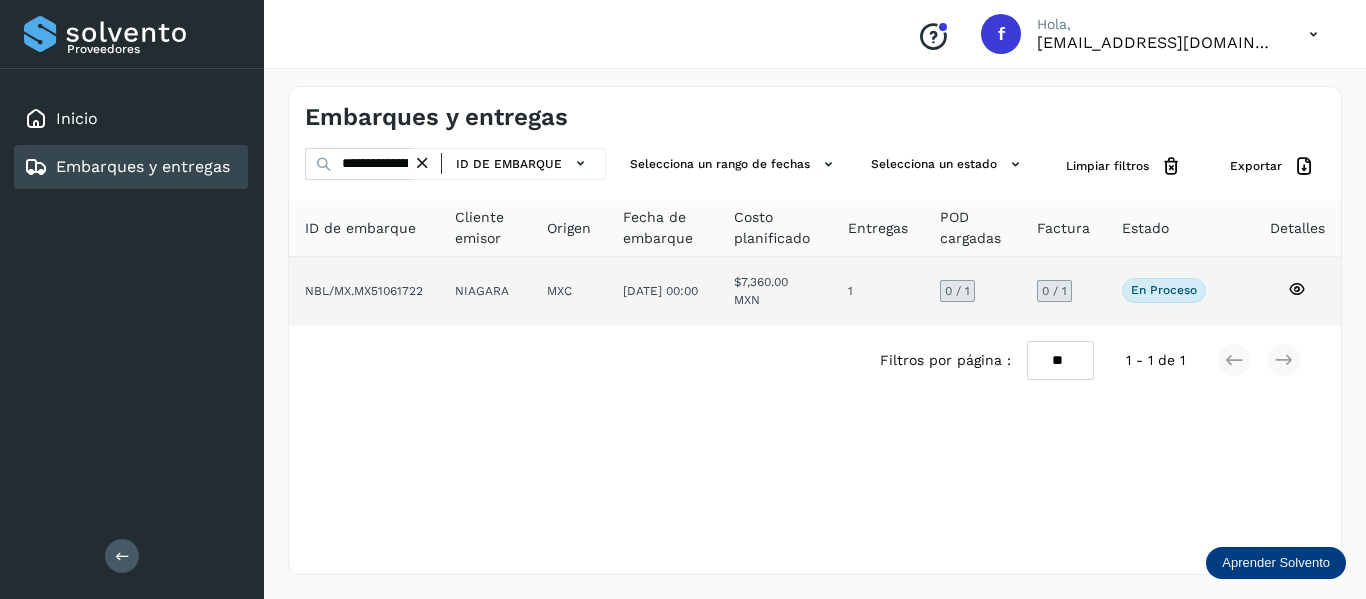 click 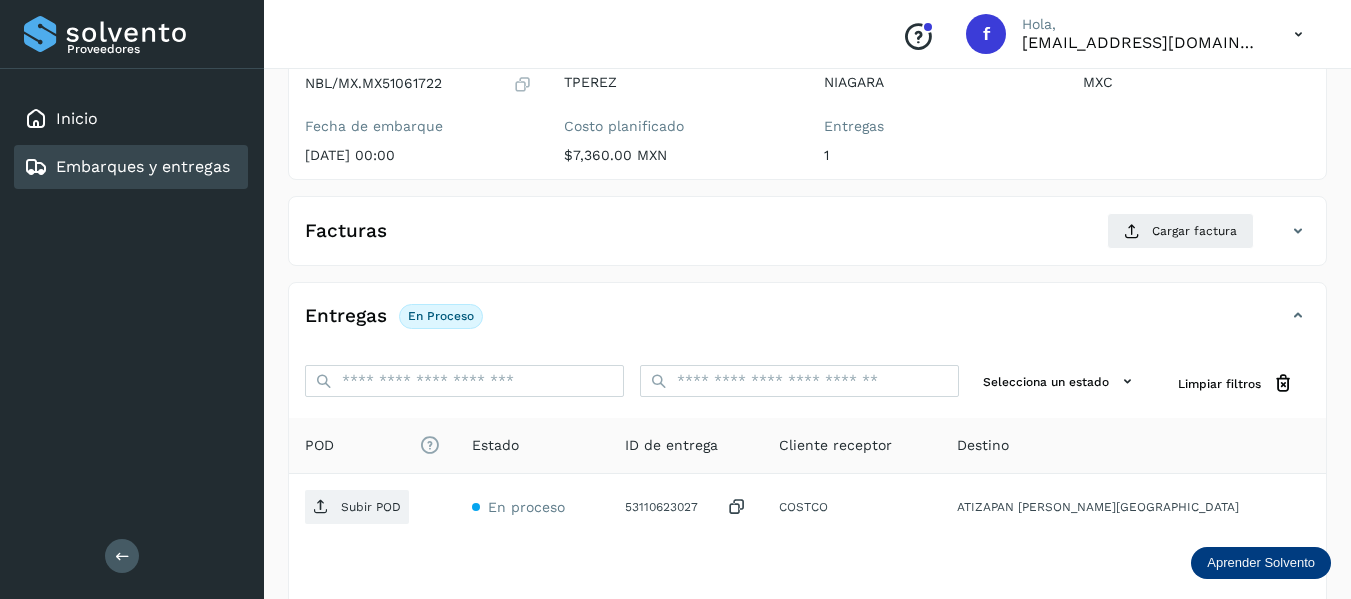 scroll, scrollTop: 300, scrollLeft: 0, axis: vertical 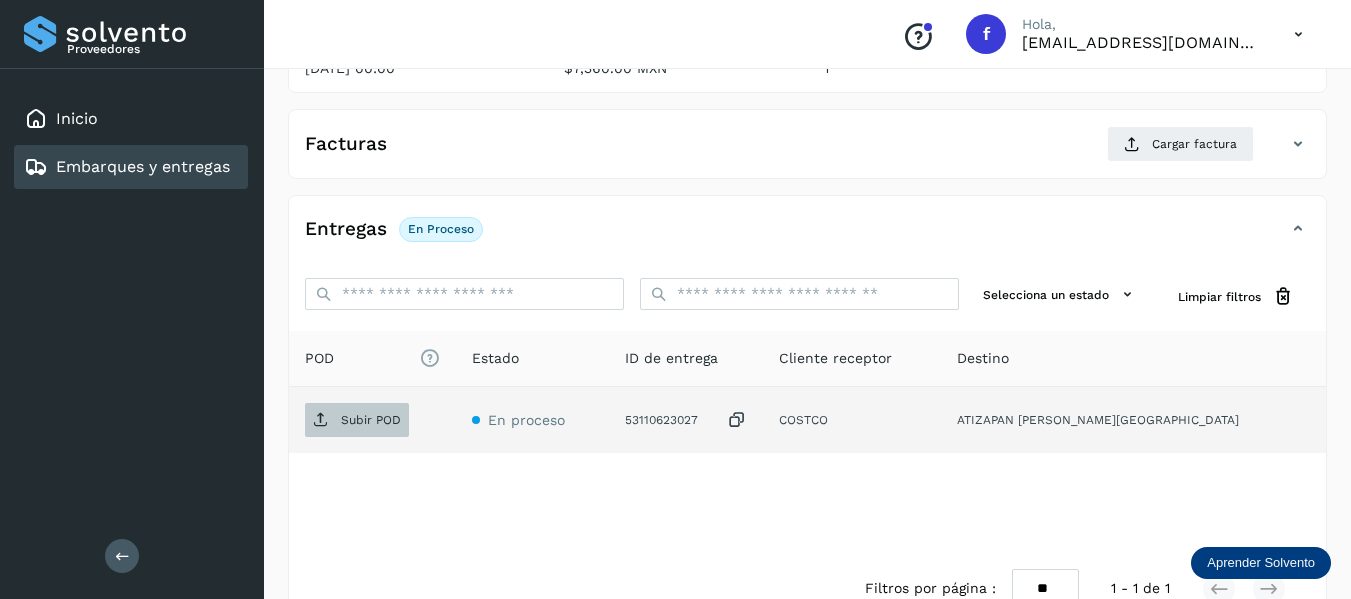 click on "Subir POD" at bounding box center [371, 420] 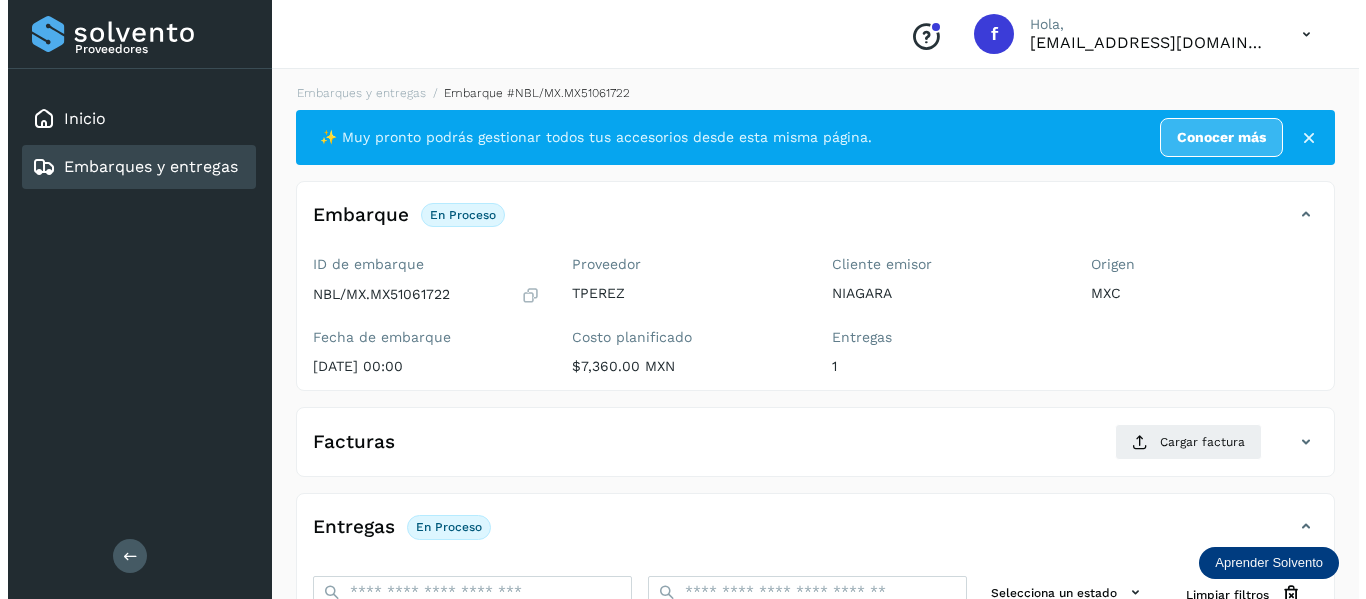 scroll, scrollTop: 0, scrollLeft: 0, axis: both 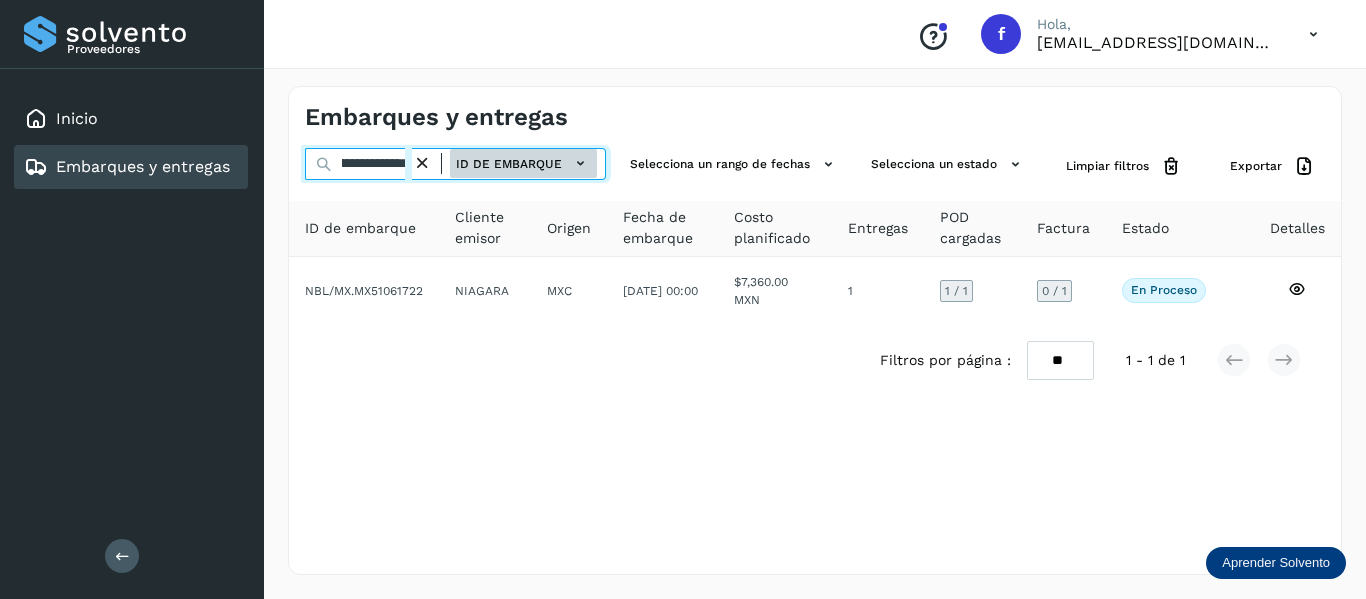 drag, startPoint x: 339, startPoint y: 166, endPoint x: 517, endPoint y: 170, distance: 178.04494 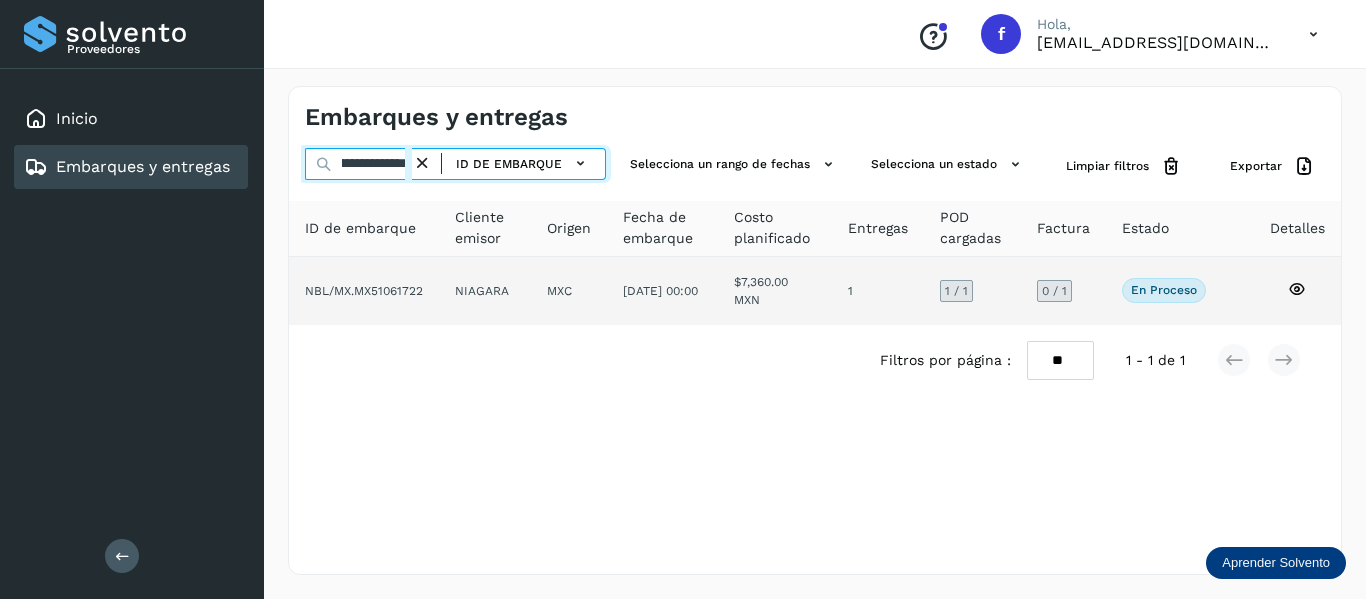paste 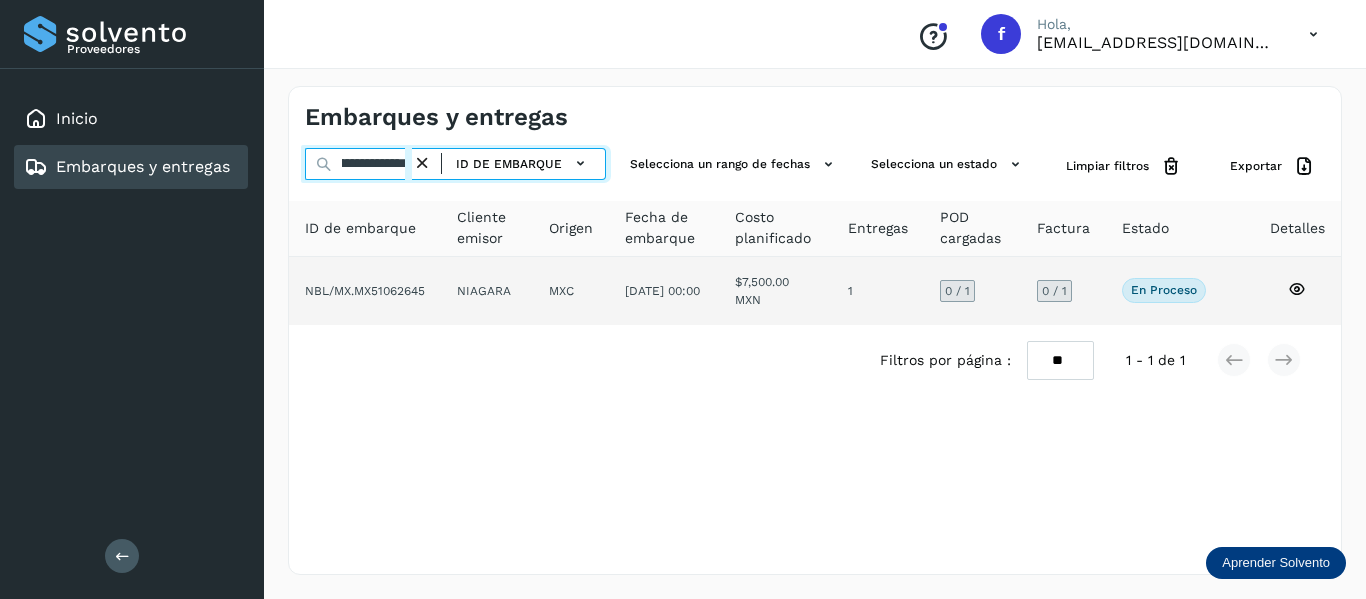 type on "**********" 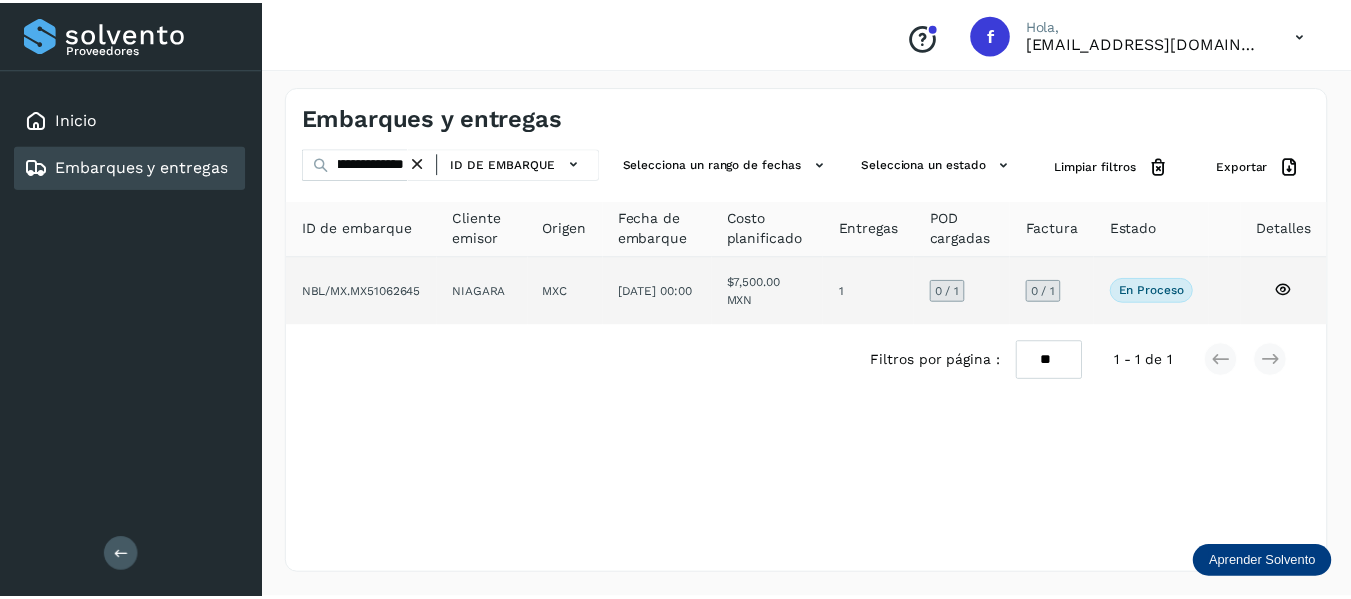 scroll, scrollTop: 0, scrollLeft: 0, axis: both 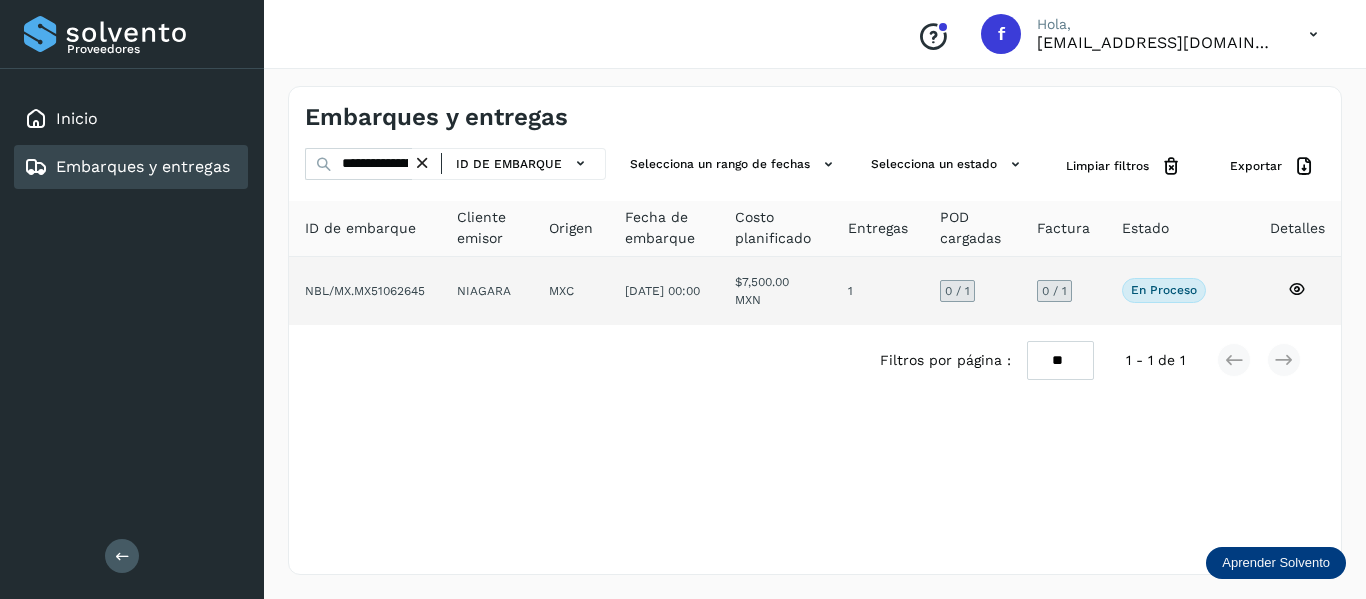 click 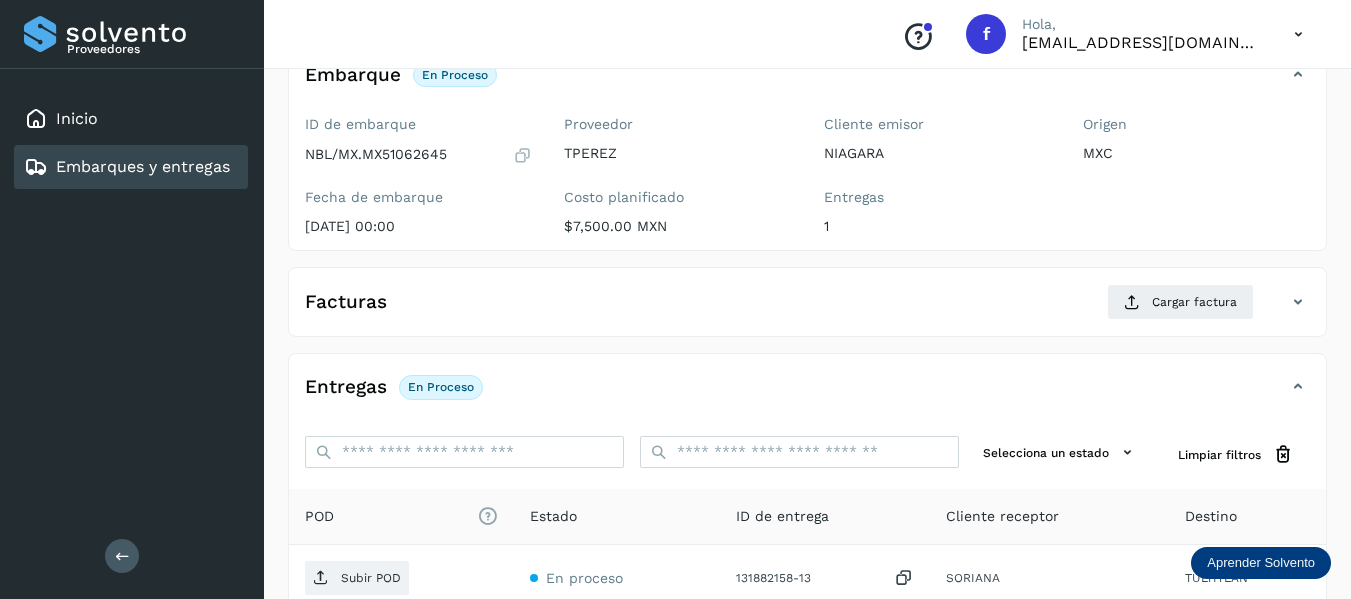 scroll, scrollTop: 200, scrollLeft: 0, axis: vertical 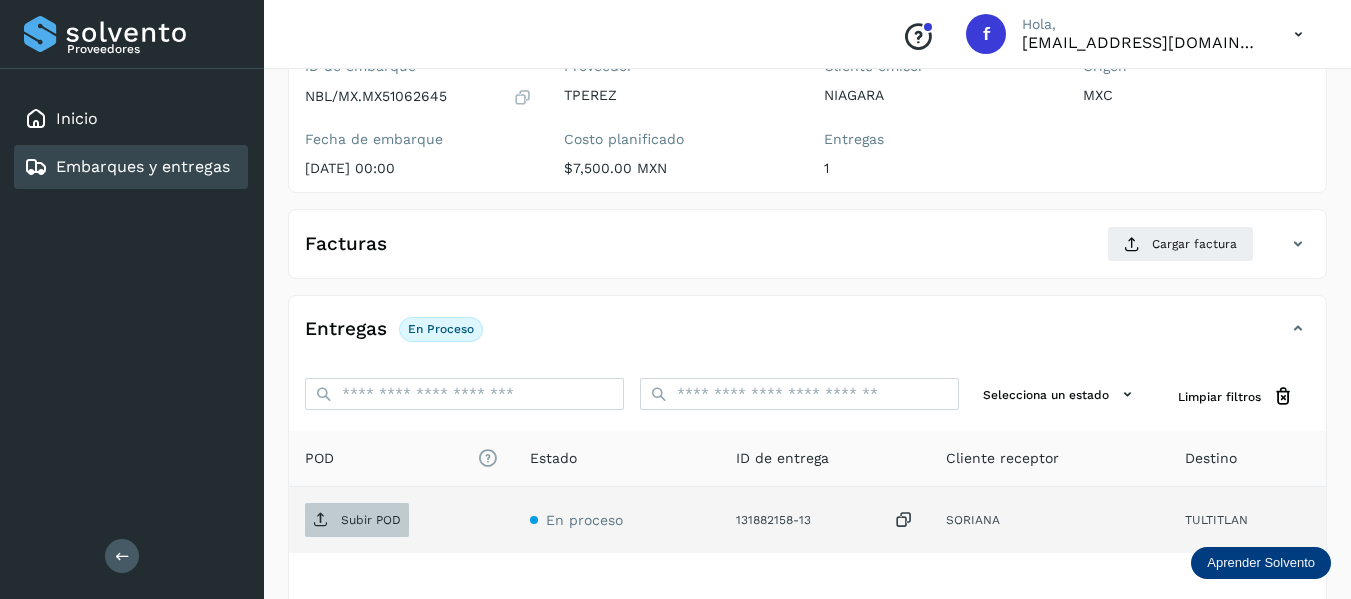 click on "Subir POD" at bounding box center (371, 520) 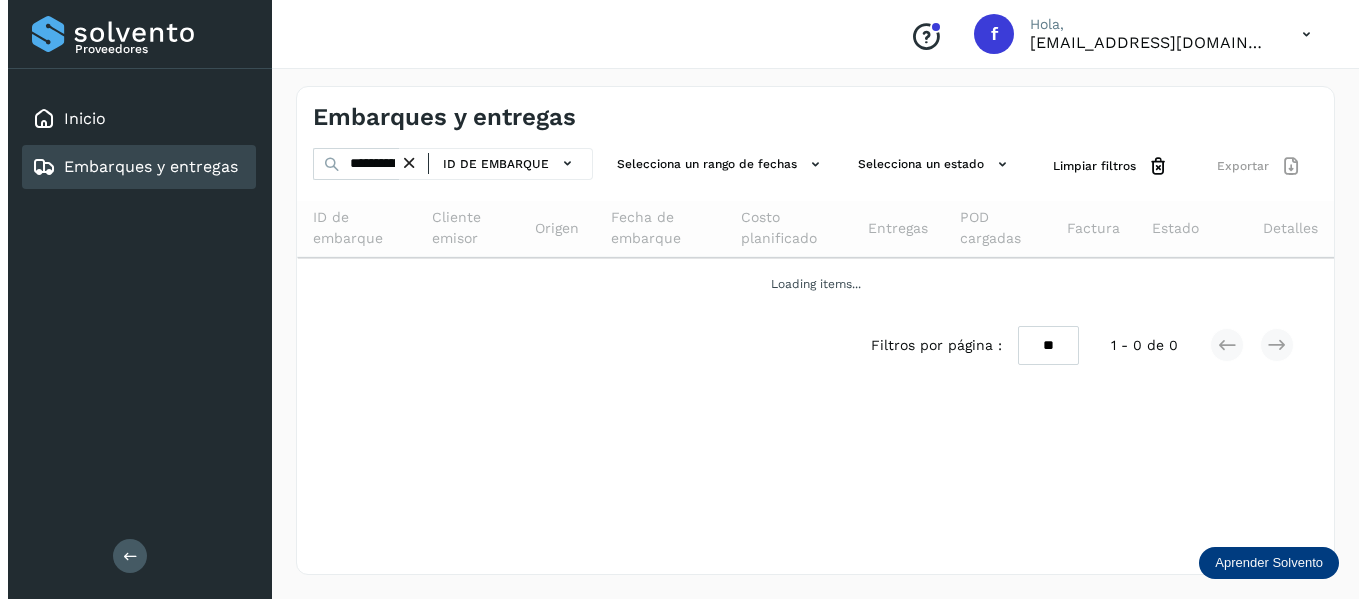 scroll, scrollTop: 0, scrollLeft: 0, axis: both 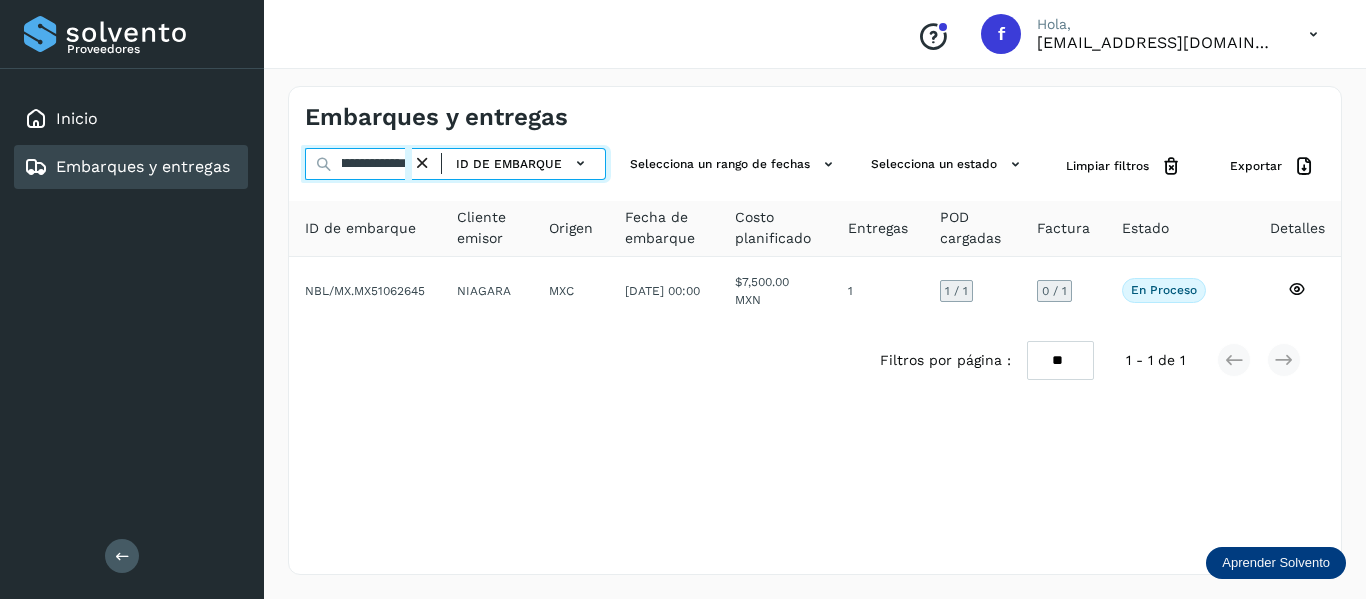 drag, startPoint x: 335, startPoint y: 164, endPoint x: 540, endPoint y: 211, distance: 210.3188 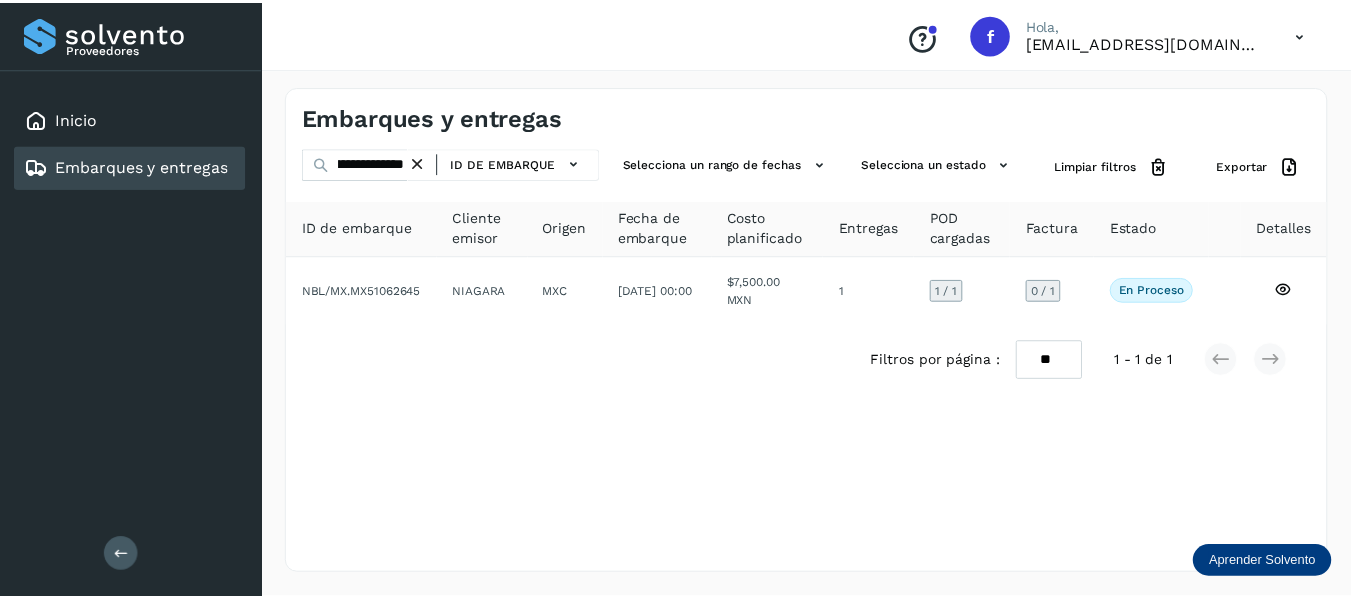 scroll, scrollTop: 0, scrollLeft: 0, axis: both 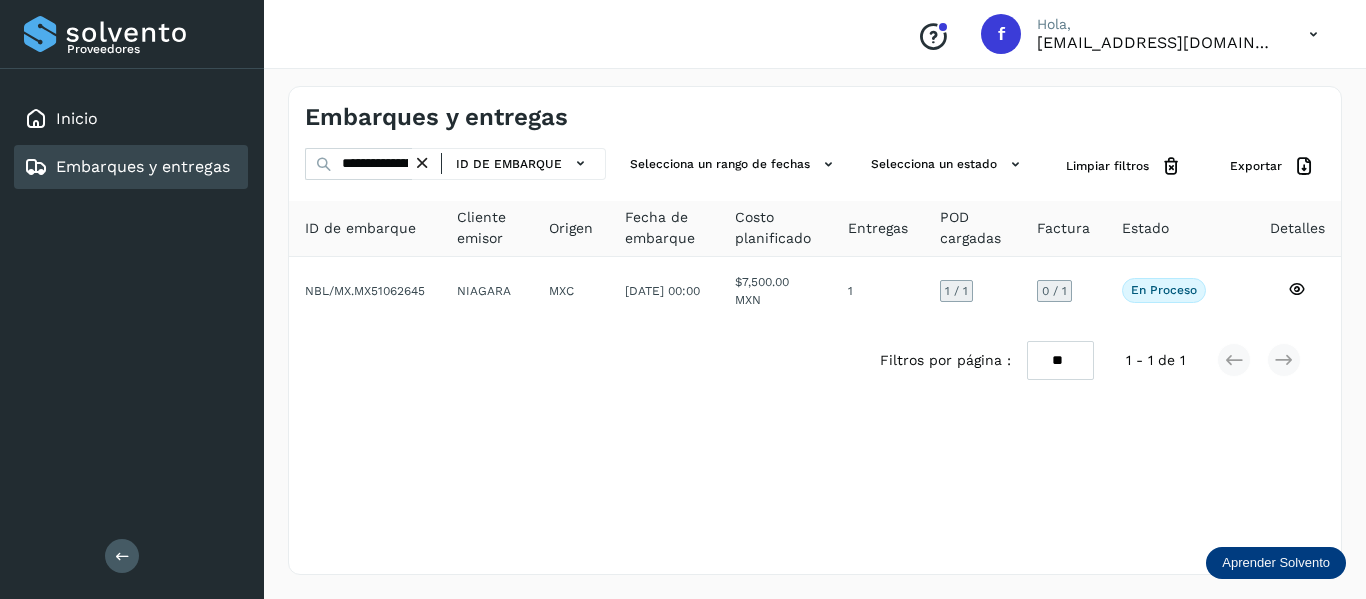 click on "Origen" 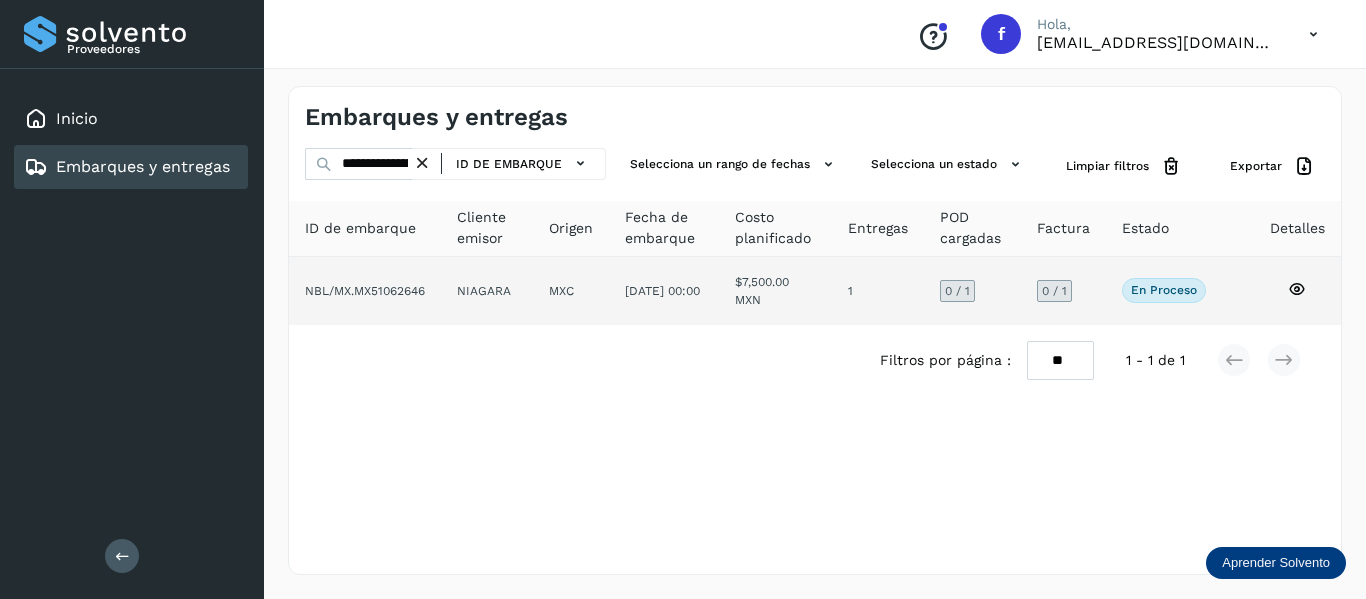 click 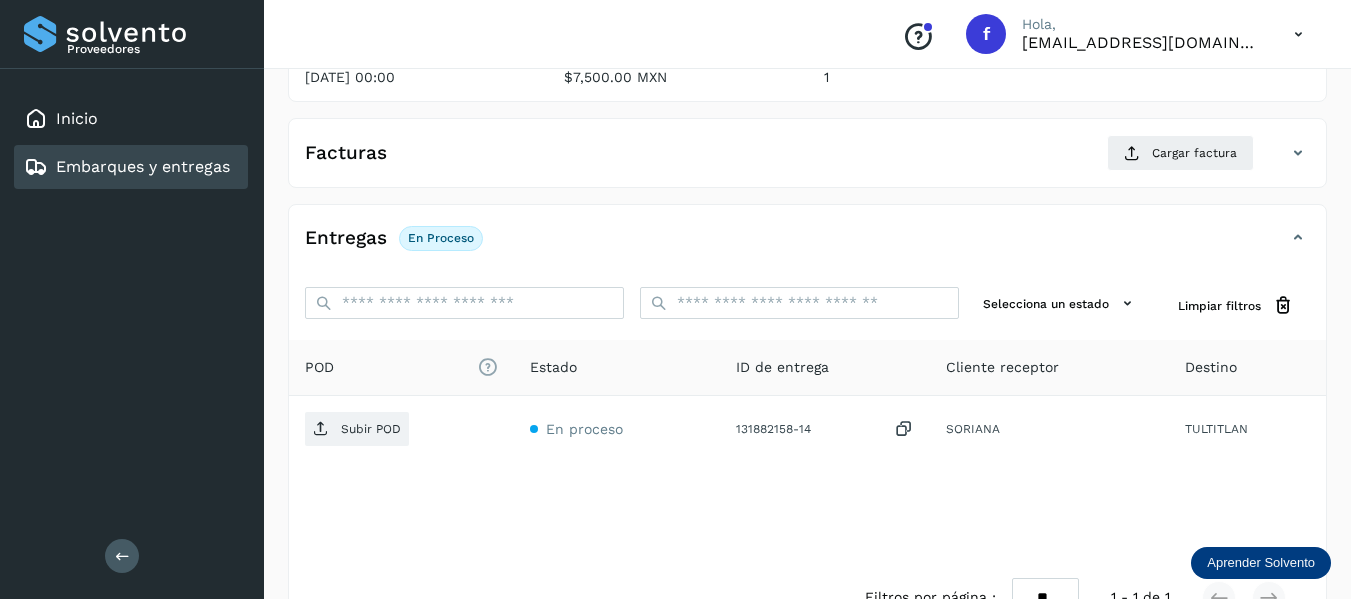 scroll, scrollTop: 300, scrollLeft: 0, axis: vertical 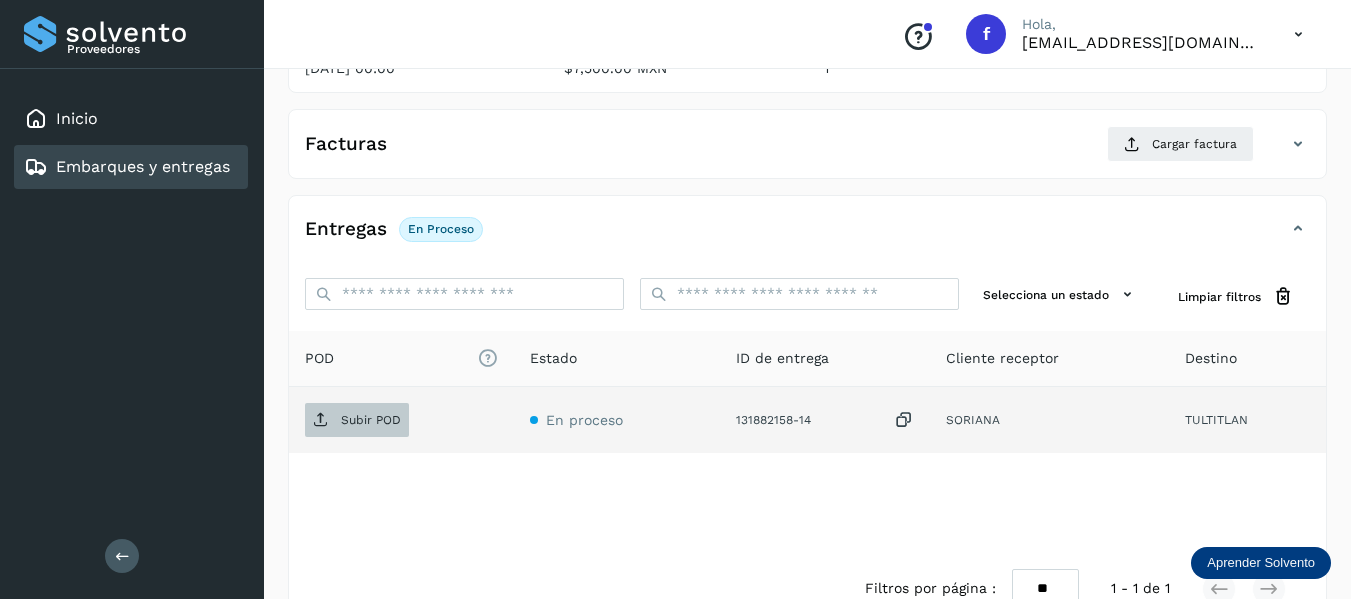 click on "Subir POD" at bounding box center (371, 420) 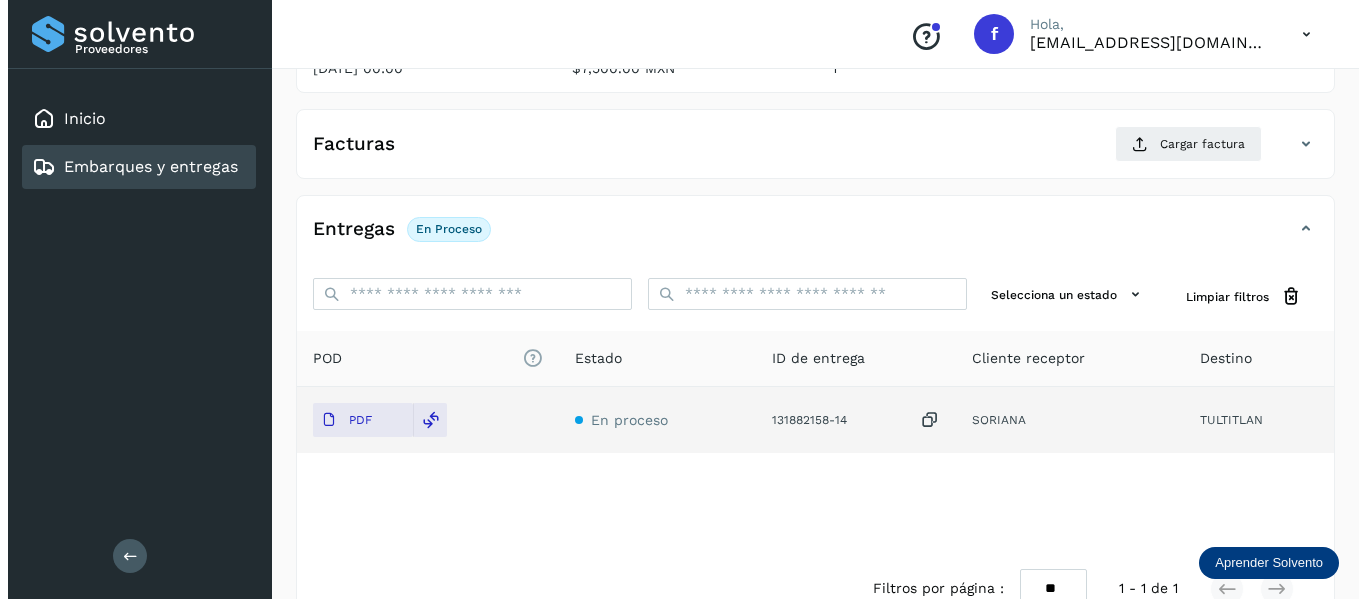 scroll, scrollTop: 0, scrollLeft: 0, axis: both 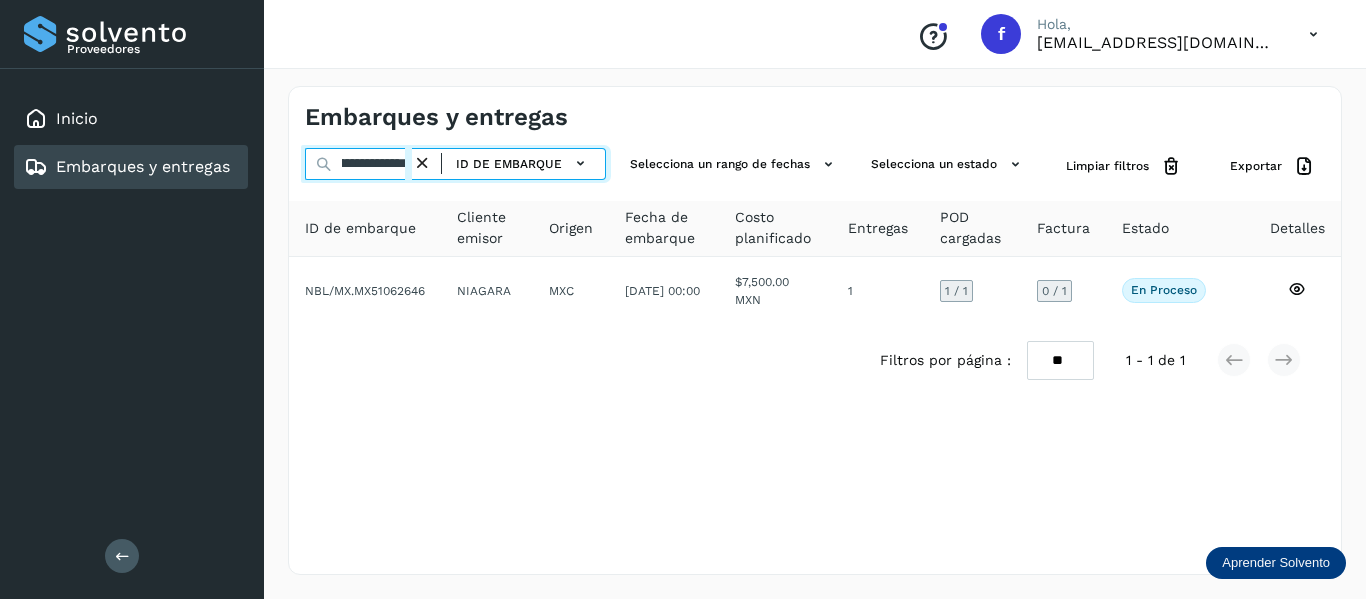 drag, startPoint x: 344, startPoint y: 171, endPoint x: 549, endPoint y: 146, distance: 206.51877 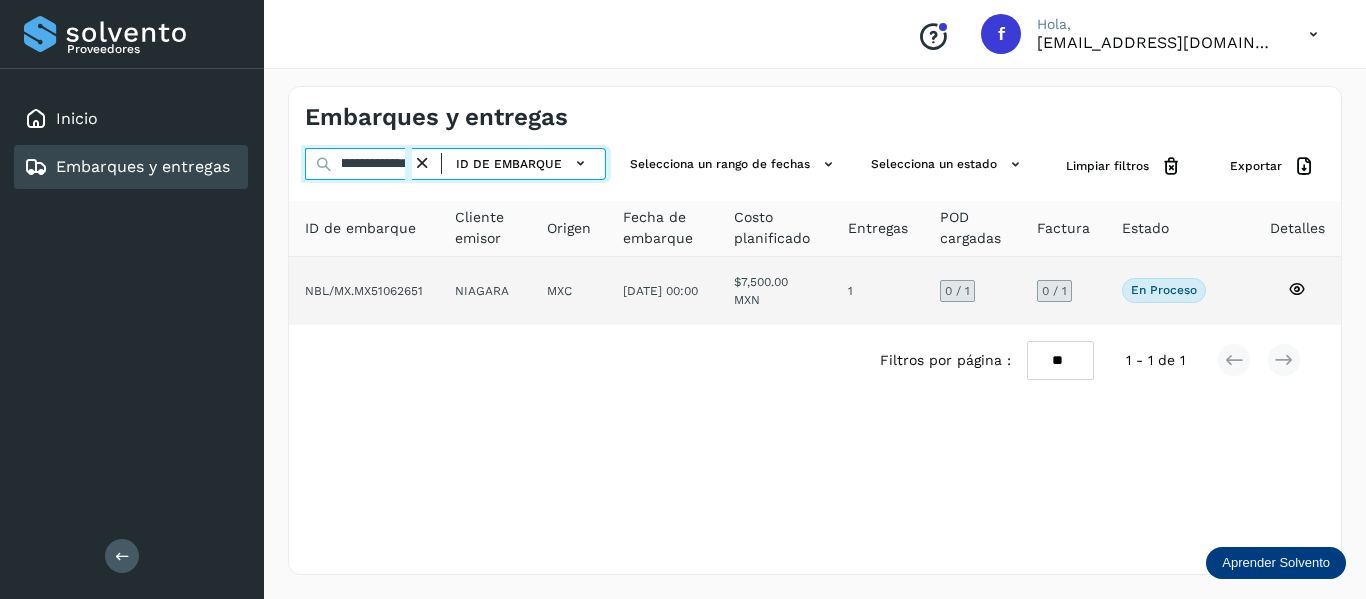 type on "**********" 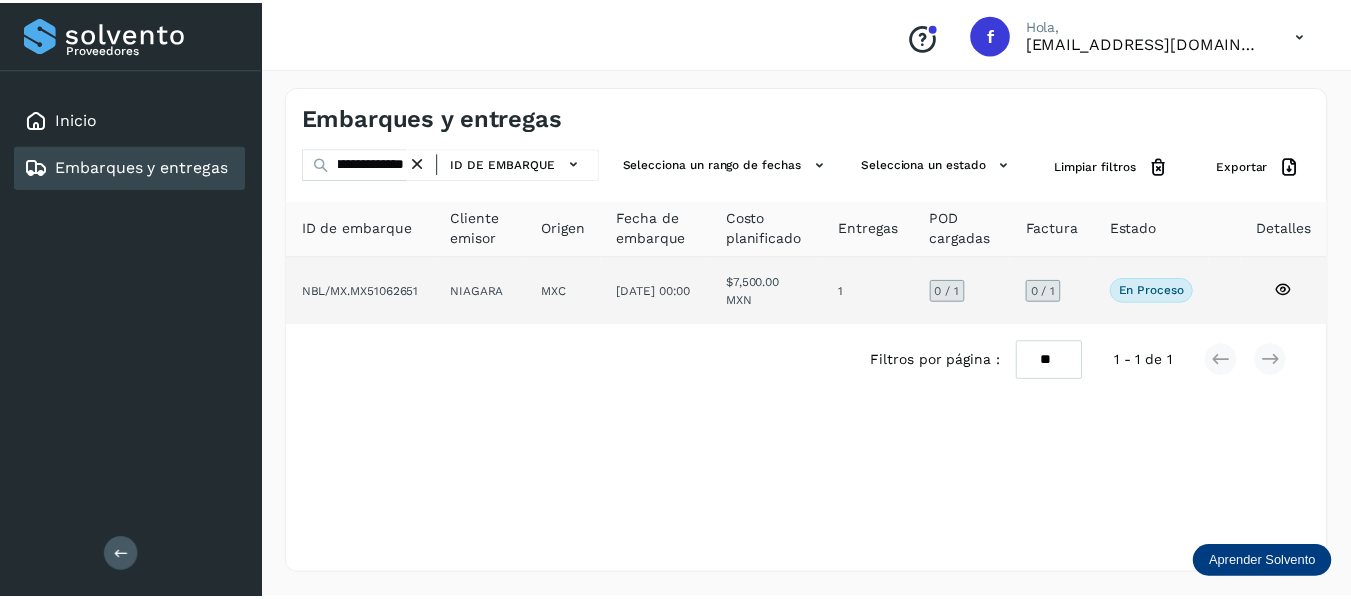 scroll, scrollTop: 0, scrollLeft: 0, axis: both 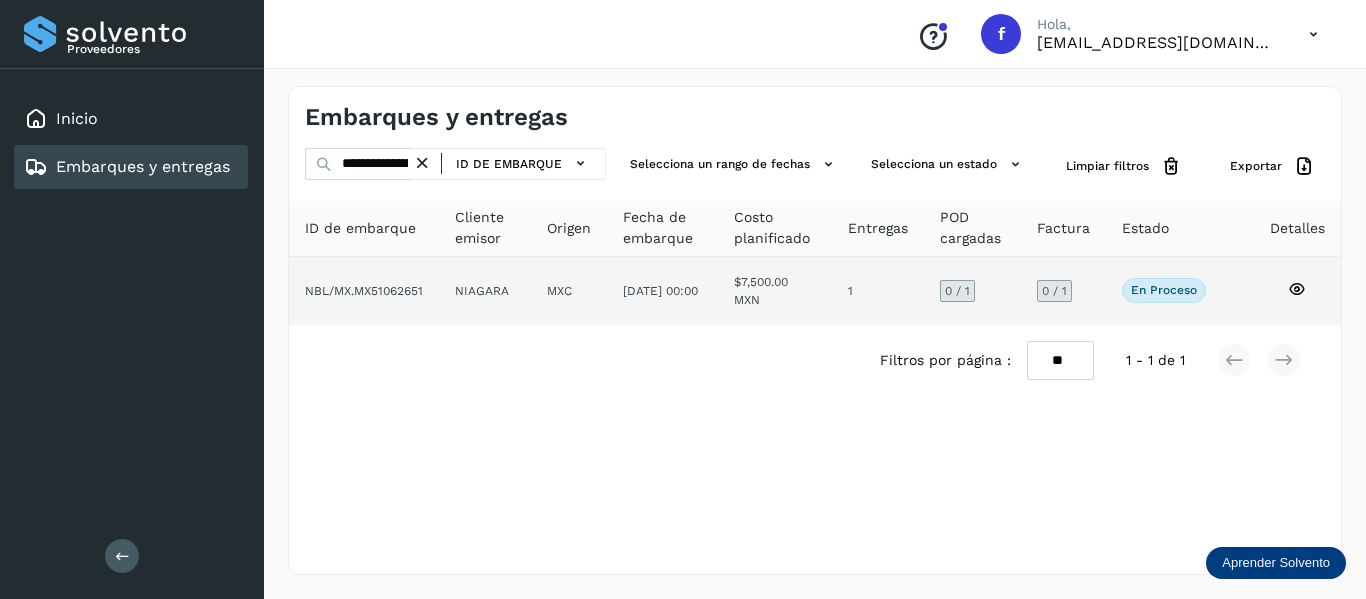 click 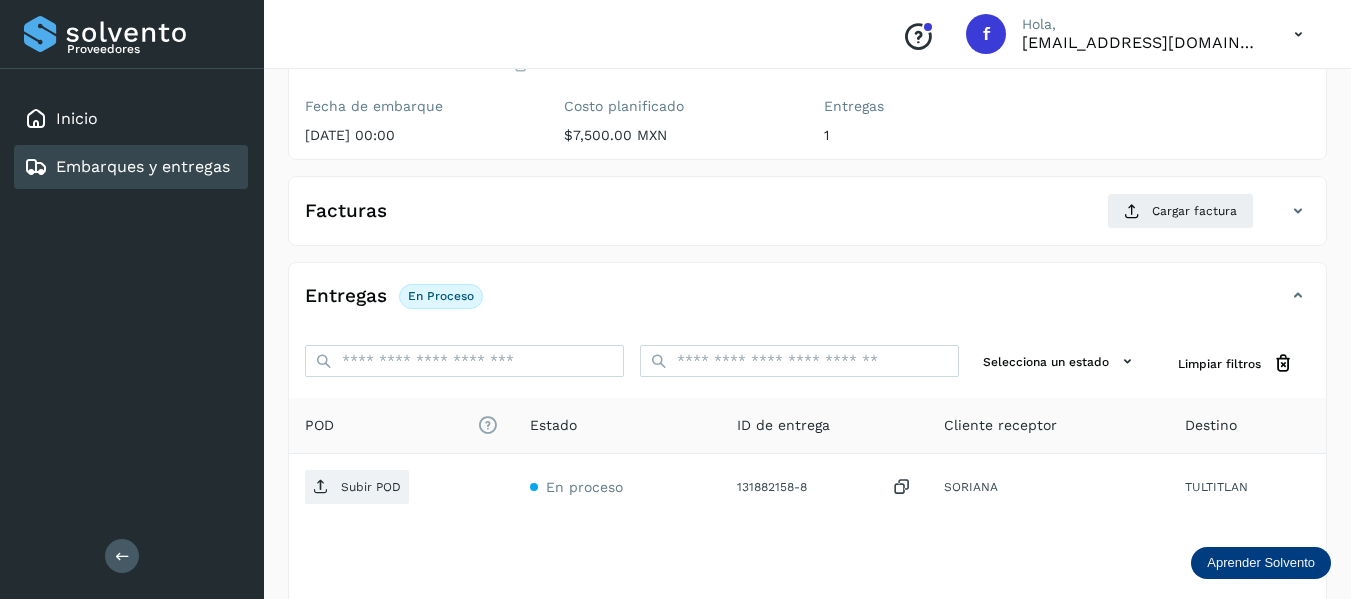 scroll, scrollTop: 300, scrollLeft: 0, axis: vertical 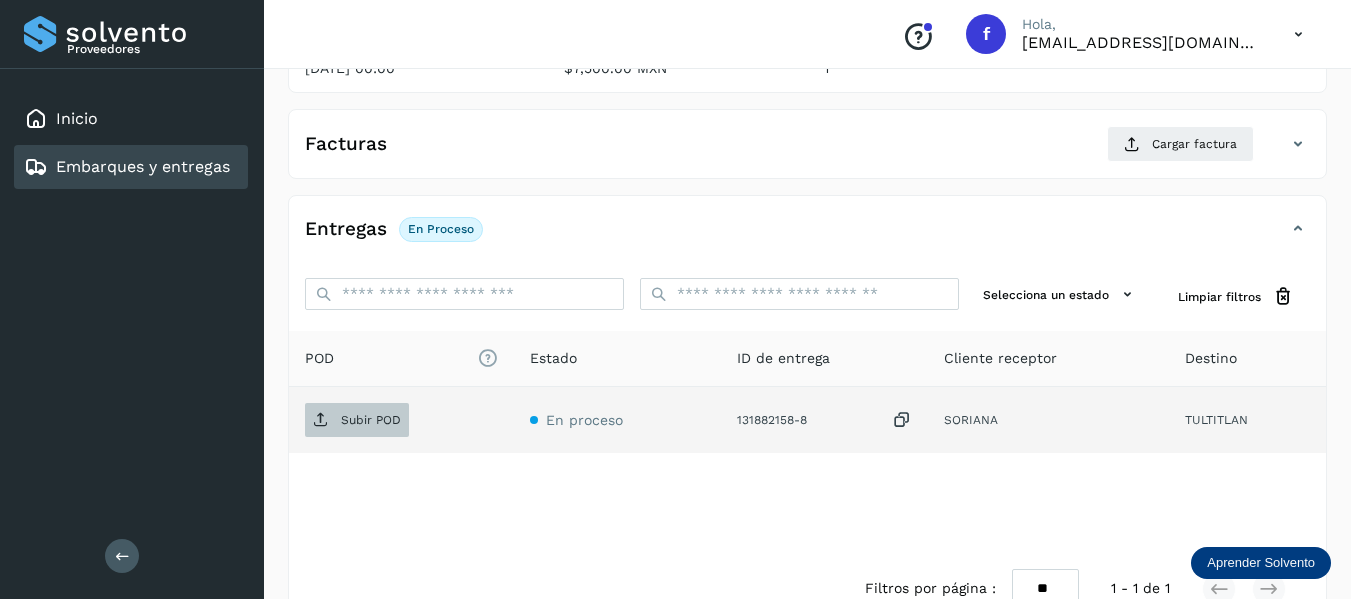 click on "Subir POD" at bounding box center (371, 420) 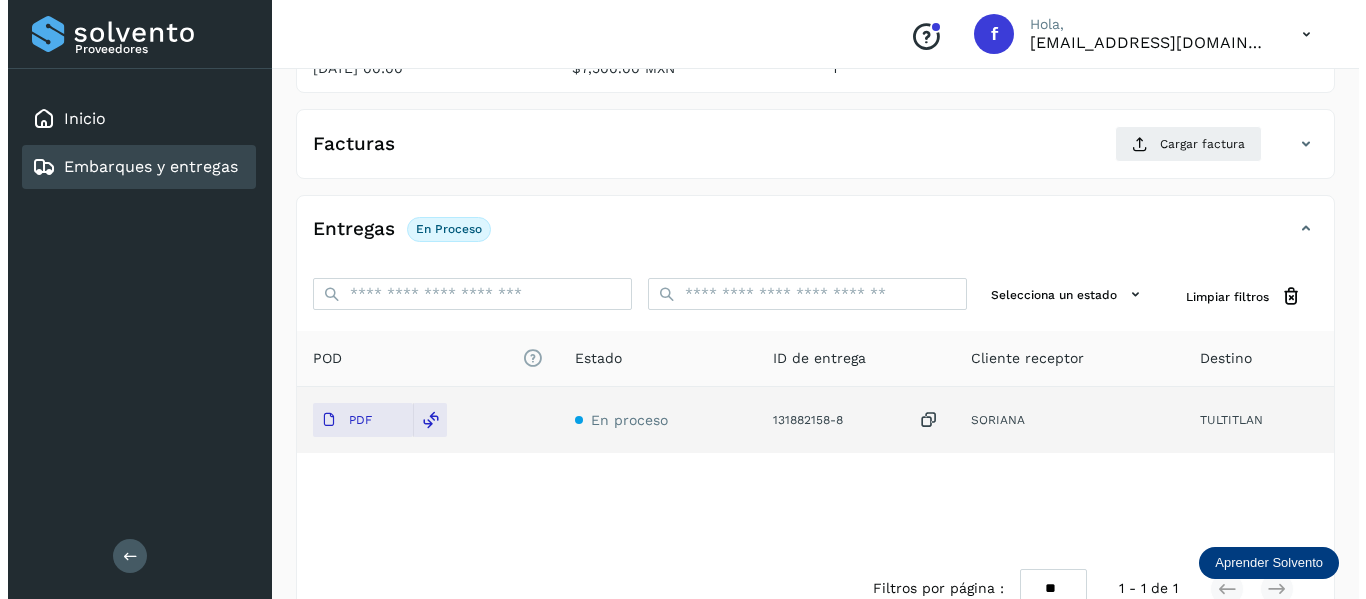 scroll, scrollTop: 0, scrollLeft: 0, axis: both 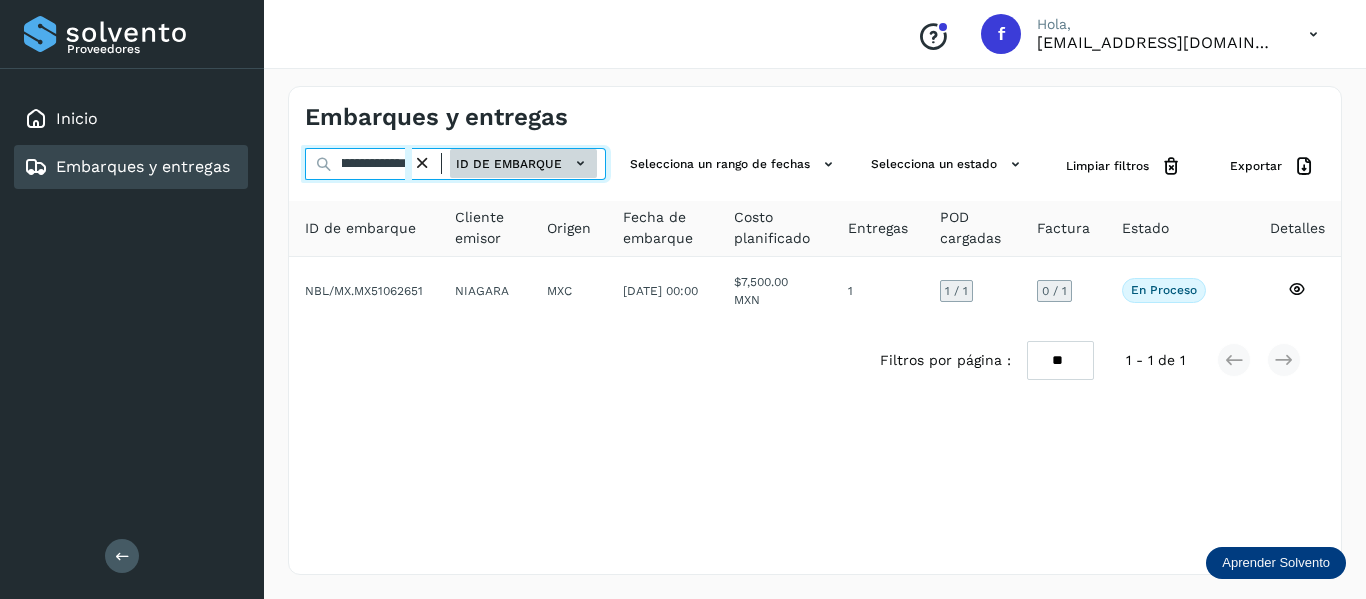 drag, startPoint x: 343, startPoint y: 170, endPoint x: 503, endPoint y: 178, distance: 160.19987 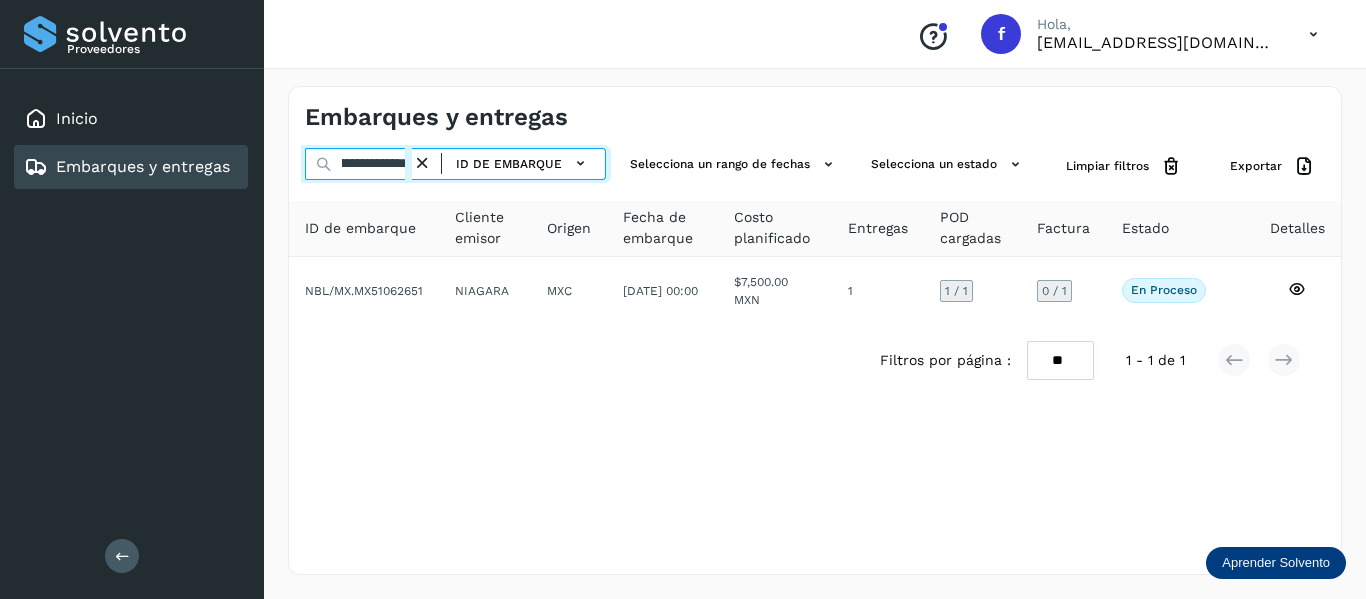paste 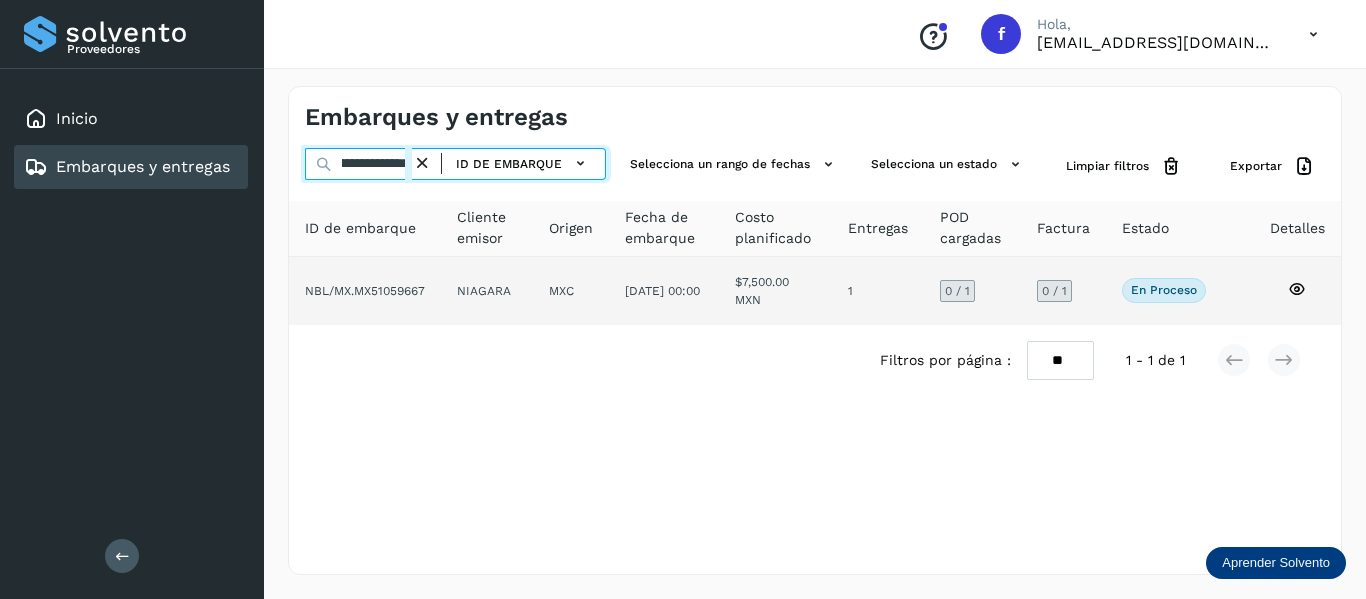 type on "**********" 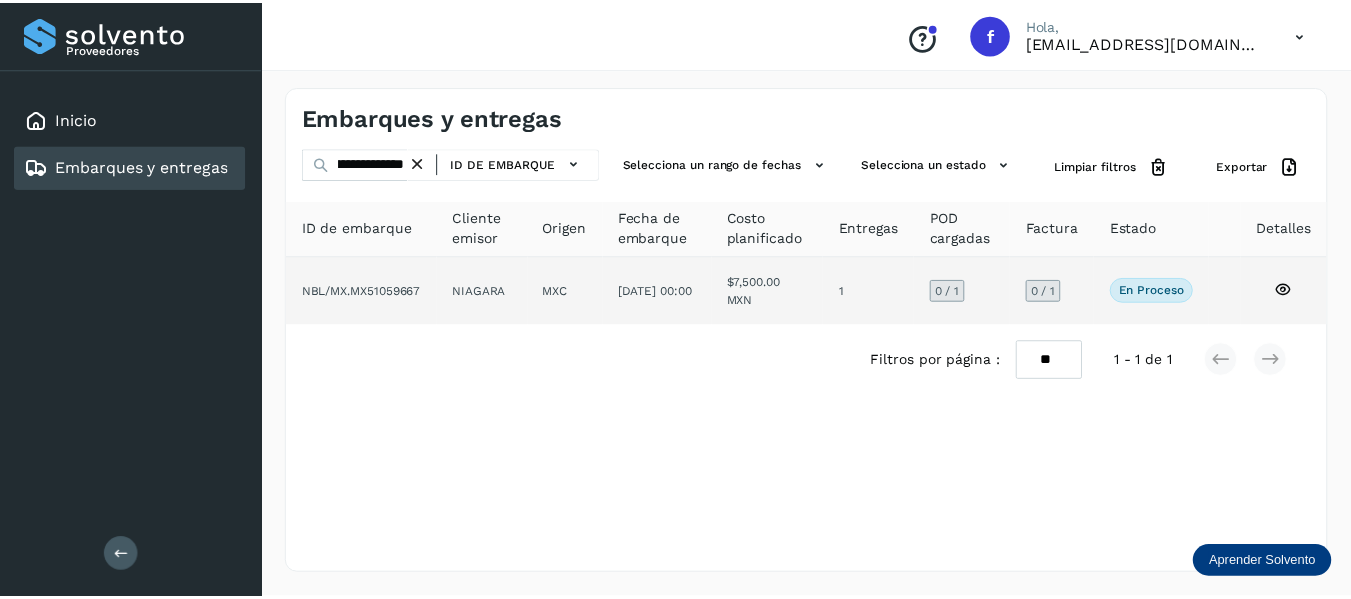 scroll, scrollTop: 0, scrollLeft: 0, axis: both 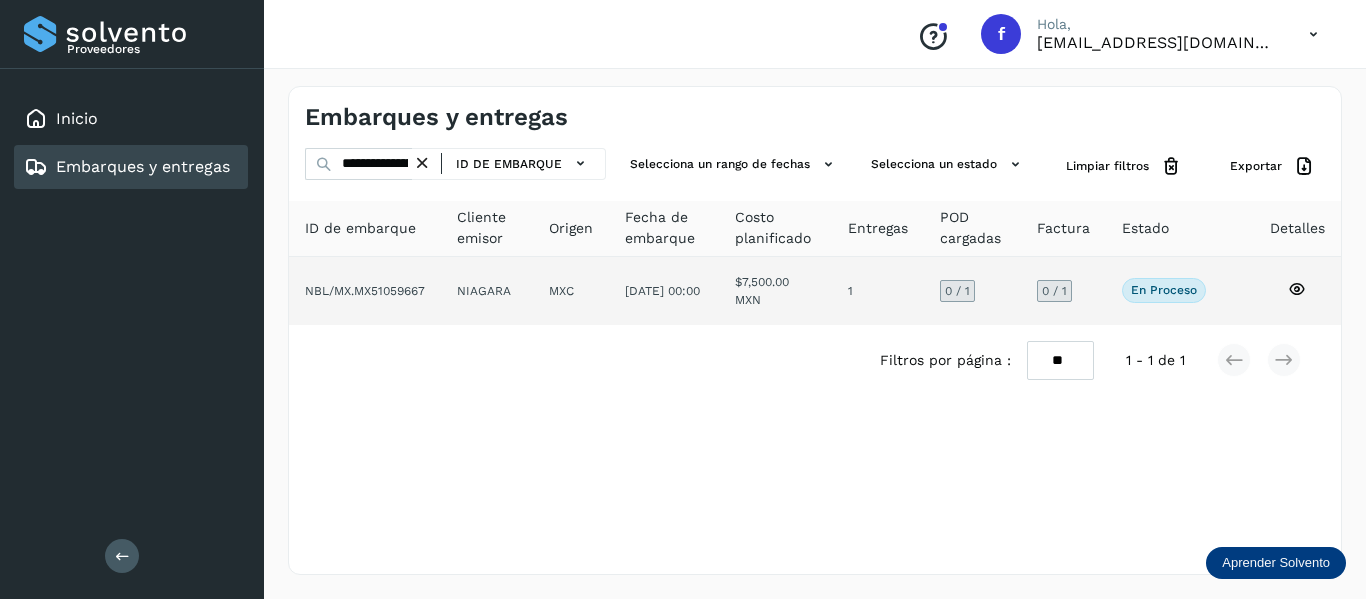 click 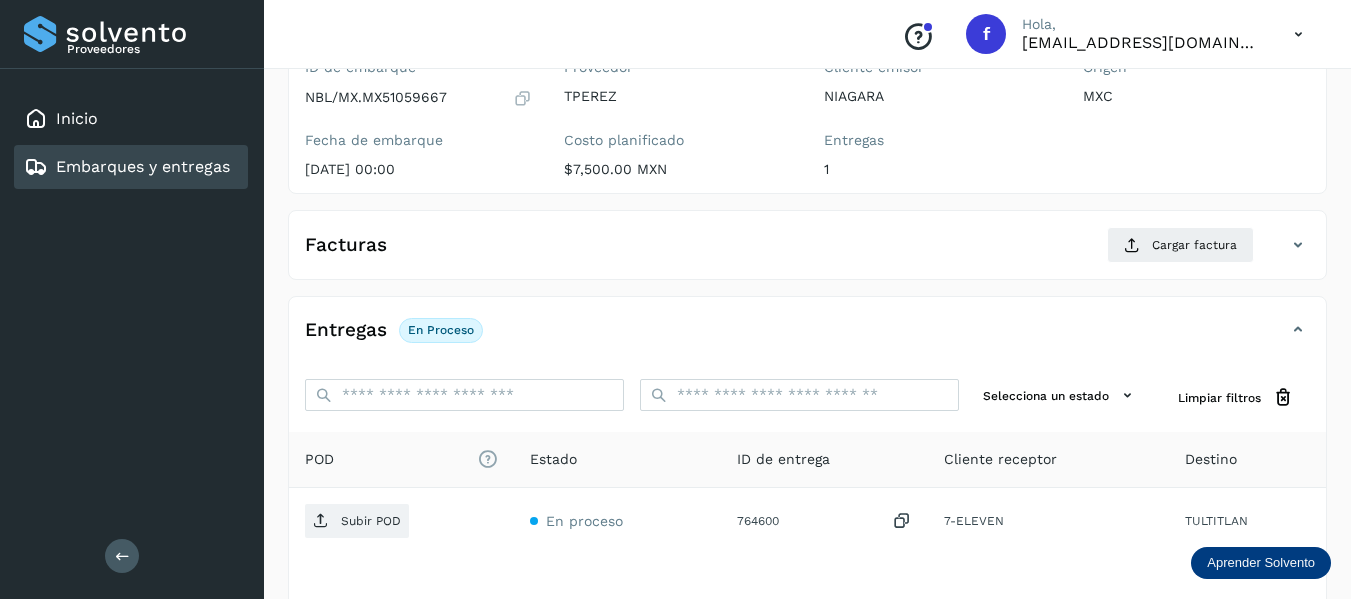 scroll, scrollTop: 200, scrollLeft: 0, axis: vertical 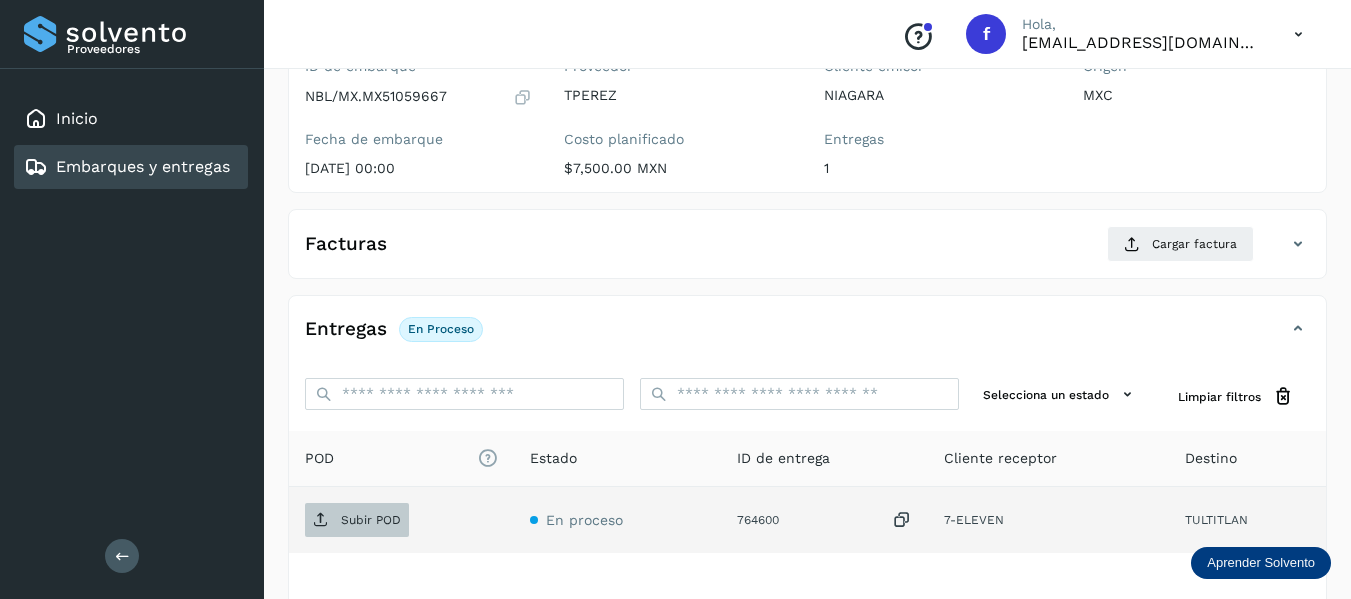 click on "Subir POD" at bounding box center (371, 520) 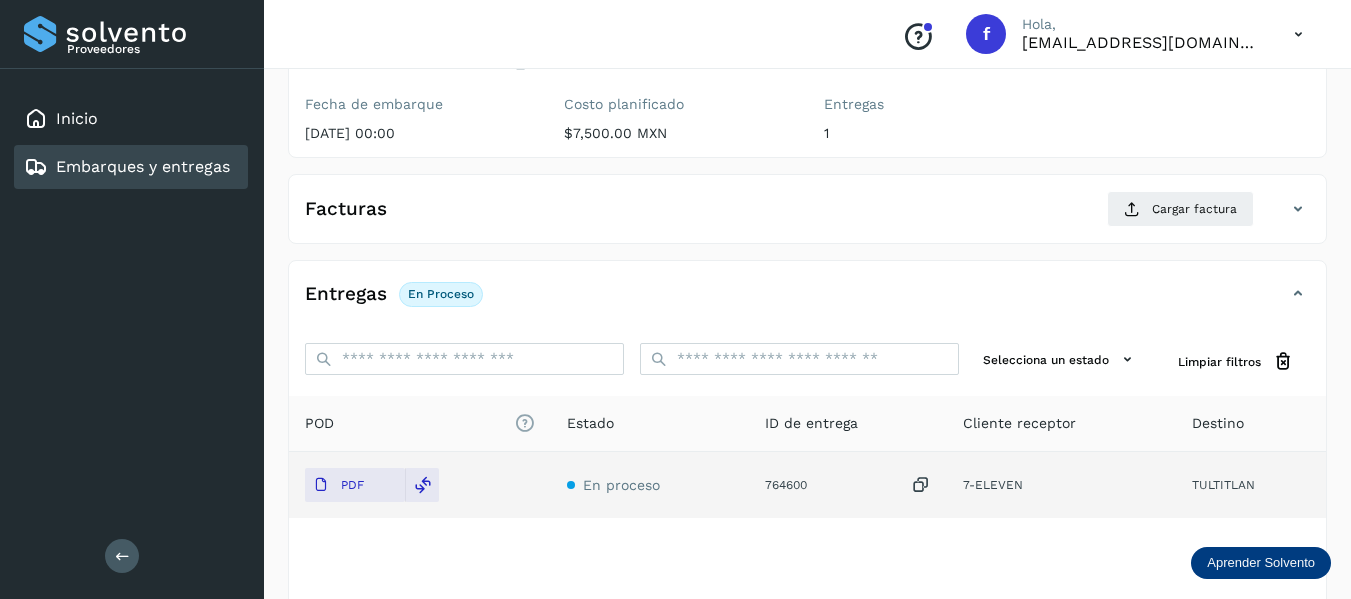 scroll, scrollTop: 200, scrollLeft: 0, axis: vertical 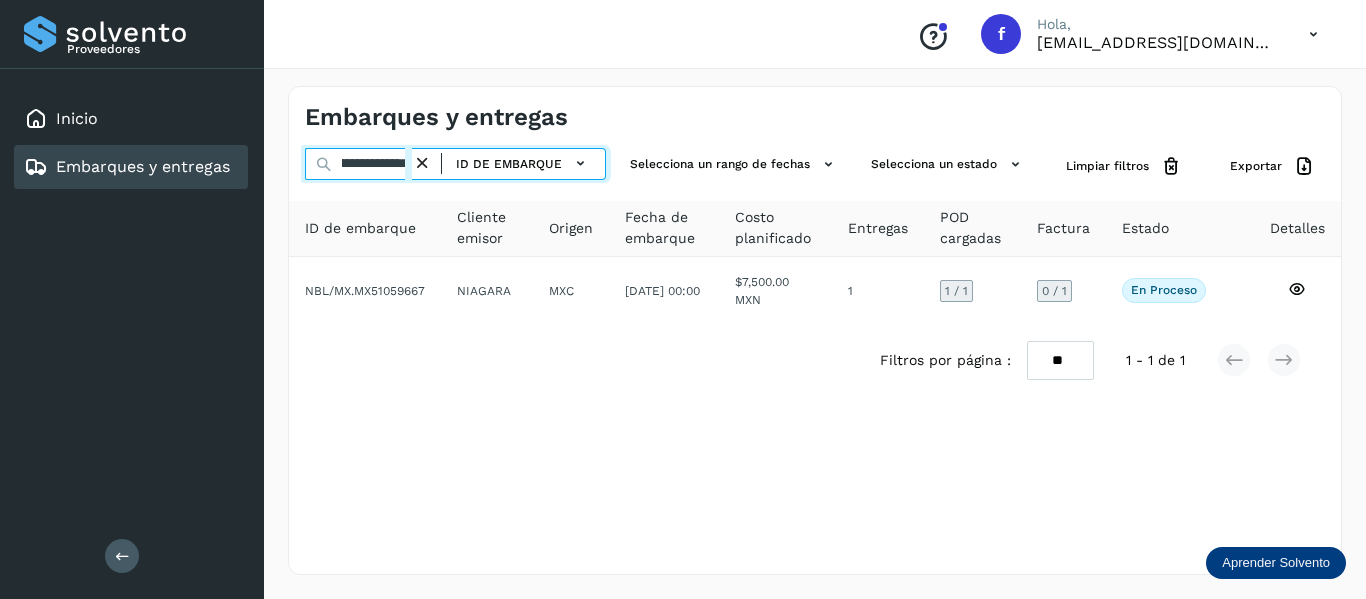 drag, startPoint x: 343, startPoint y: 171, endPoint x: 515, endPoint y: 192, distance: 173.27724 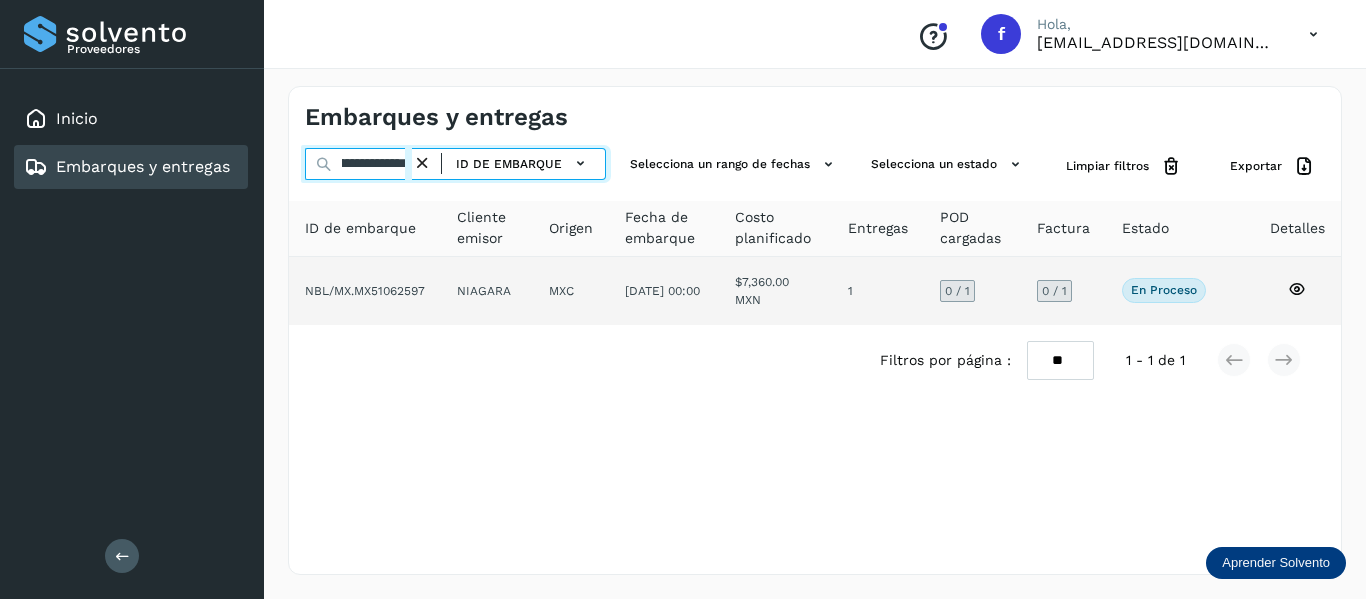type on "**********" 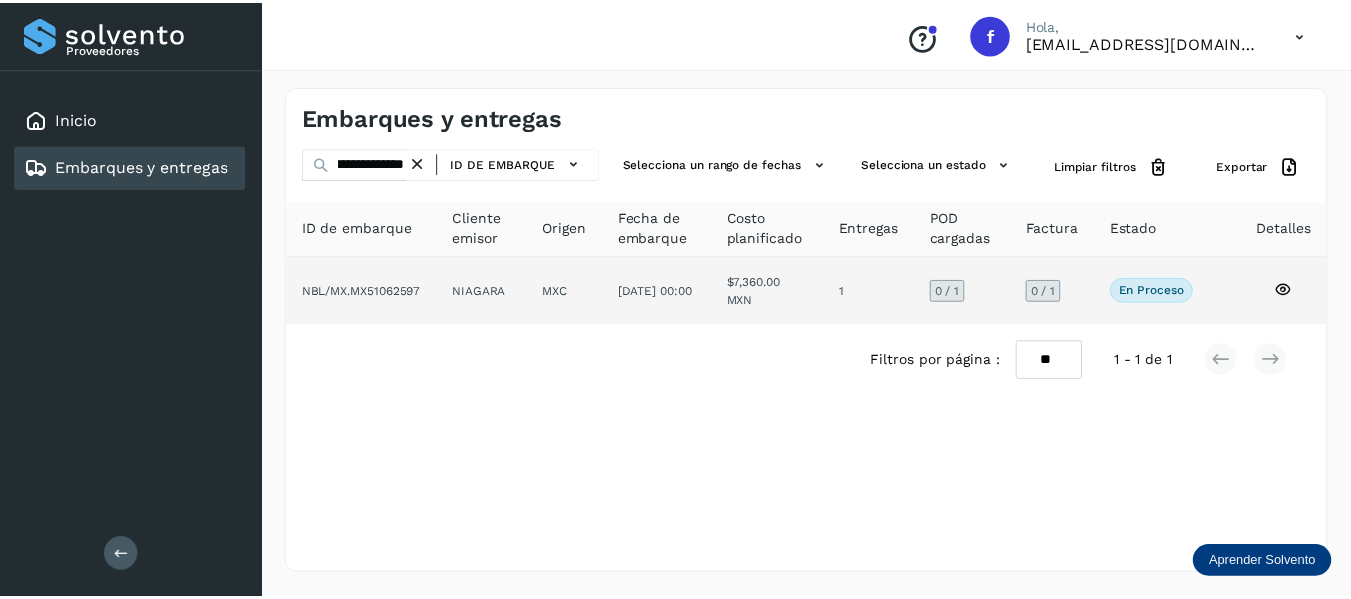 scroll, scrollTop: 0, scrollLeft: 0, axis: both 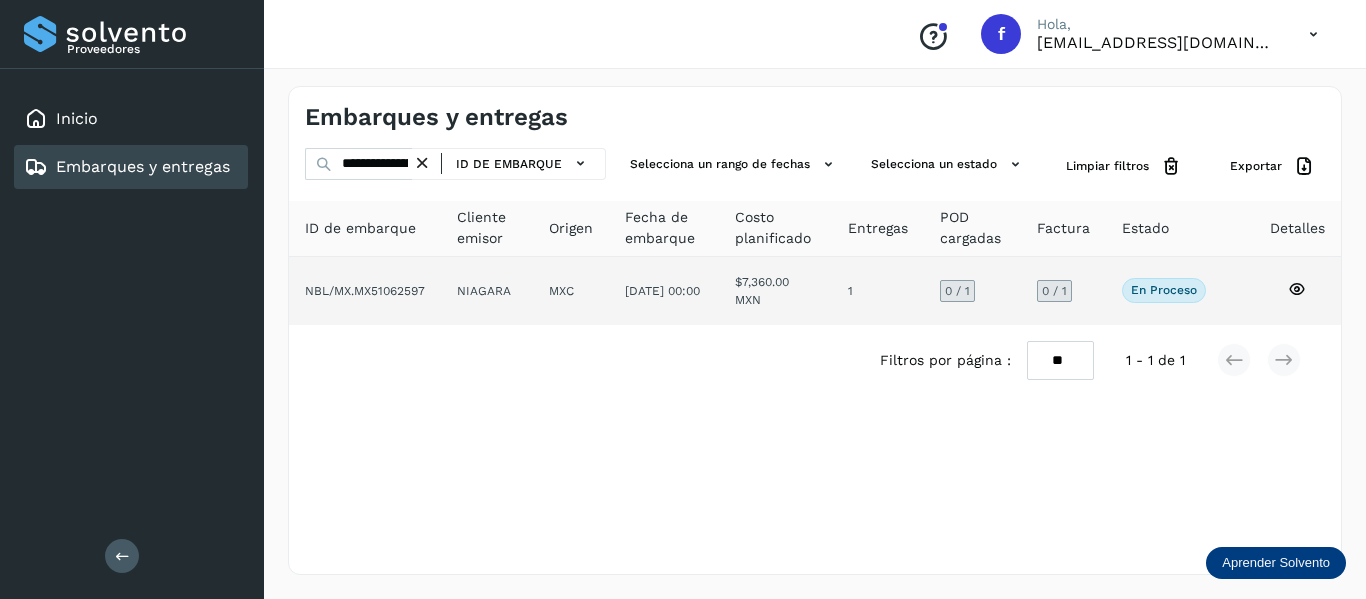 click 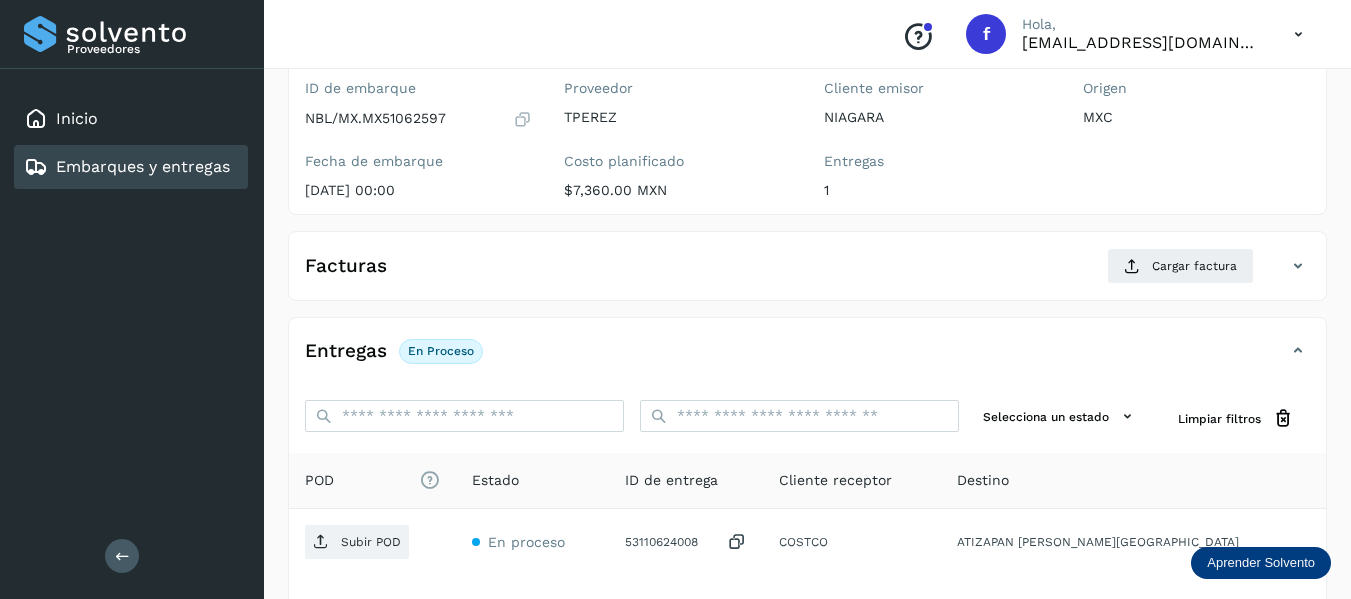 scroll, scrollTop: 300, scrollLeft: 0, axis: vertical 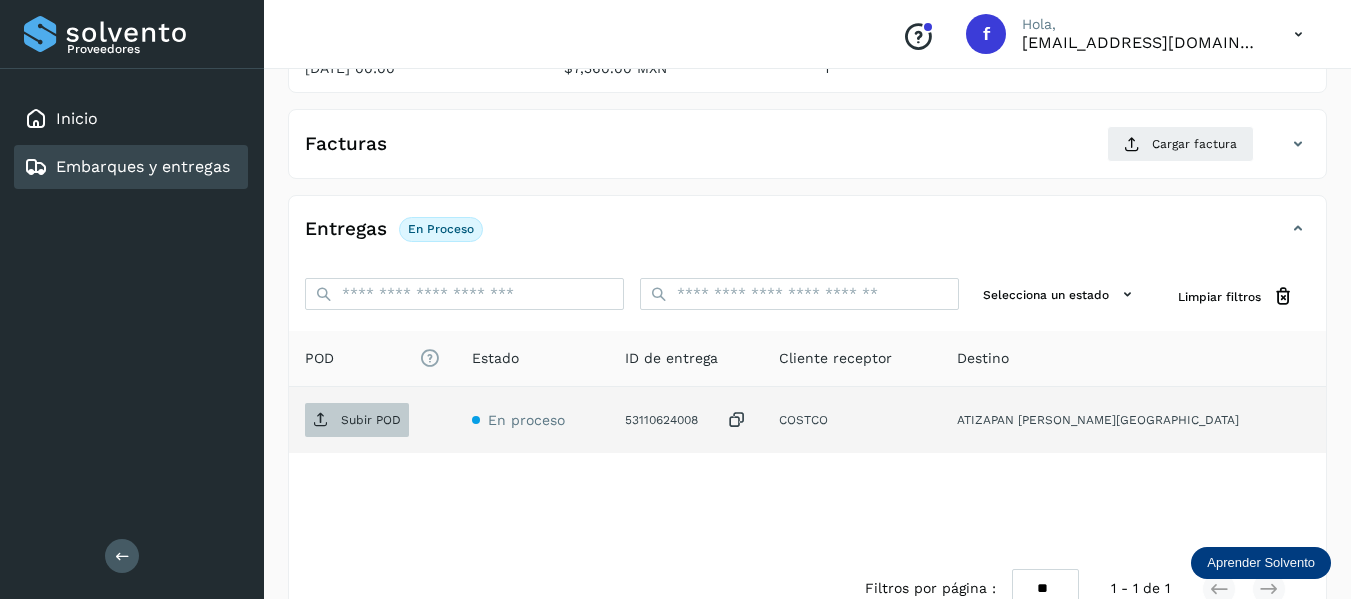 click on "Subir POD" at bounding box center [371, 420] 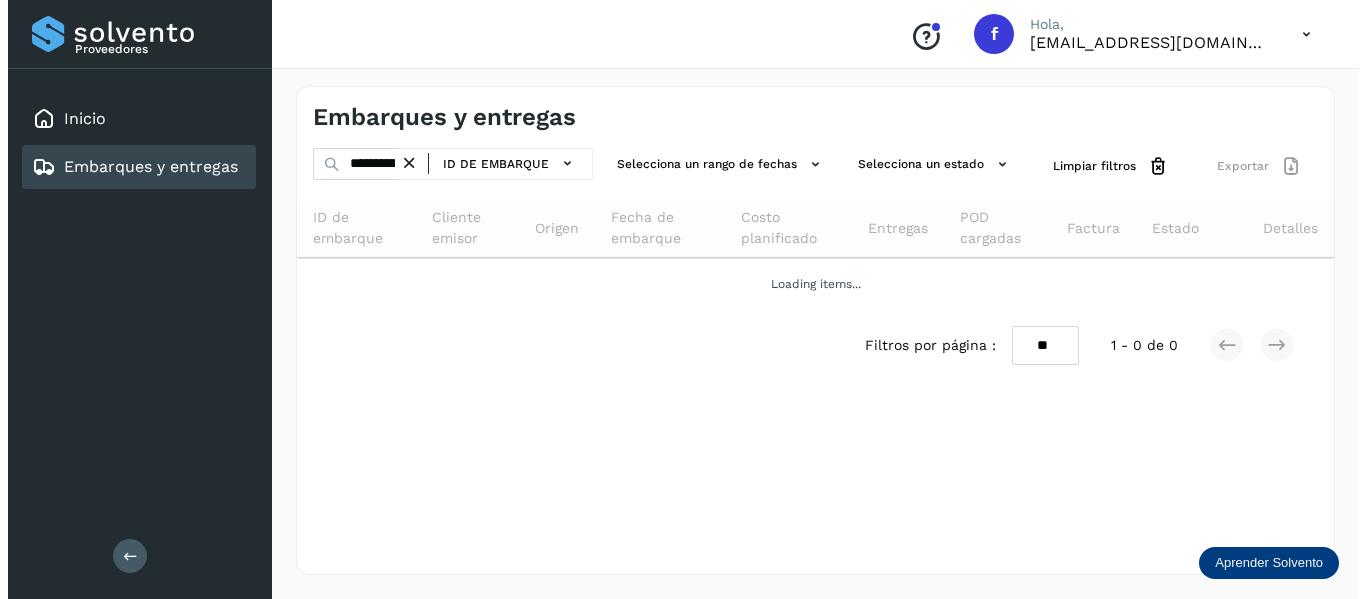 scroll, scrollTop: 0, scrollLeft: 0, axis: both 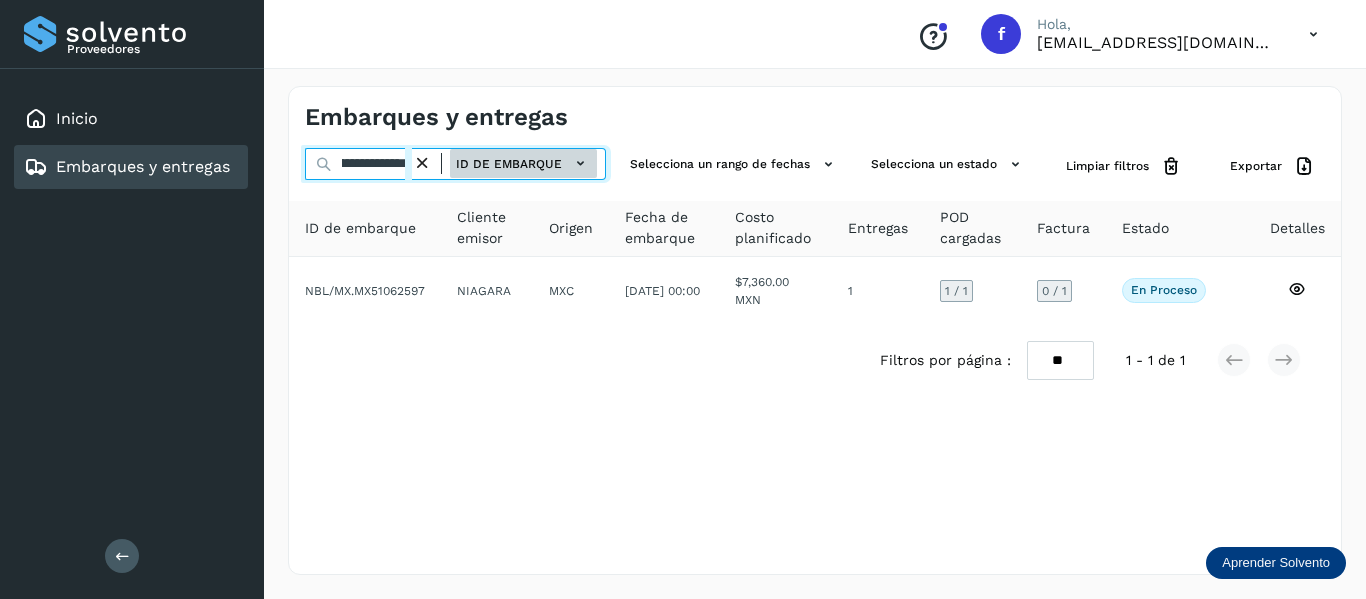 drag, startPoint x: 338, startPoint y: 162, endPoint x: 562, endPoint y: 162, distance: 224 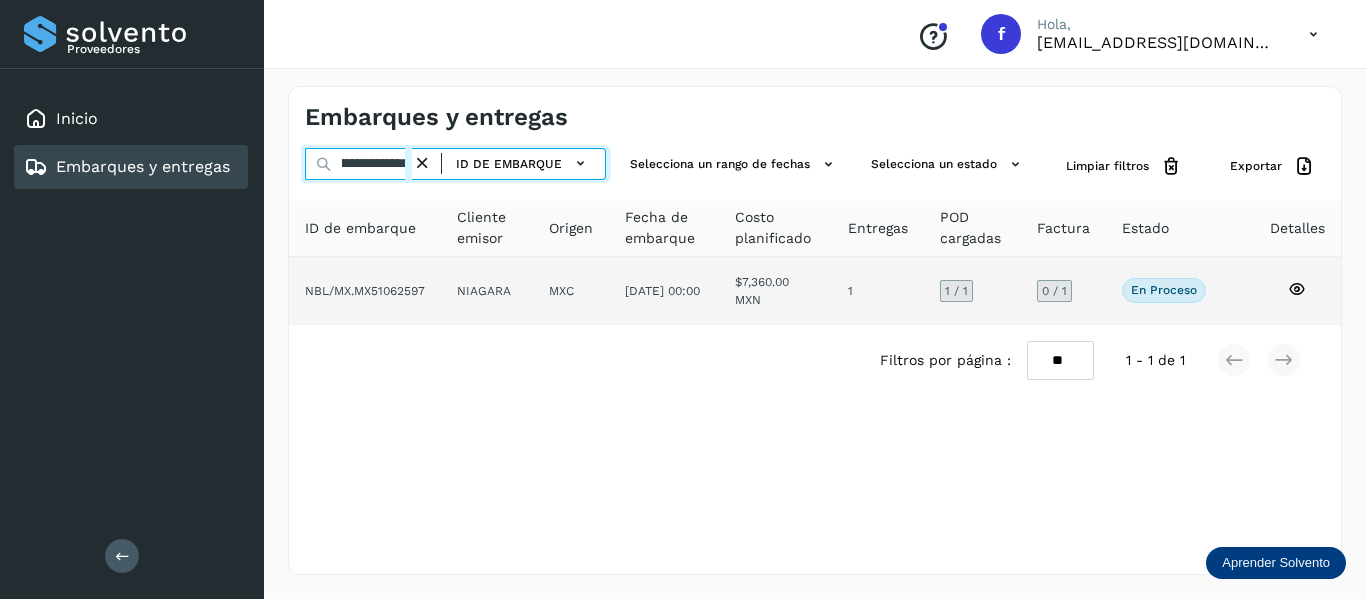 paste 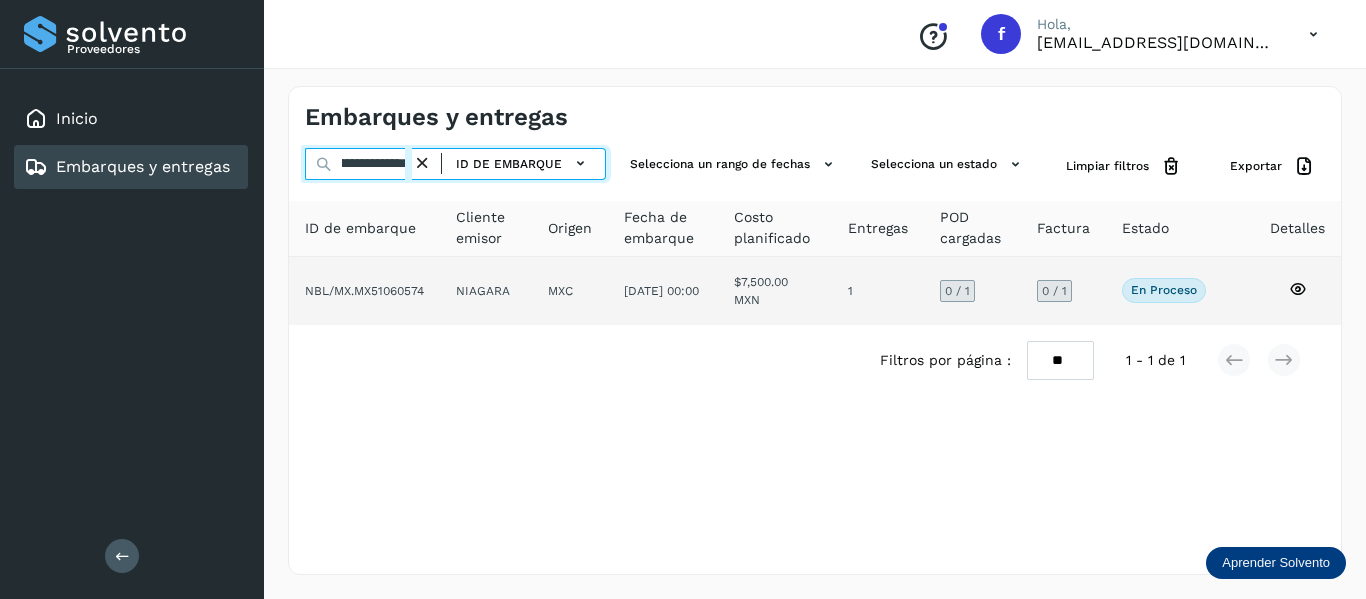 type on "**********" 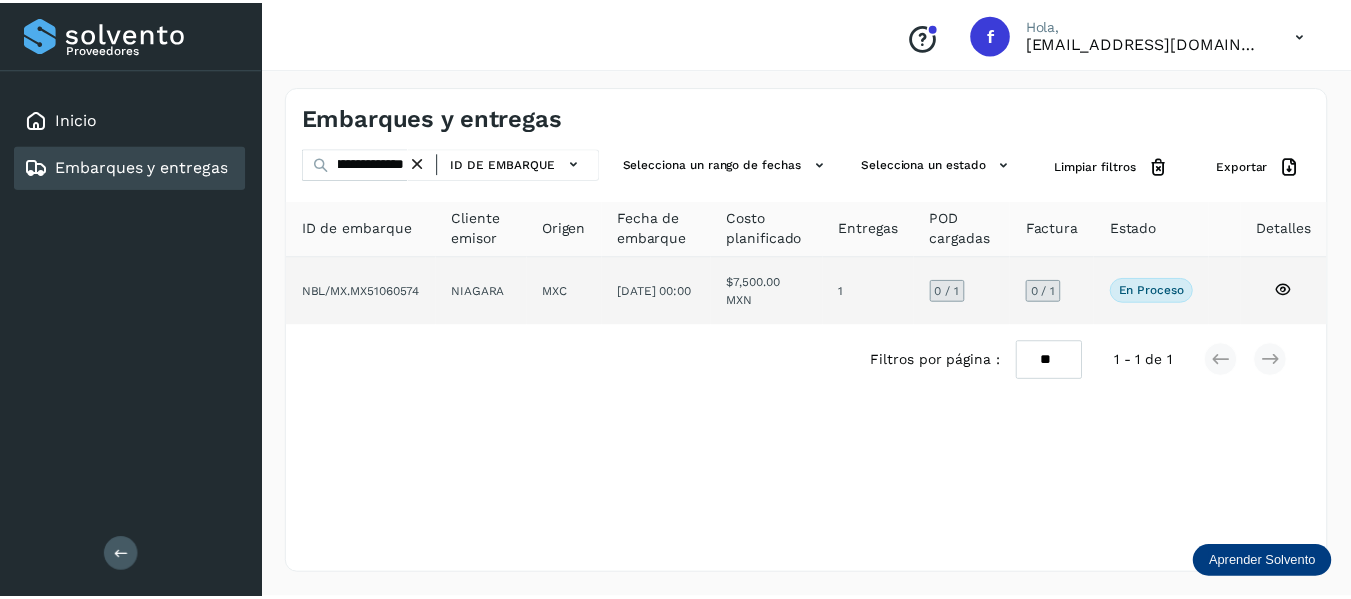 scroll, scrollTop: 0, scrollLeft: 0, axis: both 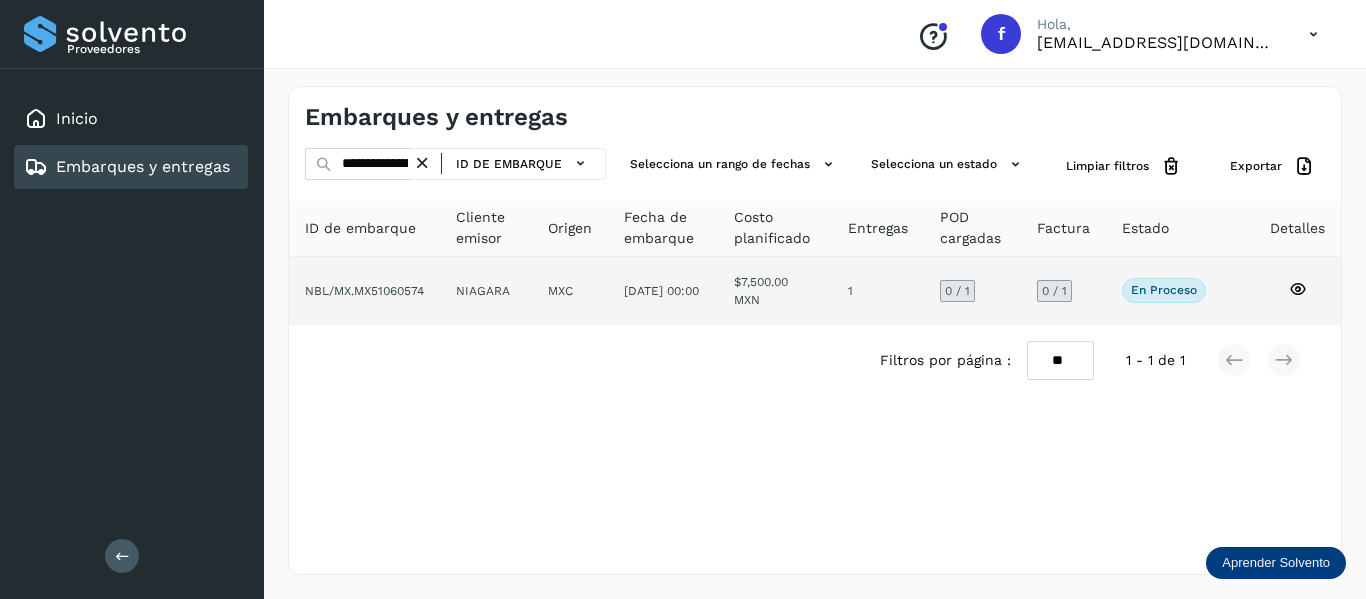click 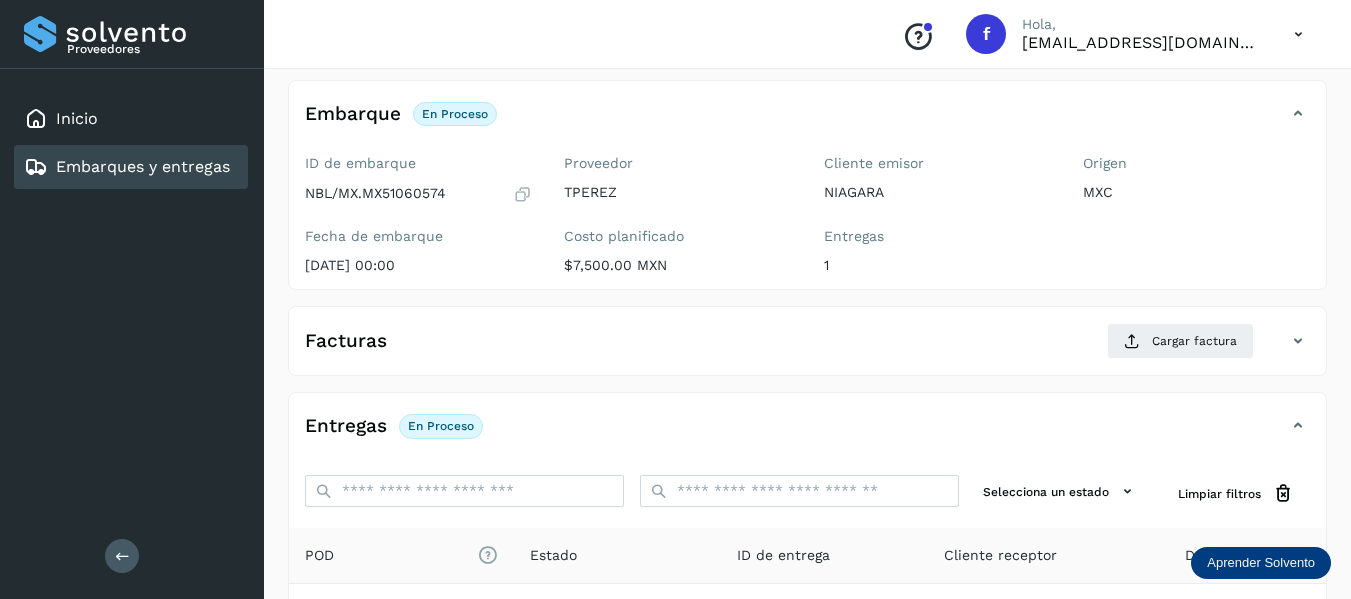 scroll, scrollTop: 350, scrollLeft: 0, axis: vertical 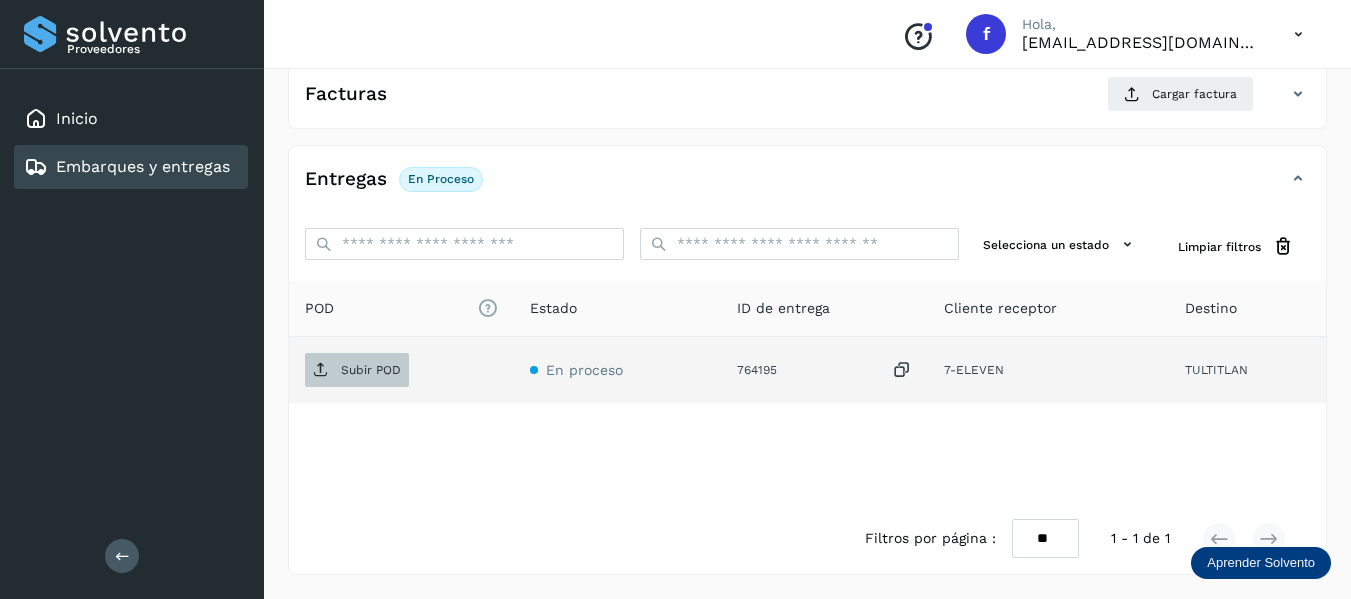 click on "Subir POD" at bounding box center (357, 370) 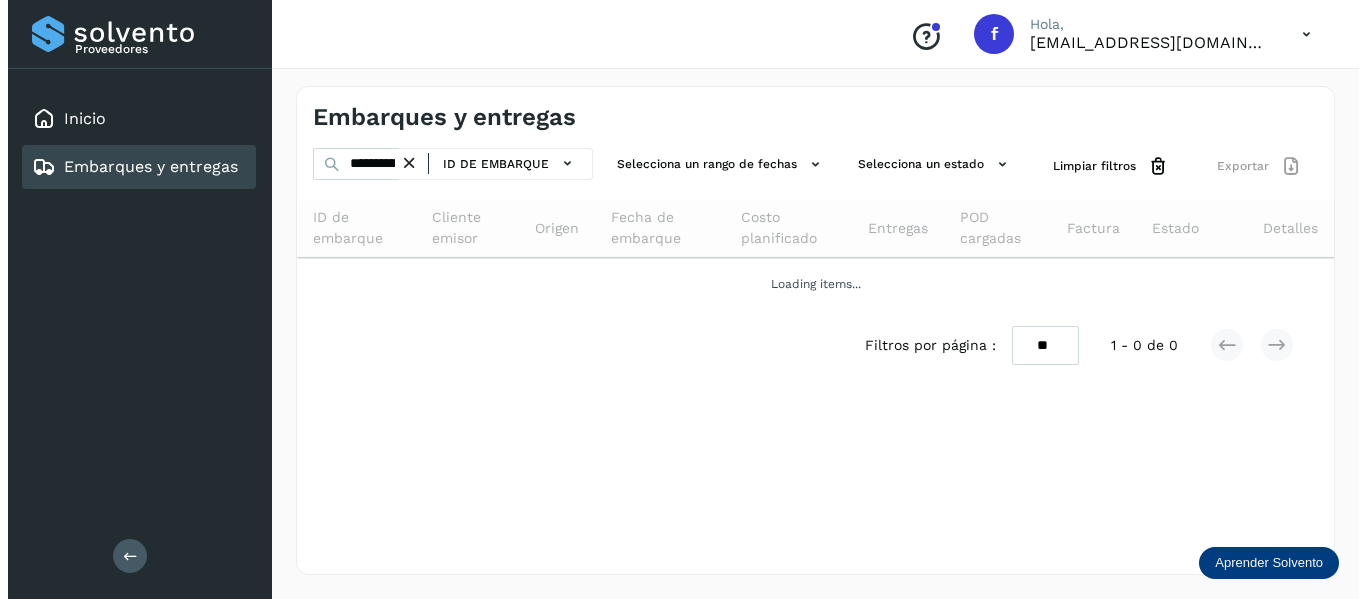 scroll, scrollTop: 0, scrollLeft: 0, axis: both 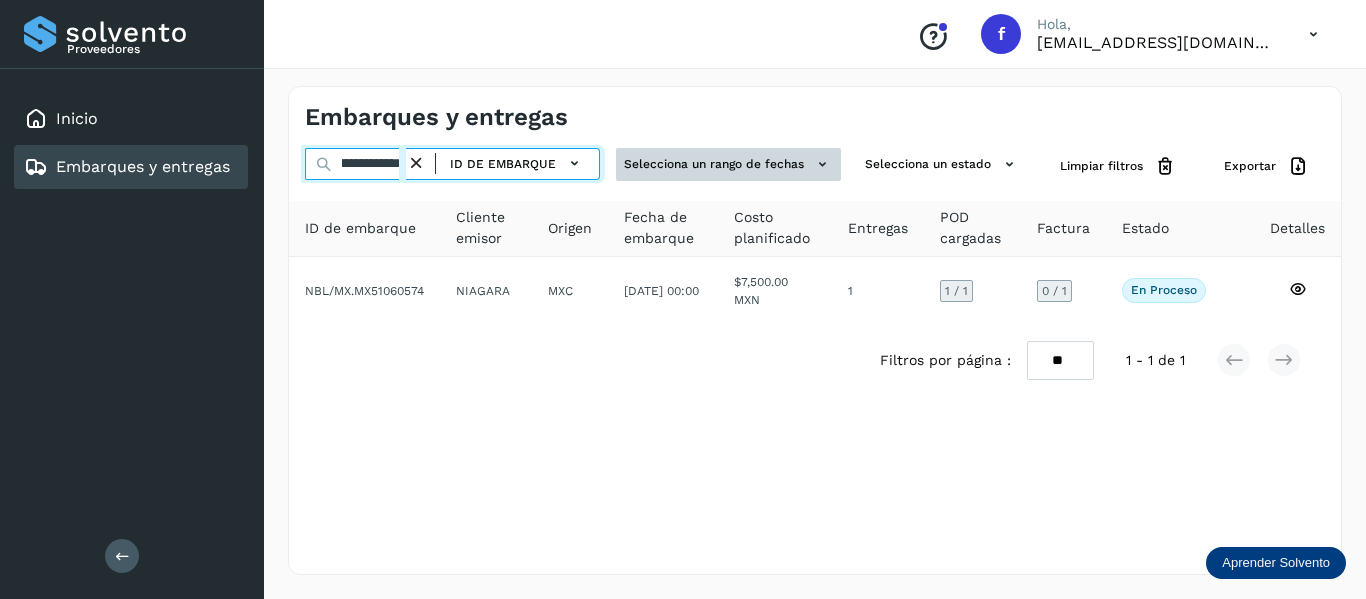 drag, startPoint x: 337, startPoint y: 166, endPoint x: 652, endPoint y: 171, distance: 315.03967 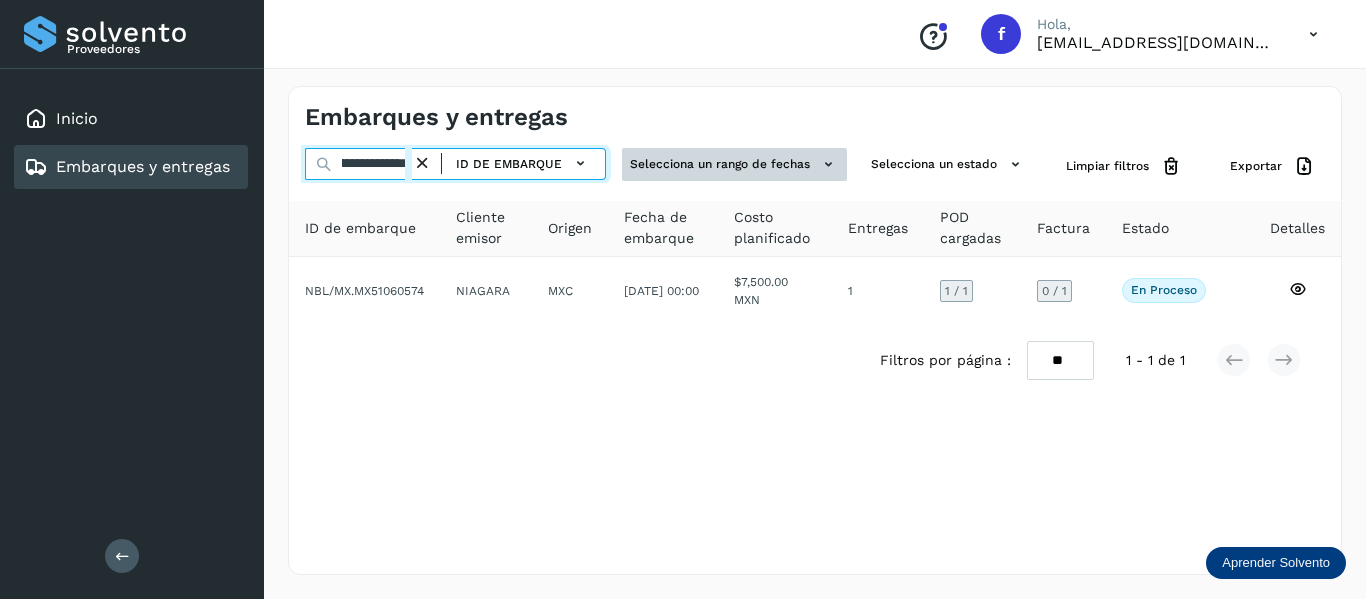 paste 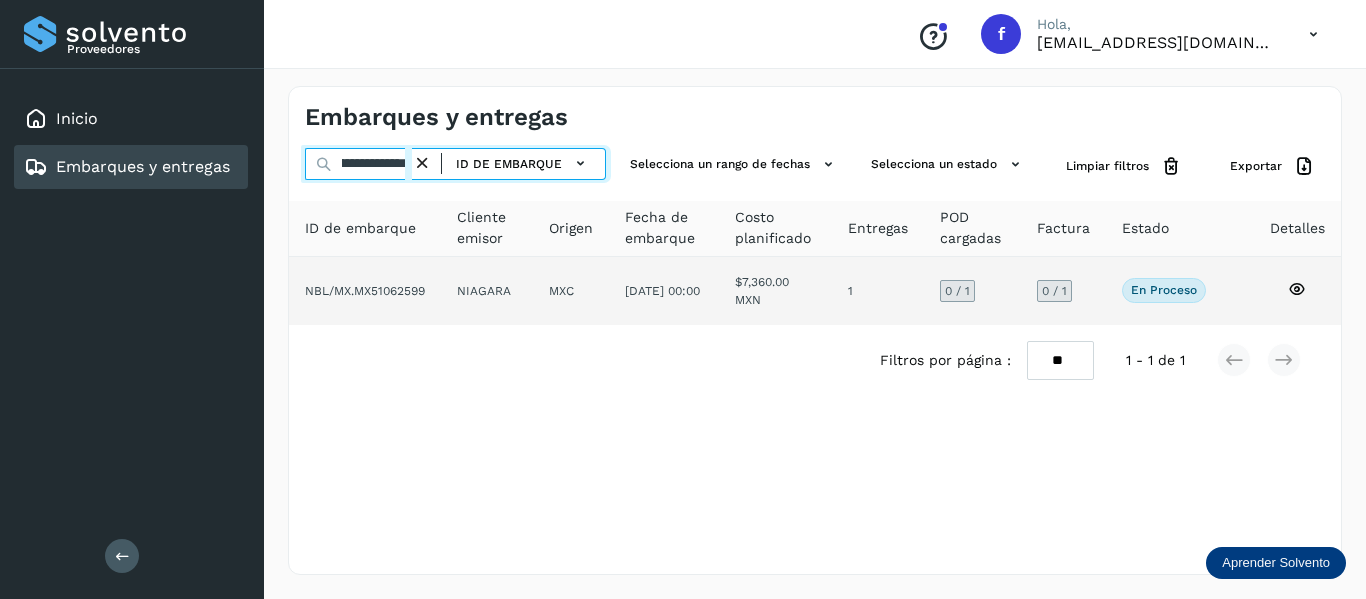 type on "**********" 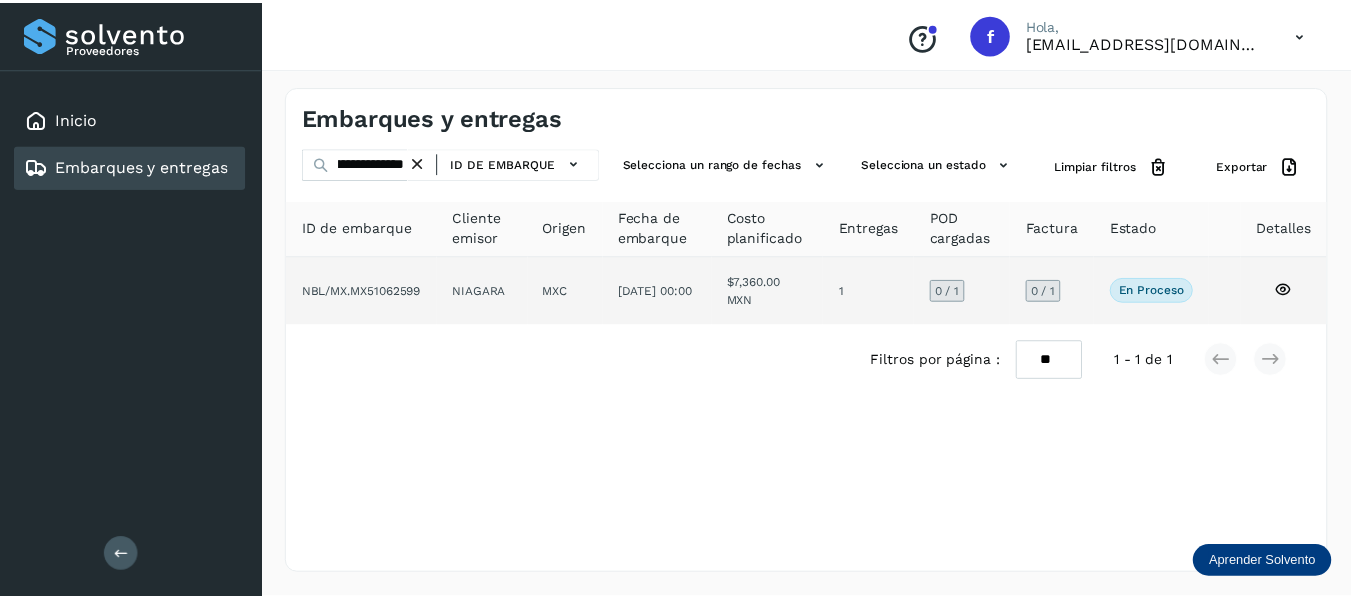 scroll, scrollTop: 0, scrollLeft: 0, axis: both 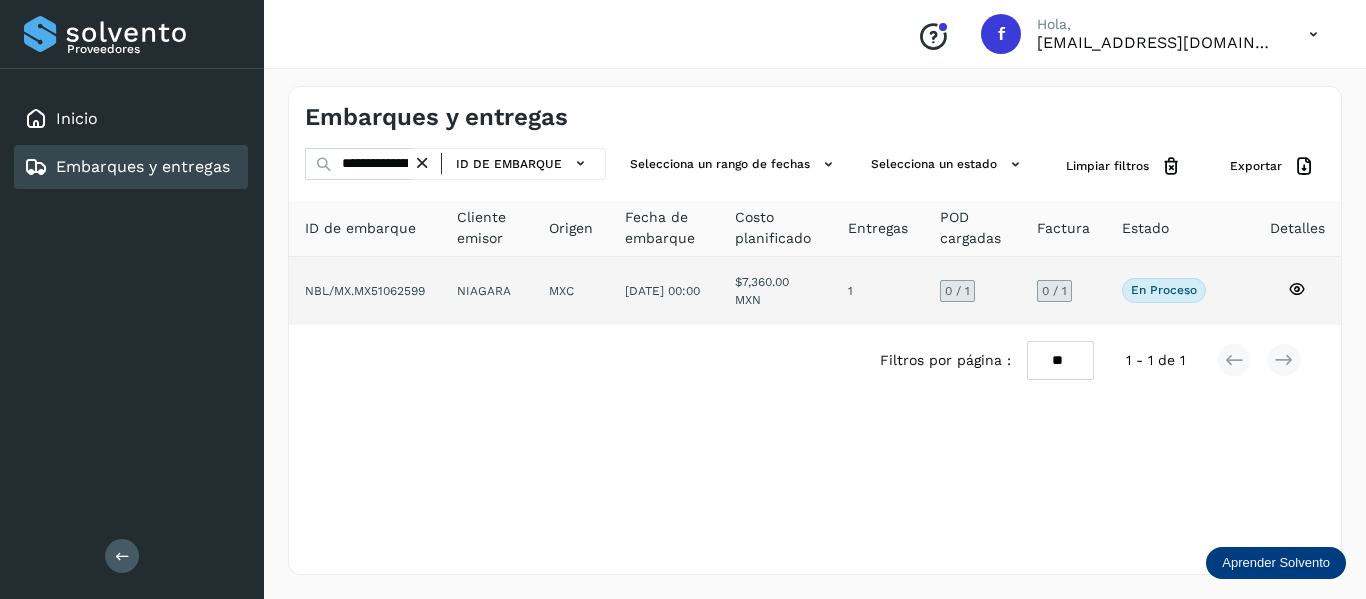 click 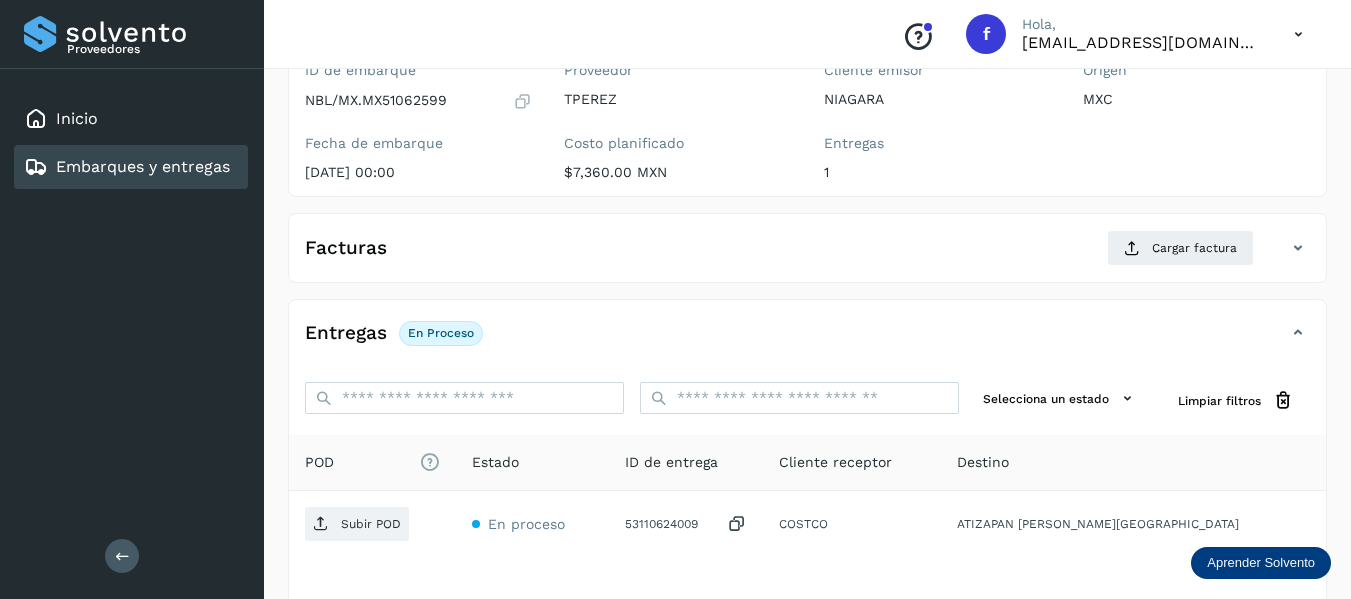 scroll, scrollTop: 200, scrollLeft: 0, axis: vertical 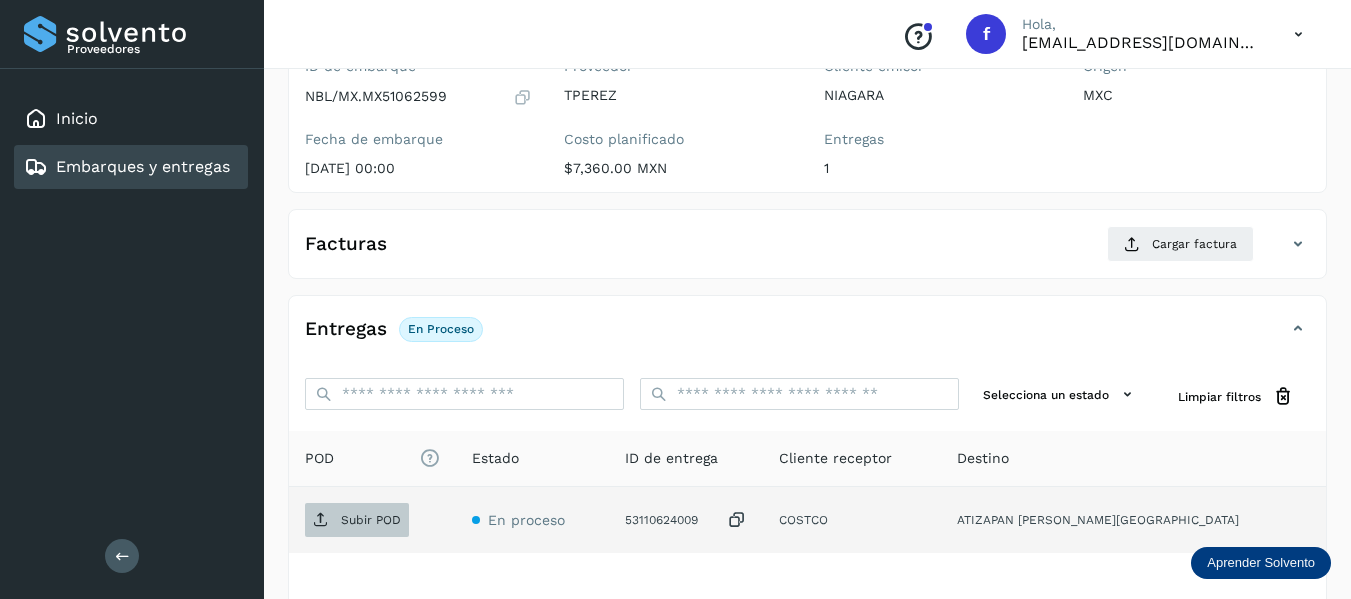 click on "Subir POD" at bounding box center [371, 520] 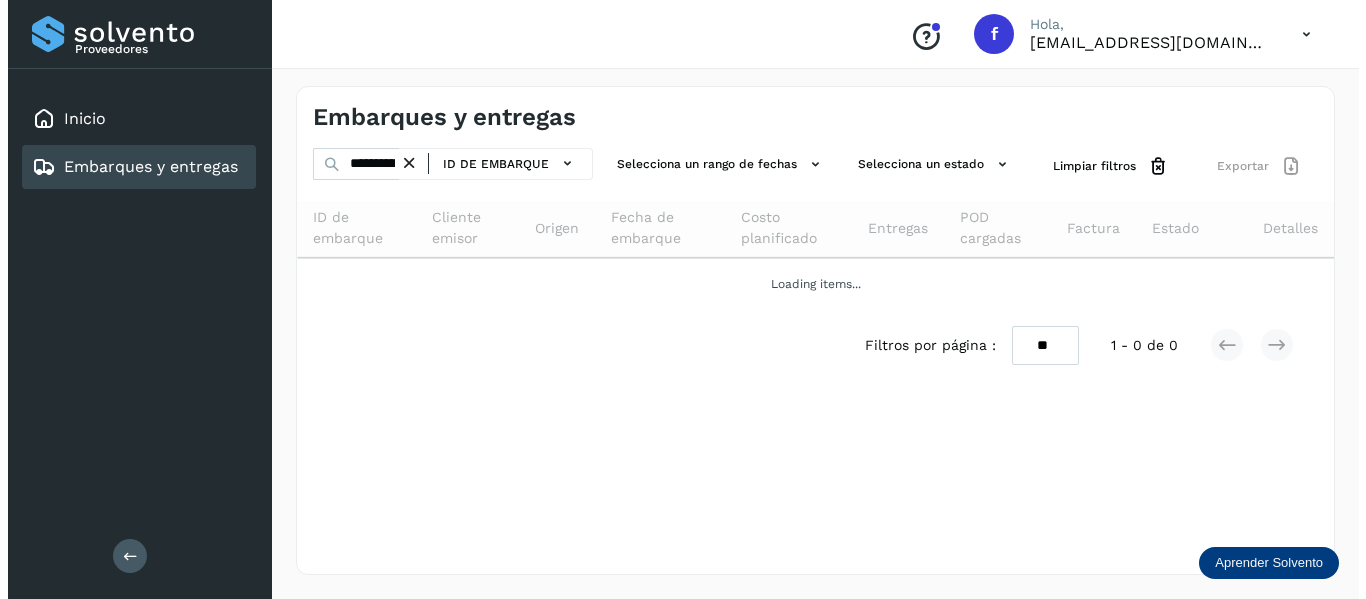 scroll, scrollTop: 0, scrollLeft: 0, axis: both 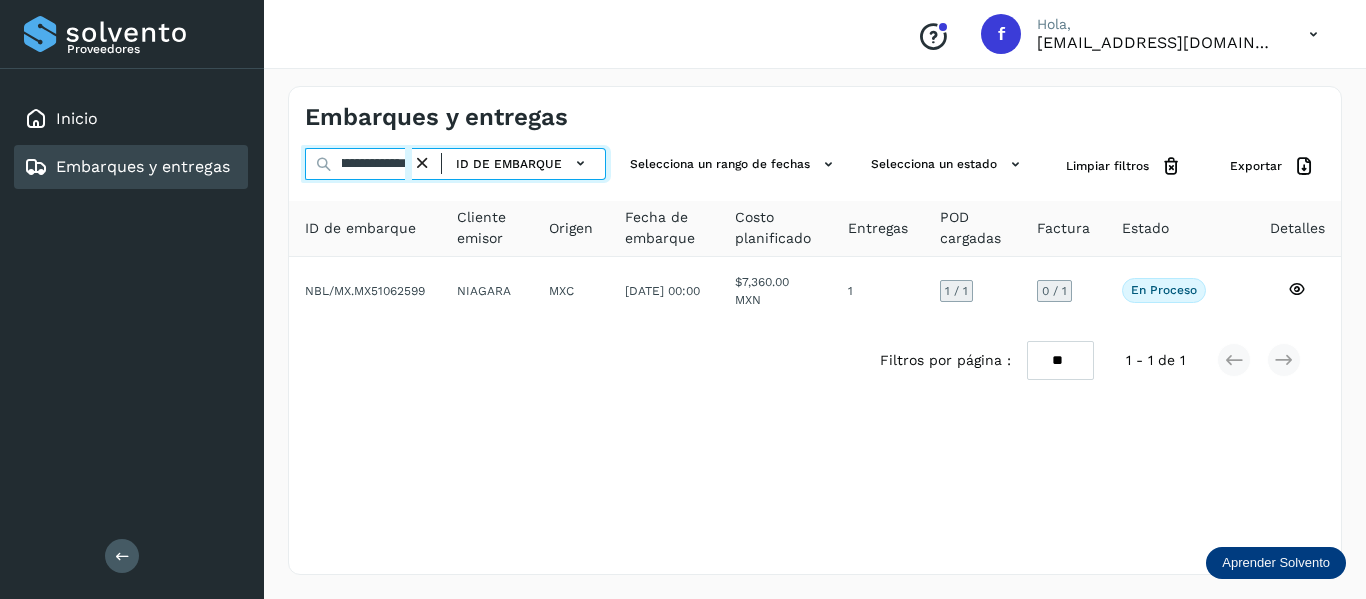 drag, startPoint x: 342, startPoint y: 168, endPoint x: 610, endPoint y: 182, distance: 268.36542 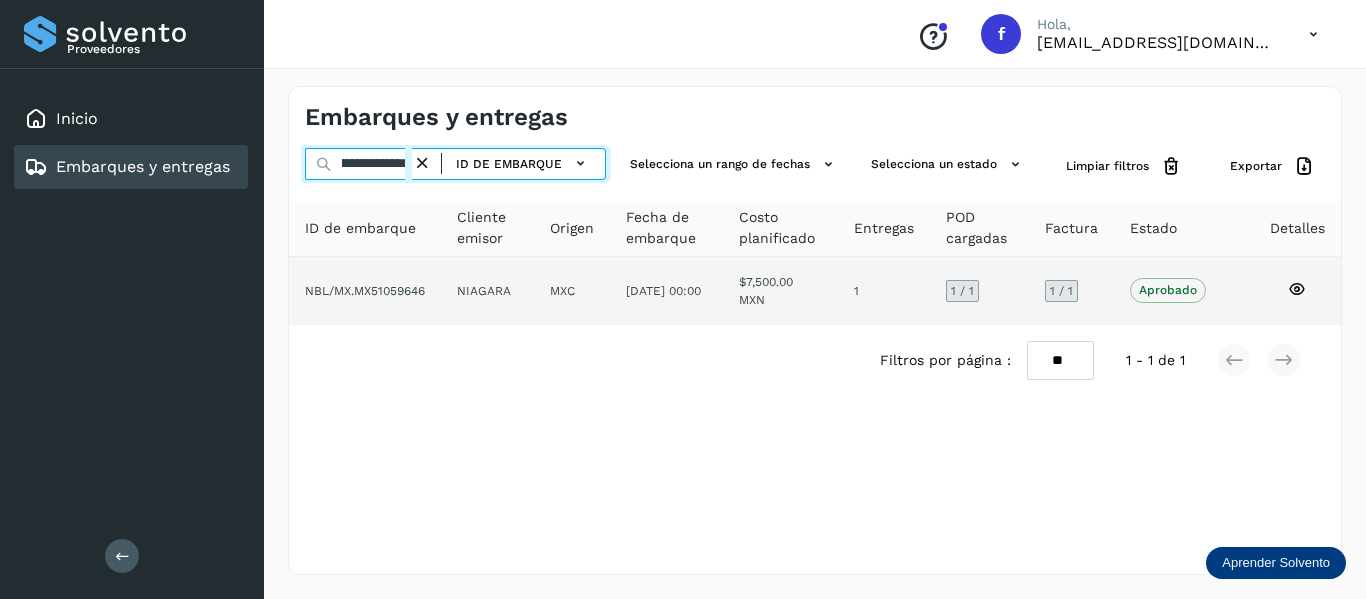 type on "**********" 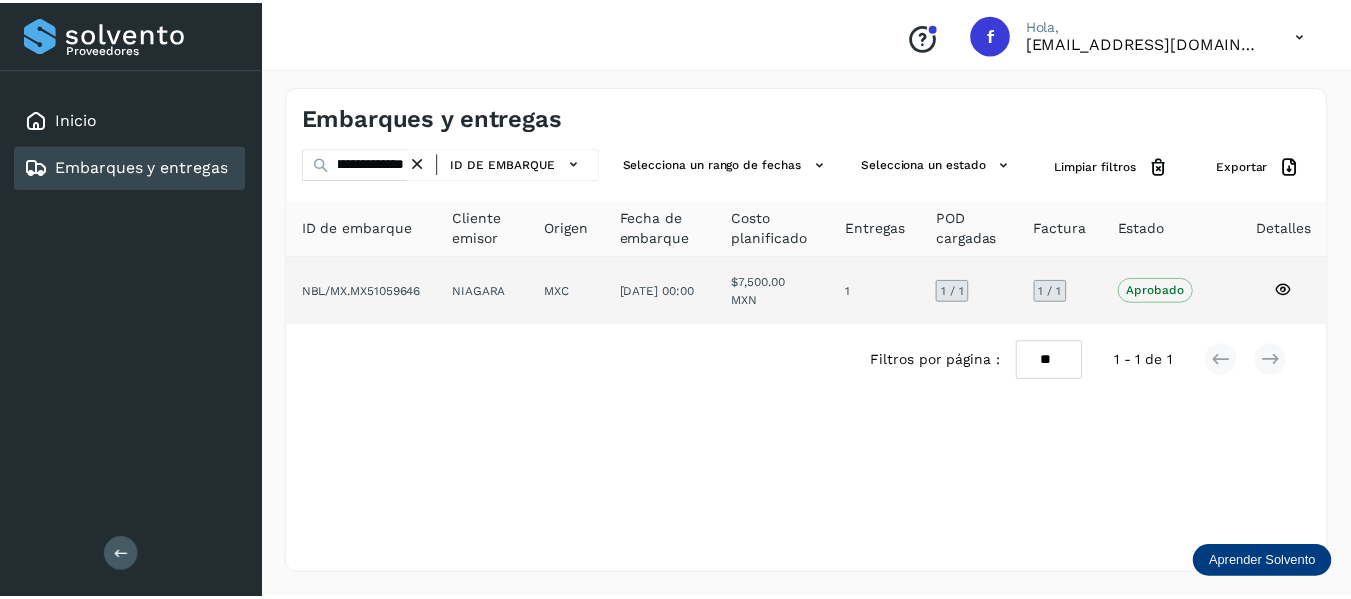scroll, scrollTop: 0, scrollLeft: 0, axis: both 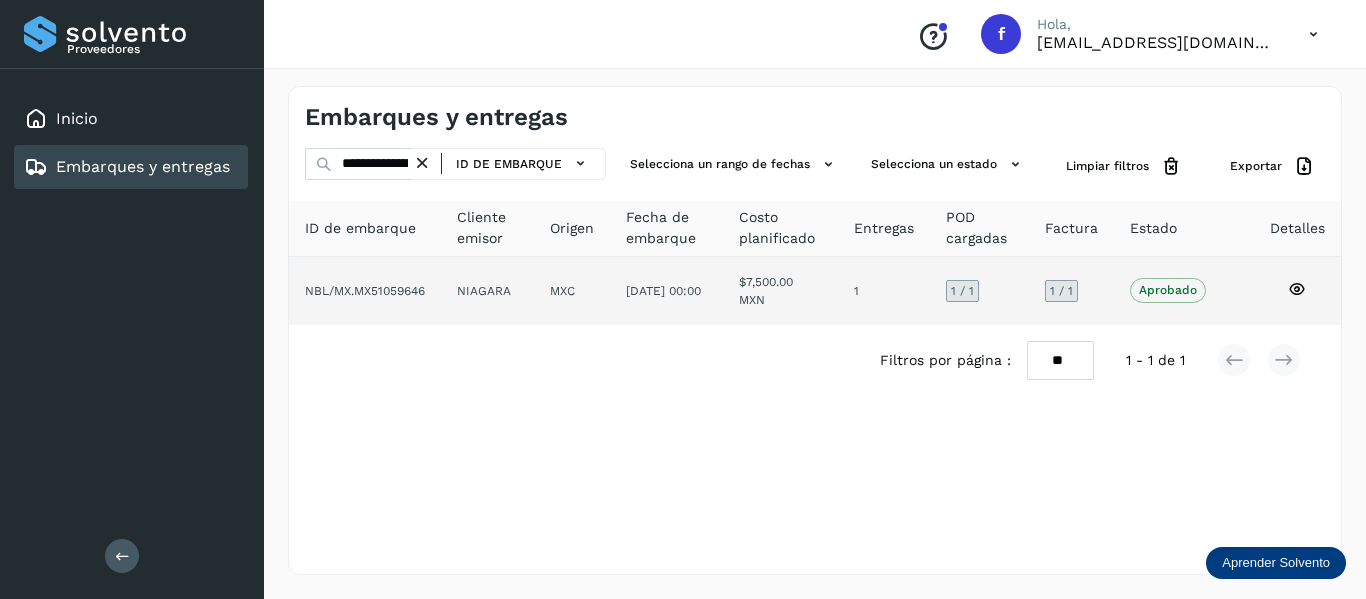 click on "Aprobado
Verifica el estado de la factura o entregas asociadas a este embarque" 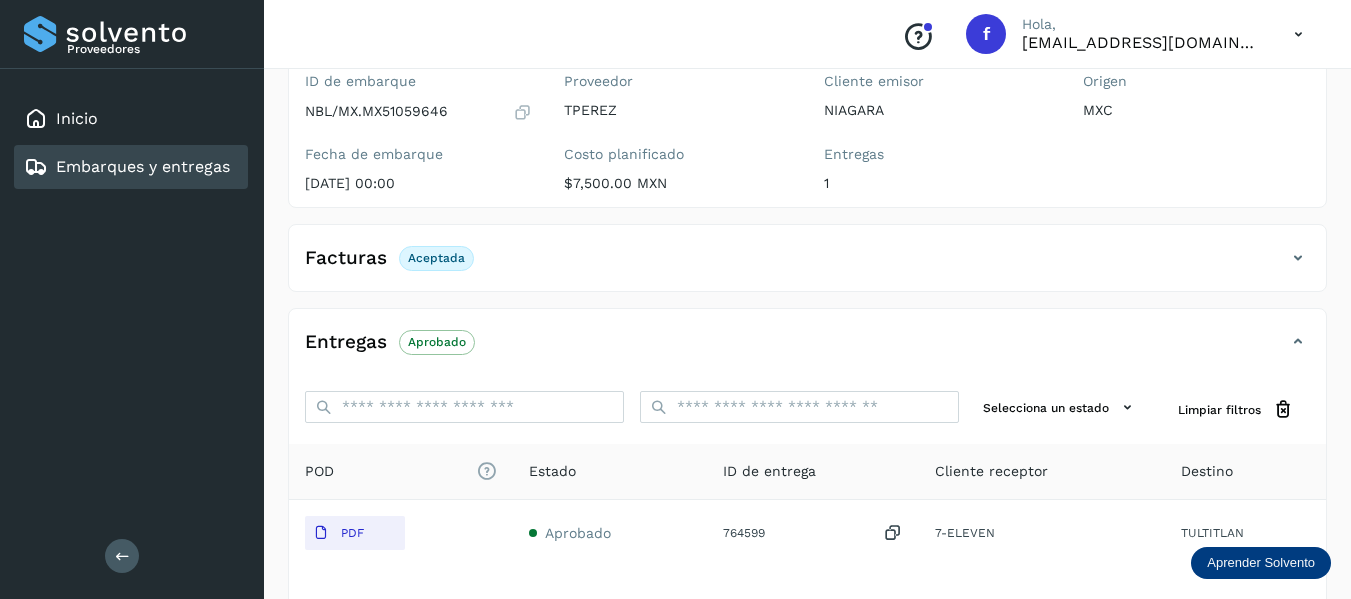 scroll, scrollTop: 200, scrollLeft: 0, axis: vertical 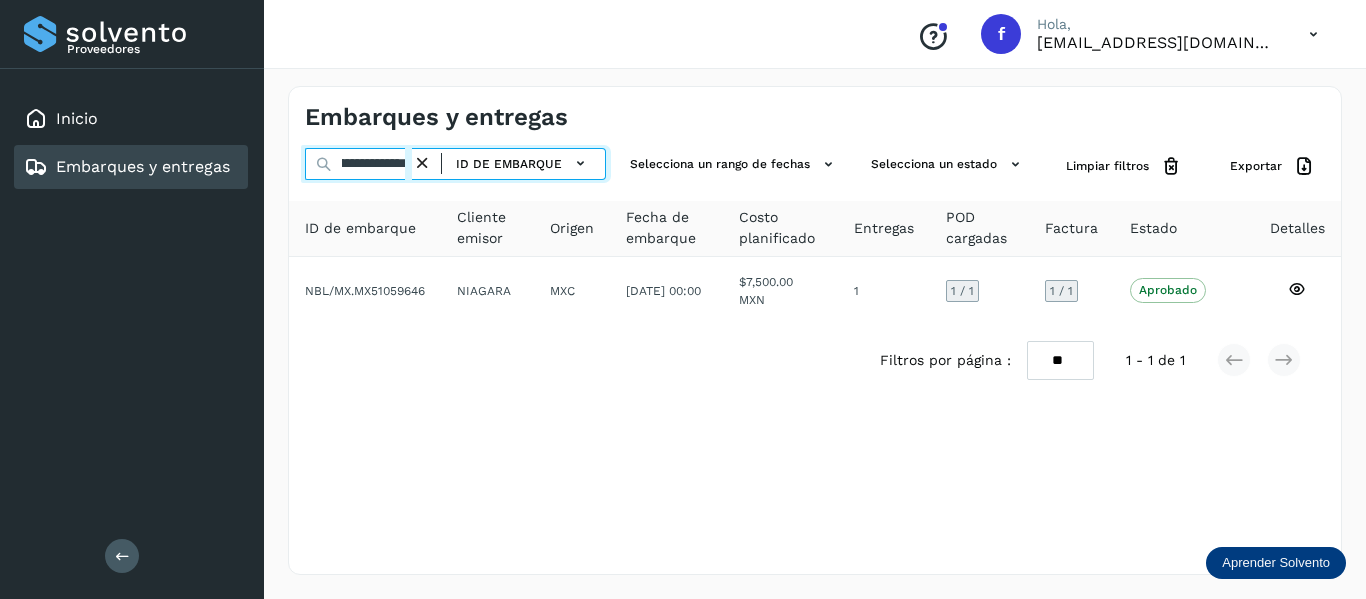 drag, startPoint x: 337, startPoint y: 165, endPoint x: 557, endPoint y: 207, distance: 223.9732 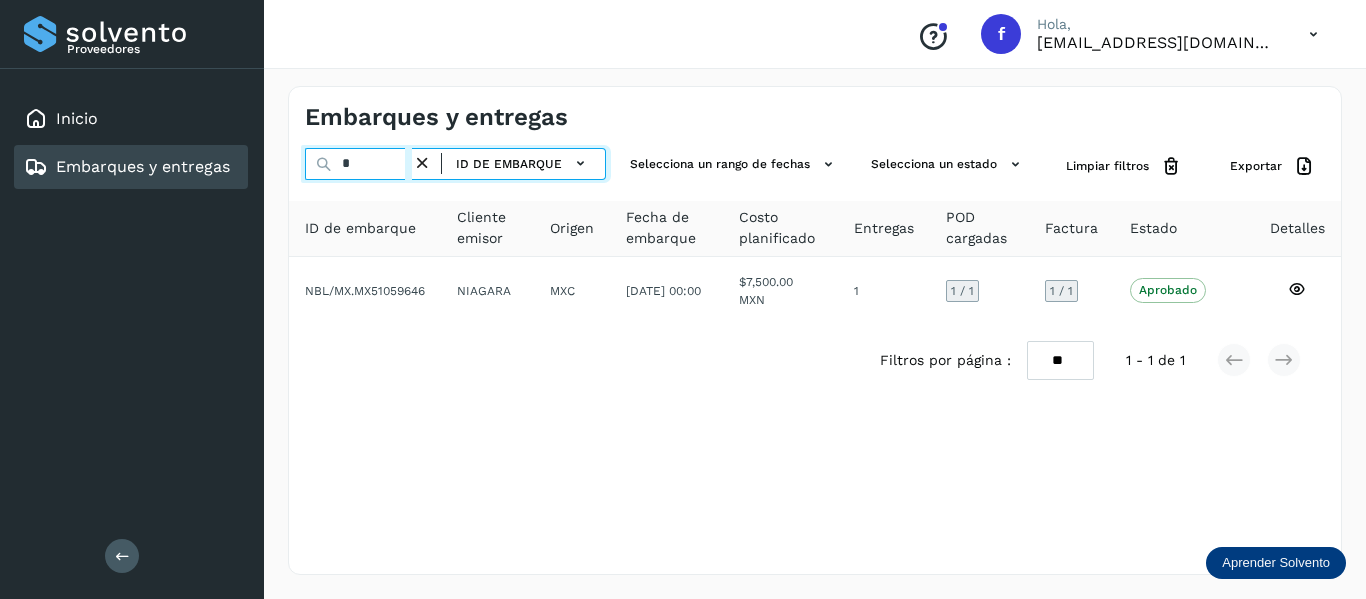scroll, scrollTop: 0, scrollLeft: 0, axis: both 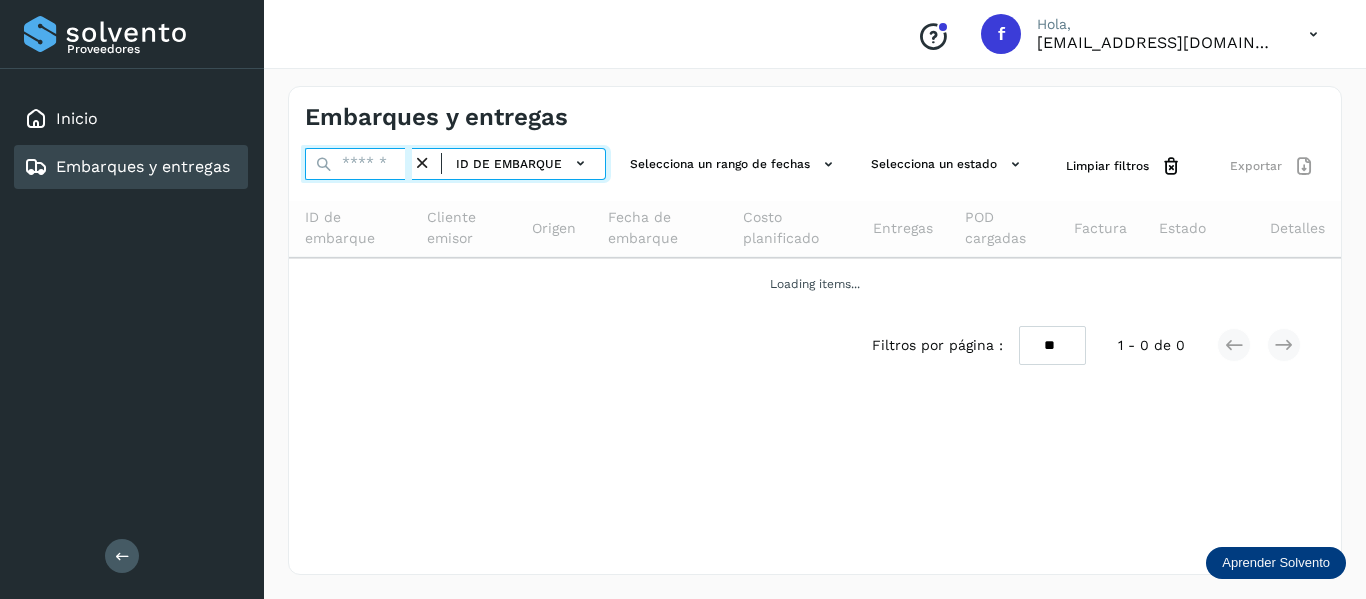 paste on "**********" 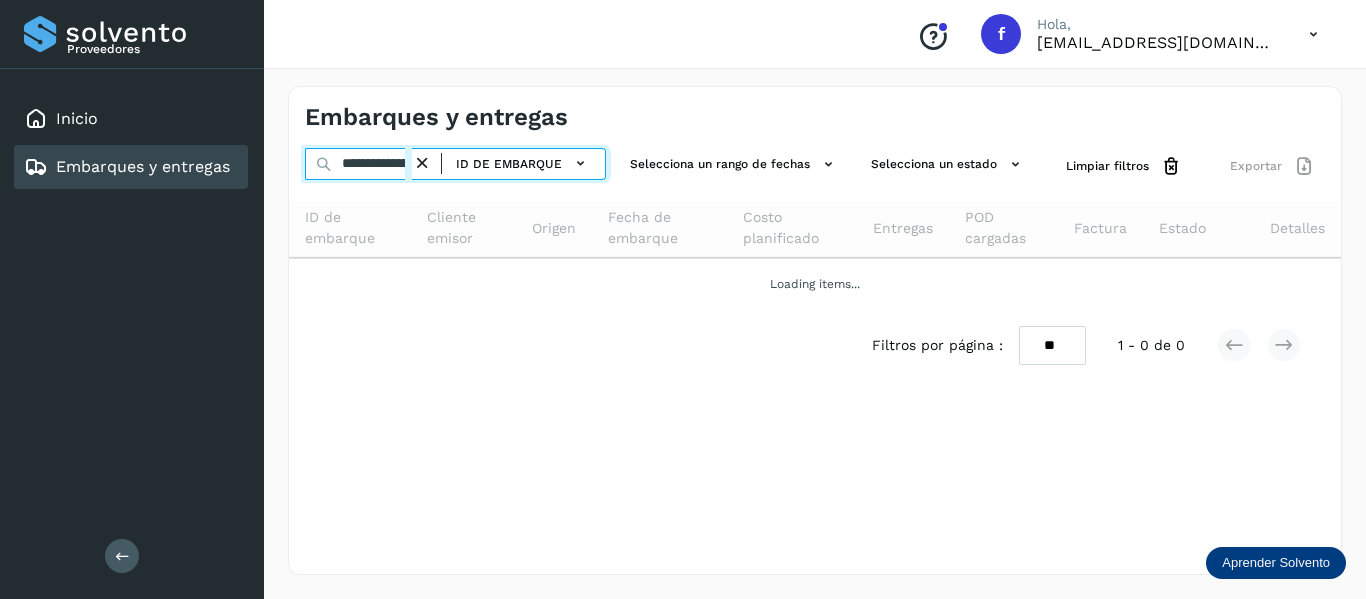 scroll, scrollTop: 0, scrollLeft: 77, axis: horizontal 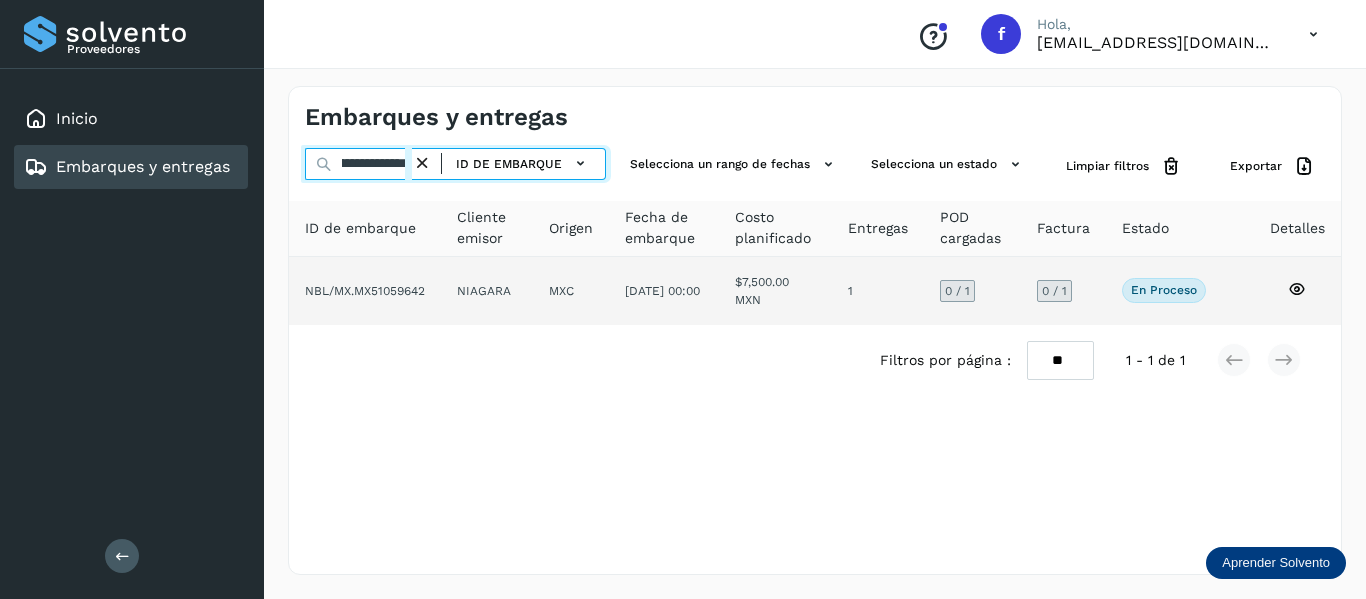type on "**********" 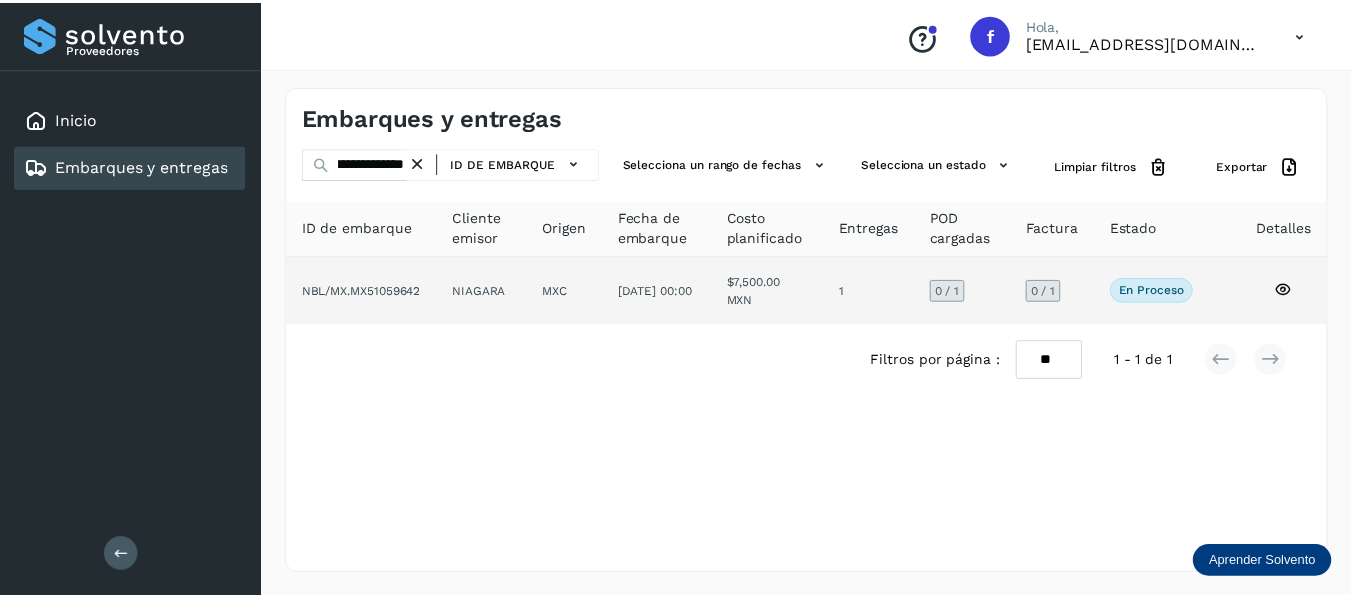 scroll, scrollTop: 0, scrollLeft: 0, axis: both 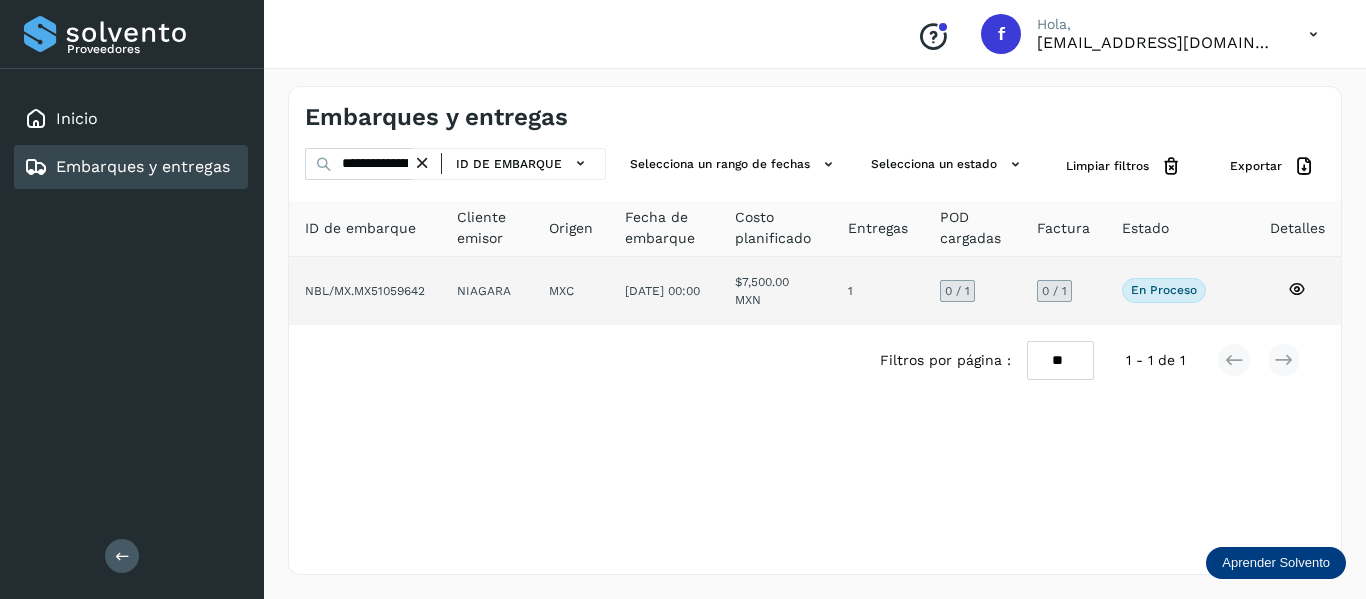 click 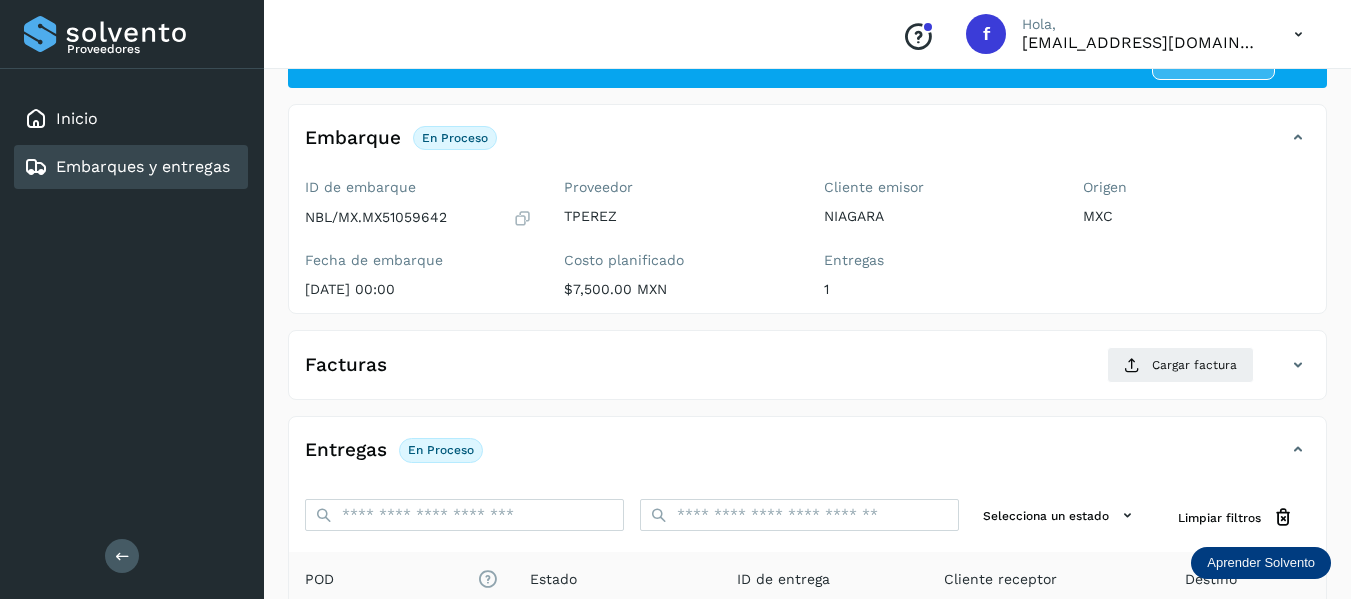 scroll, scrollTop: 200, scrollLeft: 0, axis: vertical 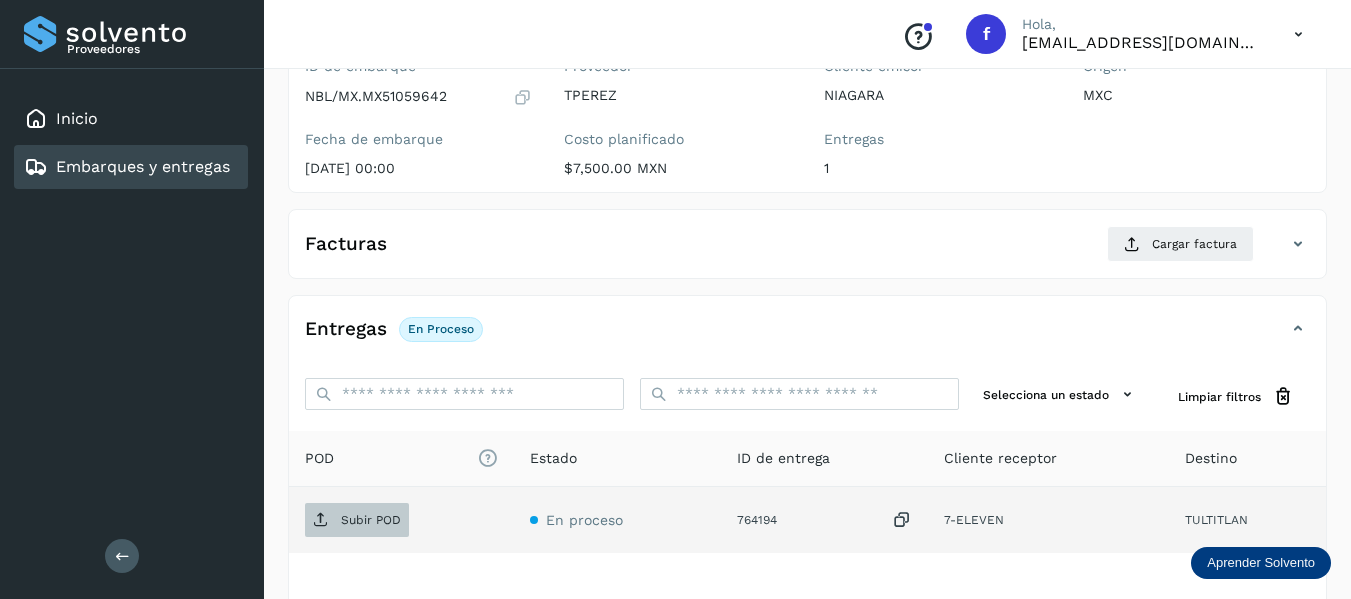 click on "Subir POD" at bounding box center (357, 520) 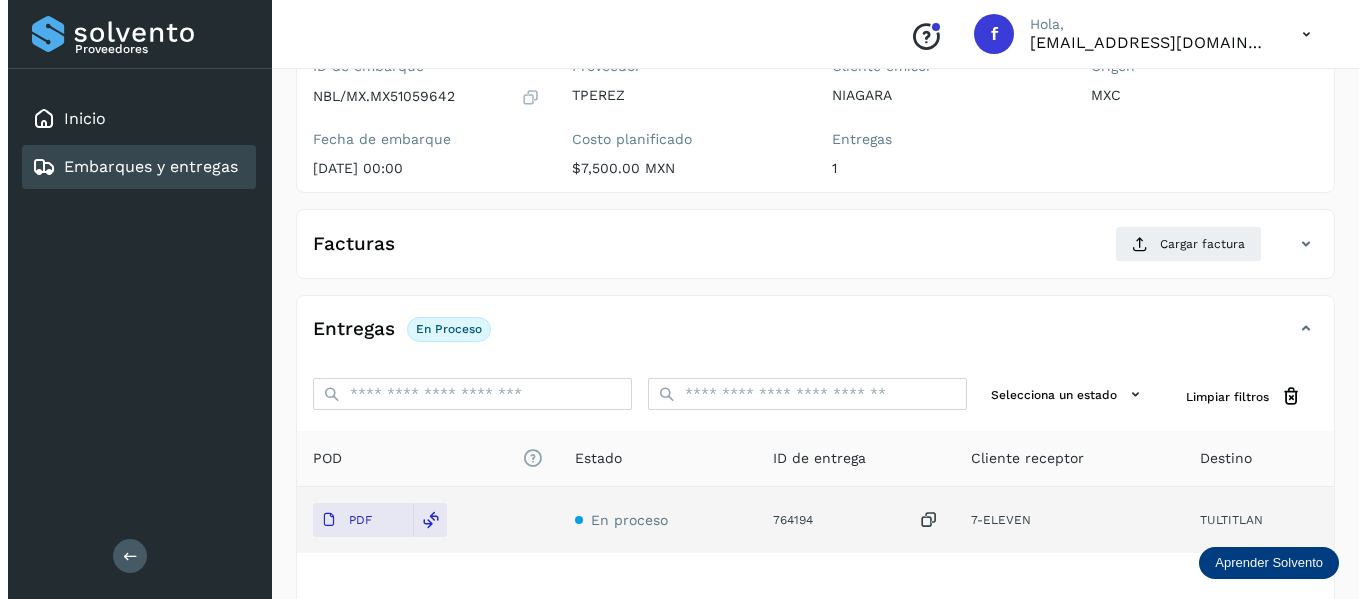 scroll, scrollTop: 0, scrollLeft: 0, axis: both 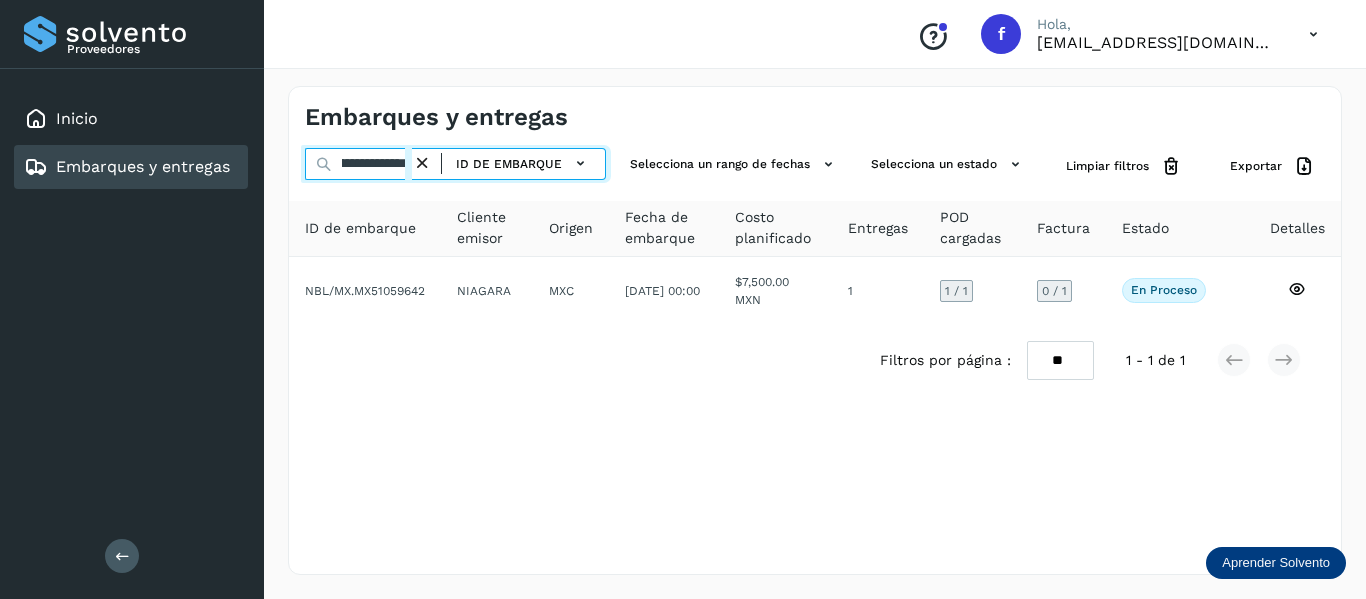 drag, startPoint x: 339, startPoint y: 169, endPoint x: 518, endPoint y: 185, distance: 179.71365 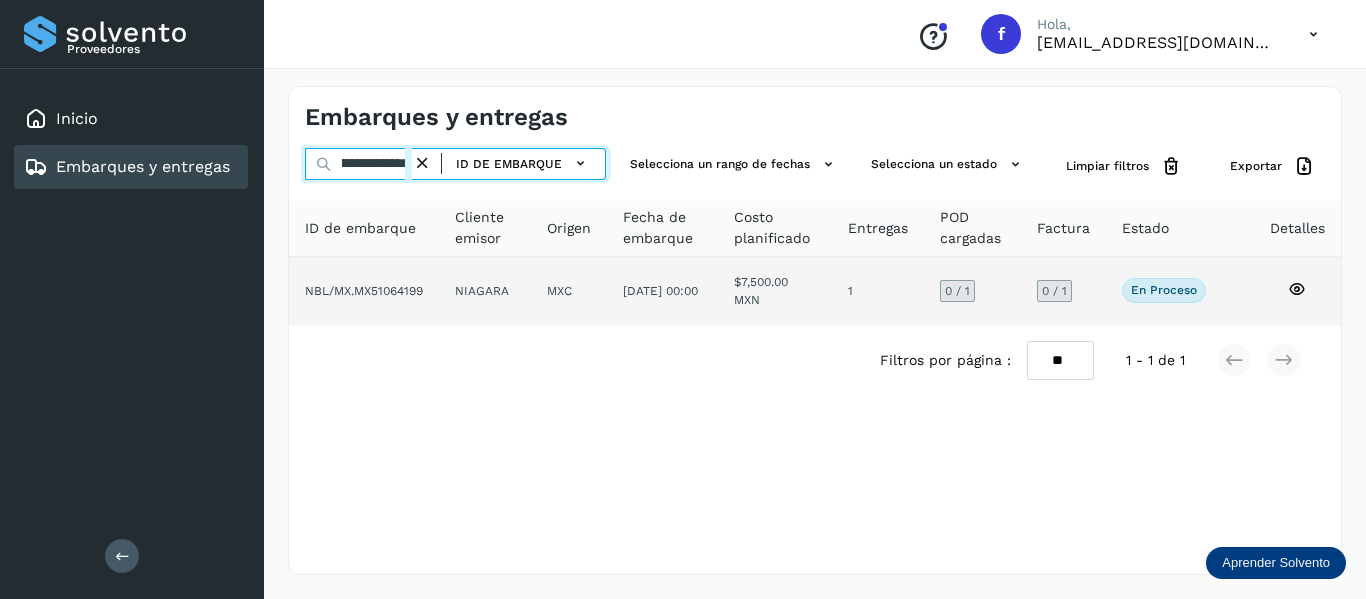 type on "**********" 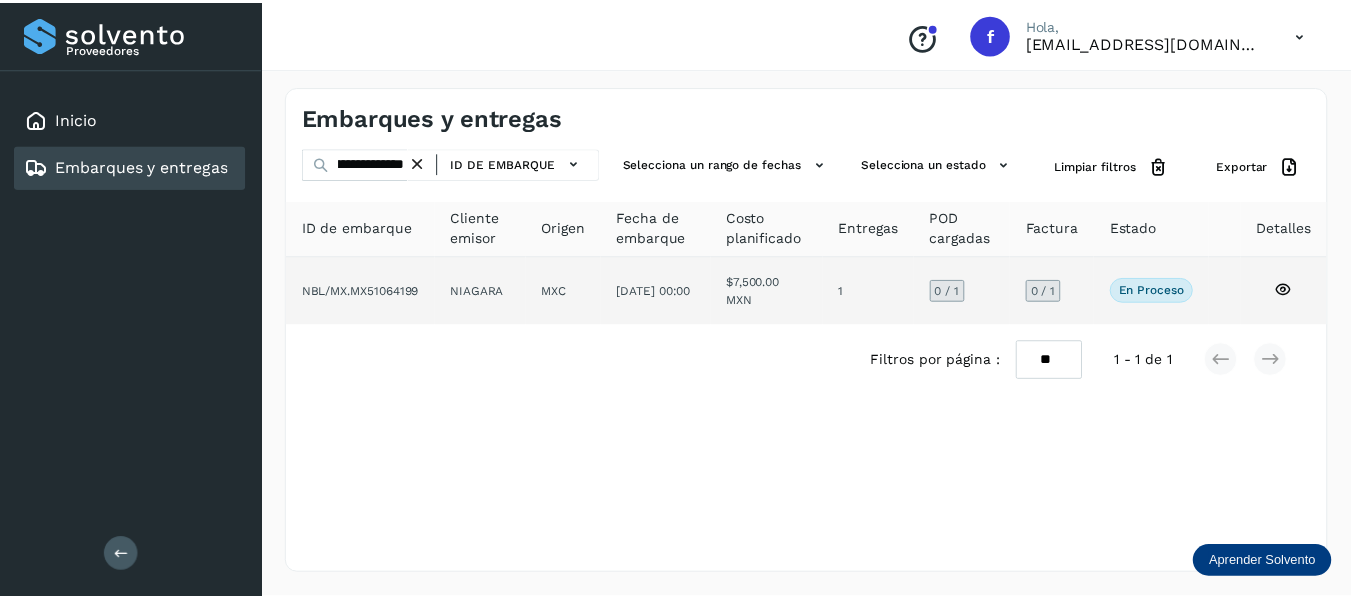 scroll, scrollTop: 0, scrollLeft: 0, axis: both 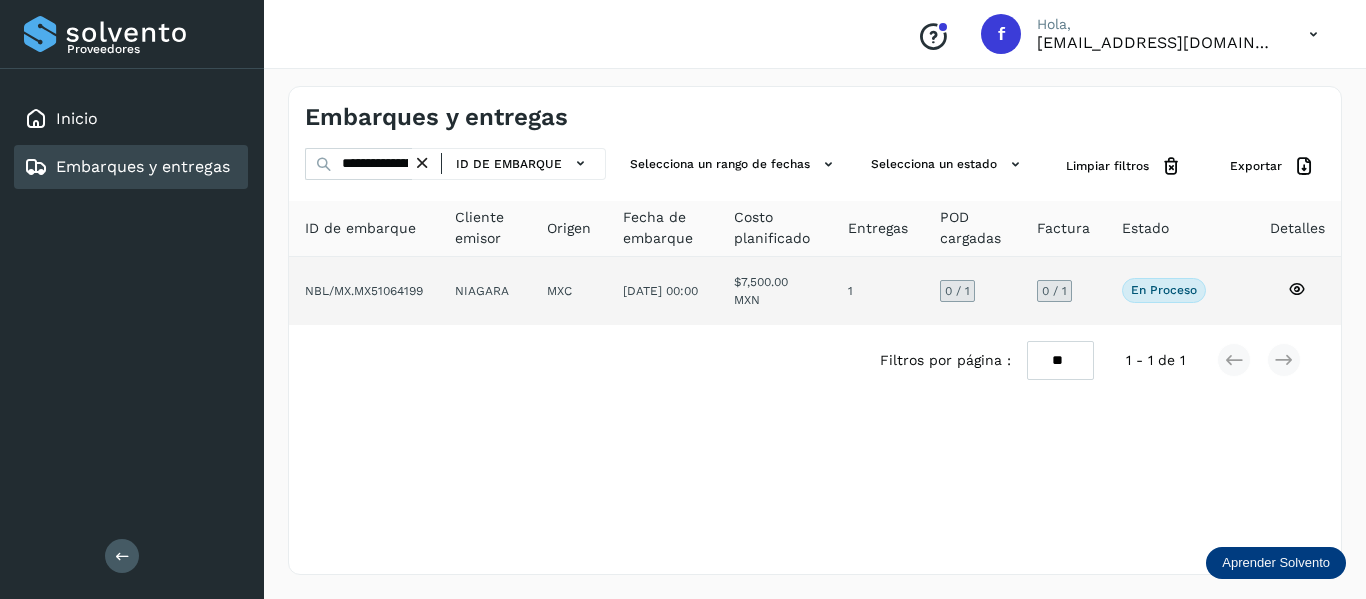 click on "En proceso
Verifica el estado de la factura o entregas asociadas a este embarque" 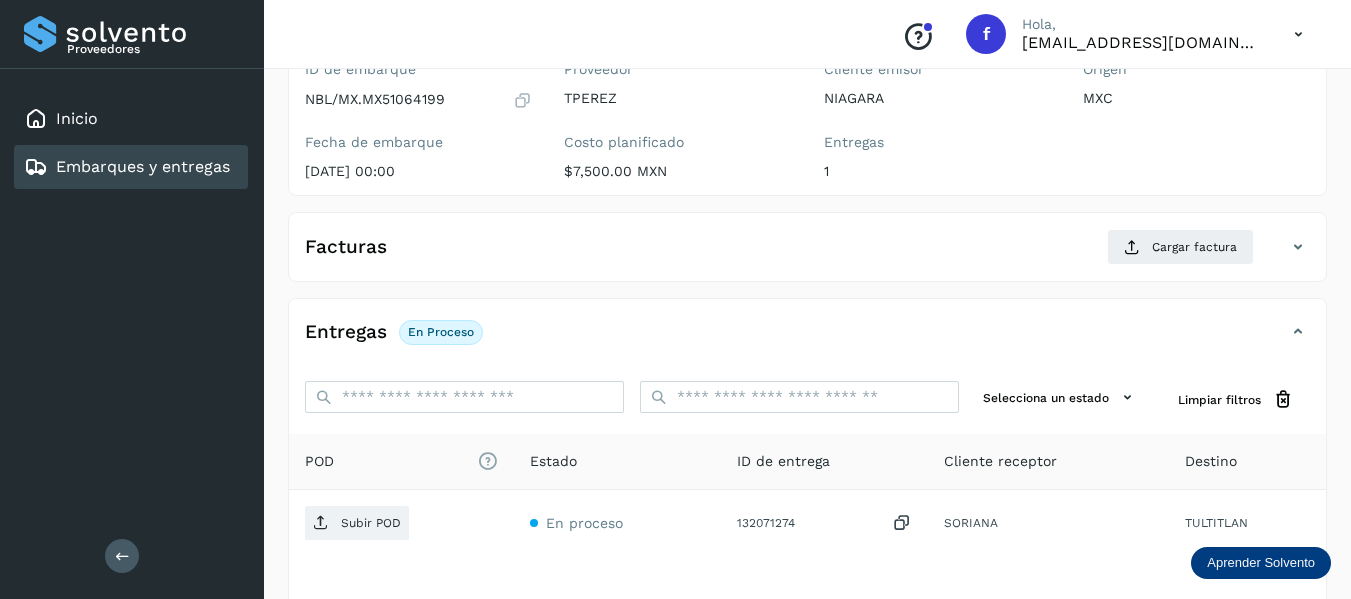 scroll, scrollTop: 300, scrollLeft: 0, axis: vertical 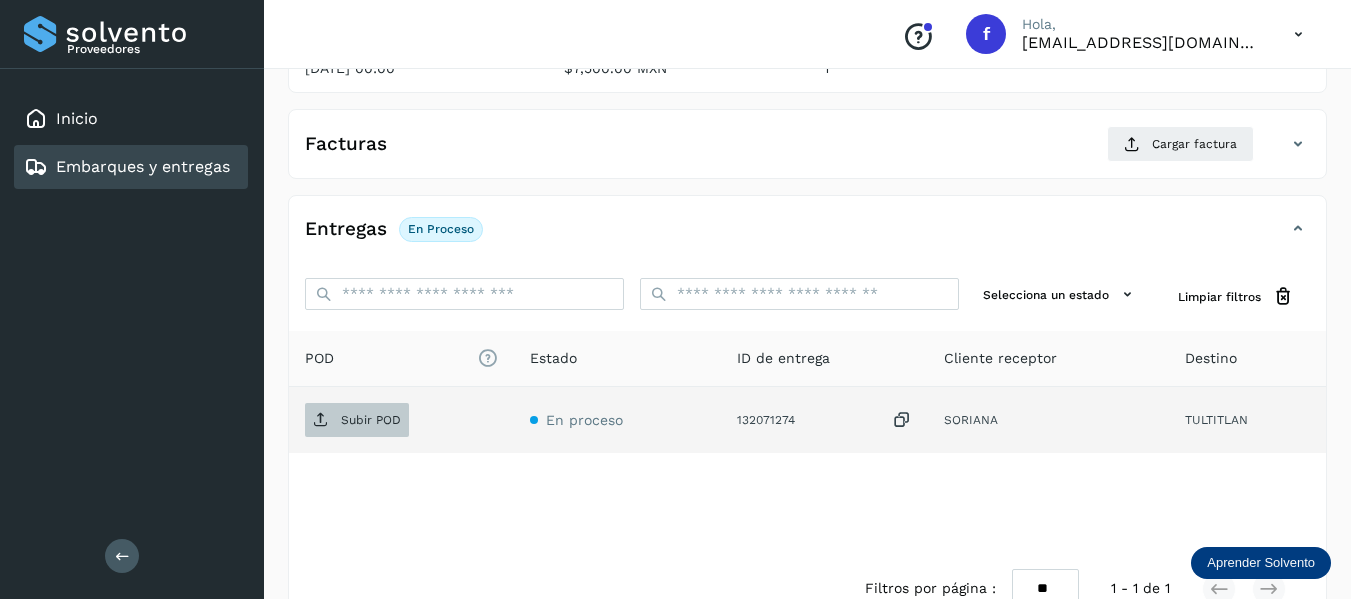 click on "Subir POD" at bounding box center (371, 420) 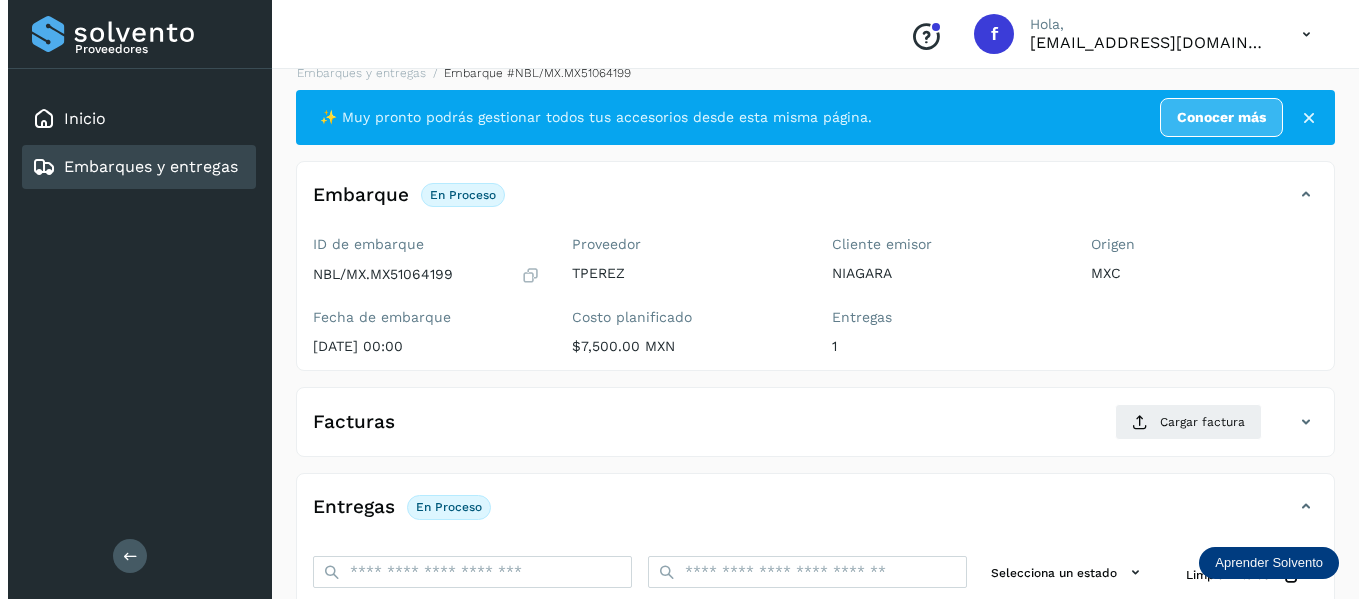 scroll, scrollTop: 0, scrollLeft: 0, axis: both 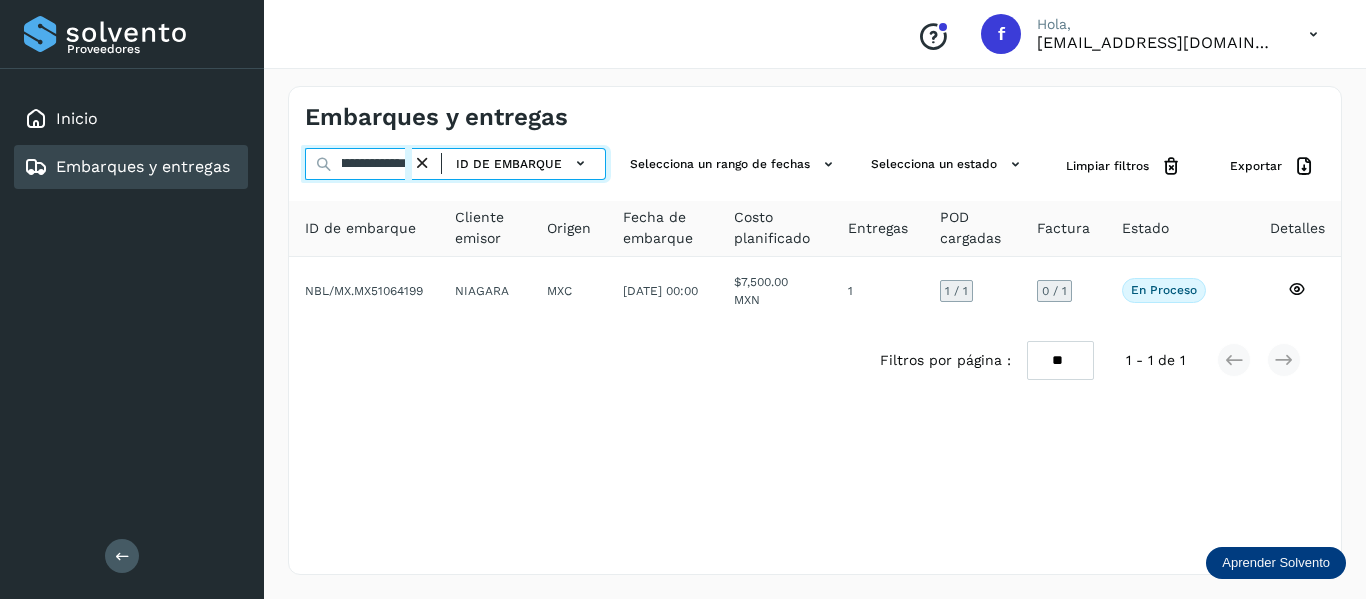 drag, startPoint x: 339, startPoint y: 164, endPoint x: 487, endPoint y: 181, distance: 148.97314 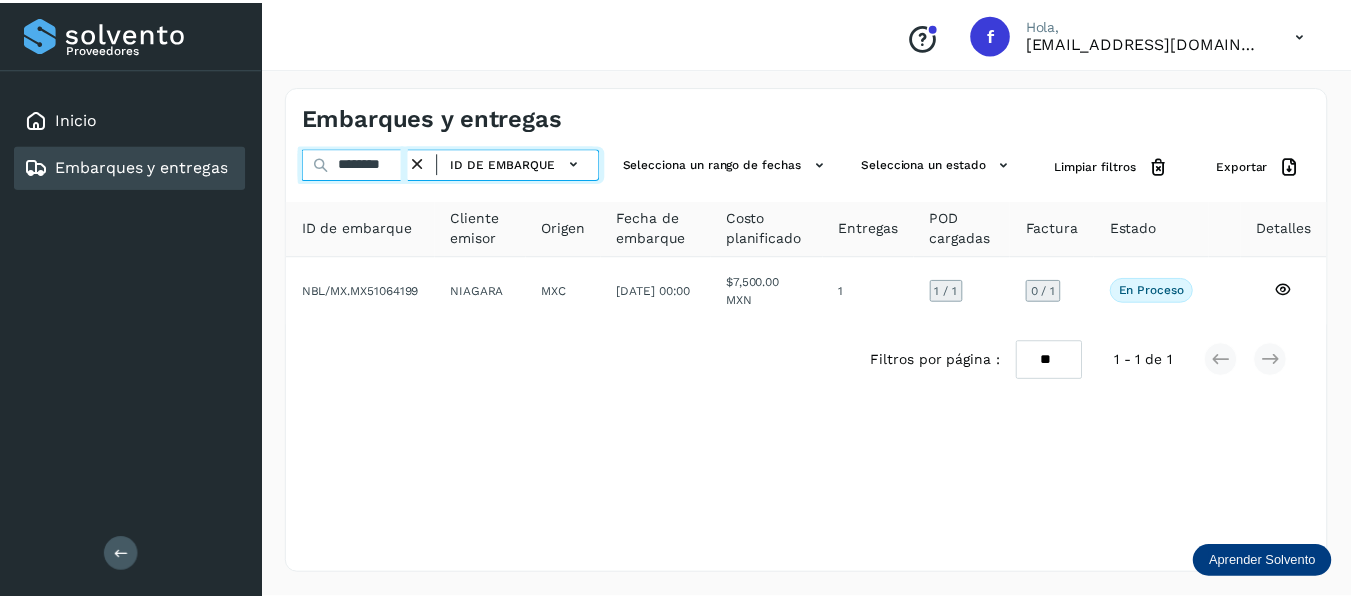 scroll, scrollTop: 0, scrollLeft: 0, axis: both 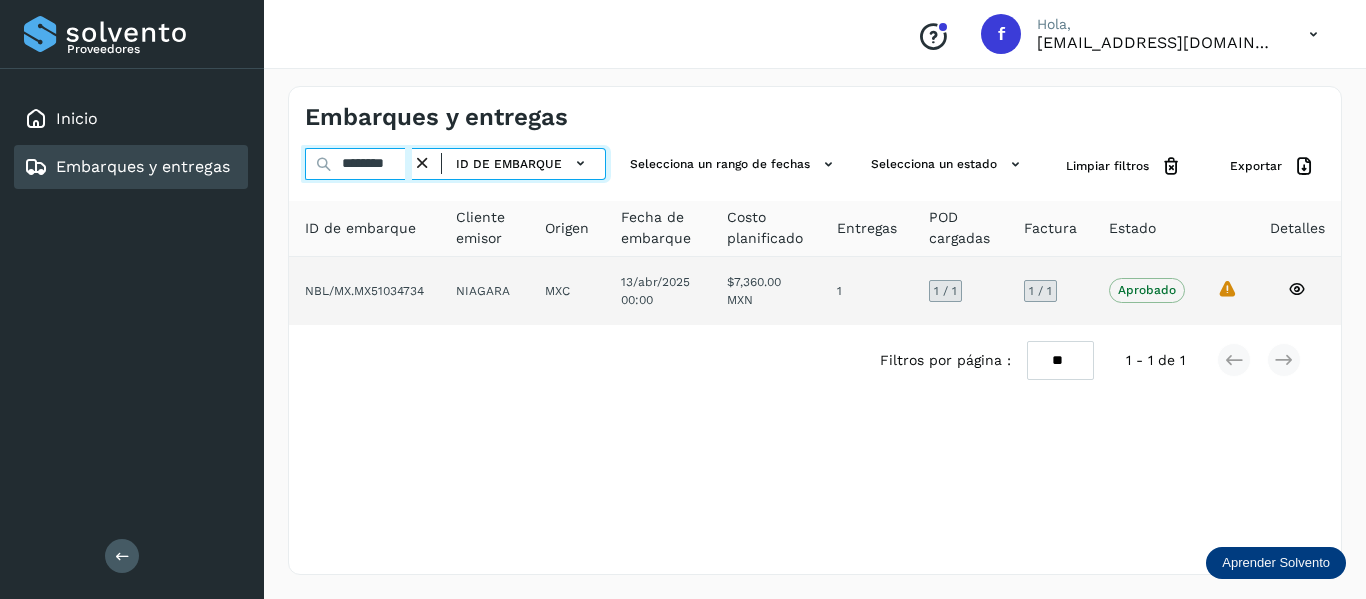 type on "********" 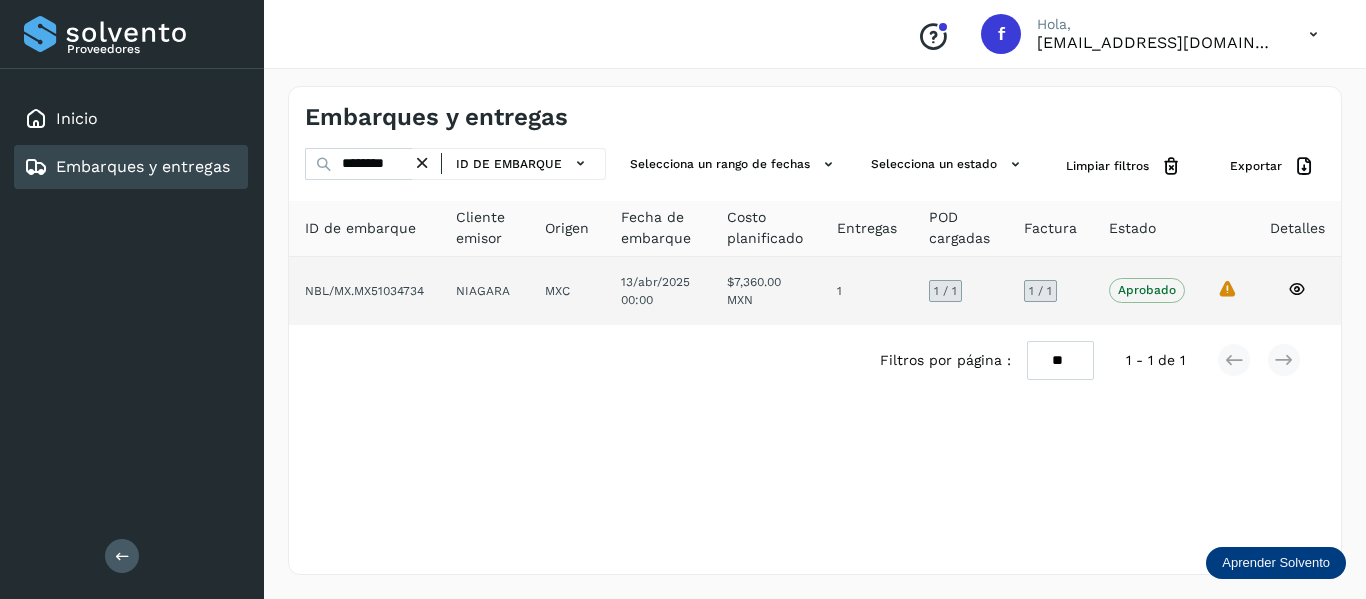click on "La validación de Solvento para este embarque ha sido anulada debido al cambio de estado a “Aprobado con Excepción”" 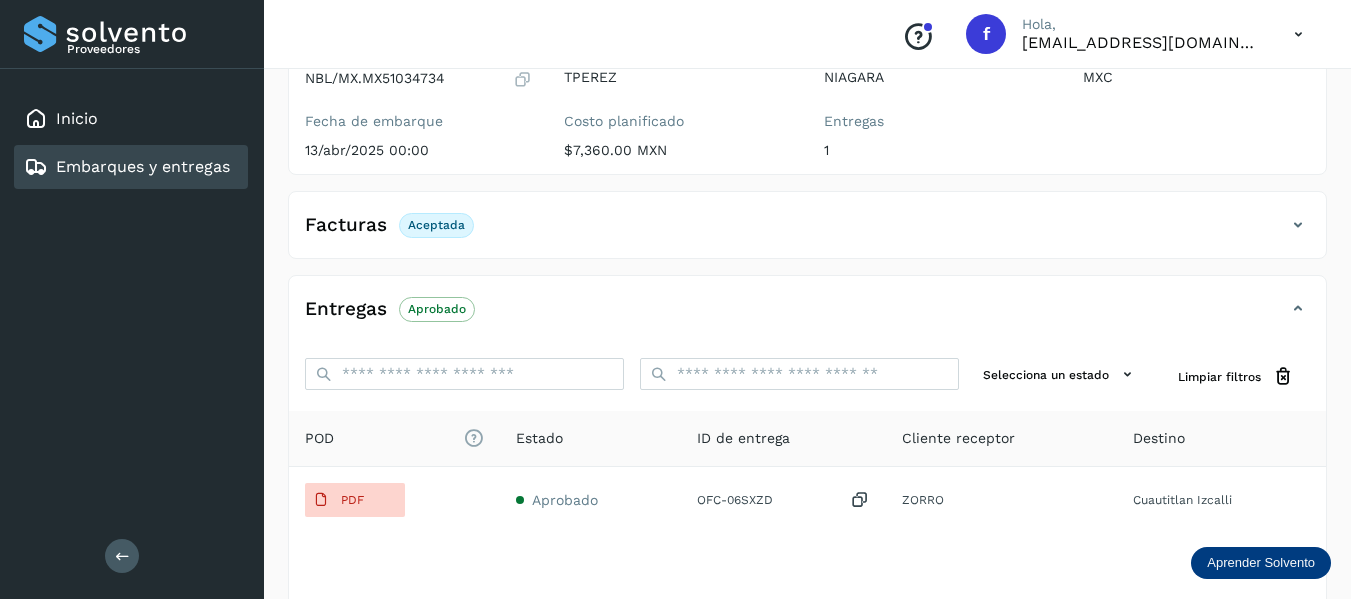 scroll, scrollTop: 300, scrollLeft: 0, axis: vertical 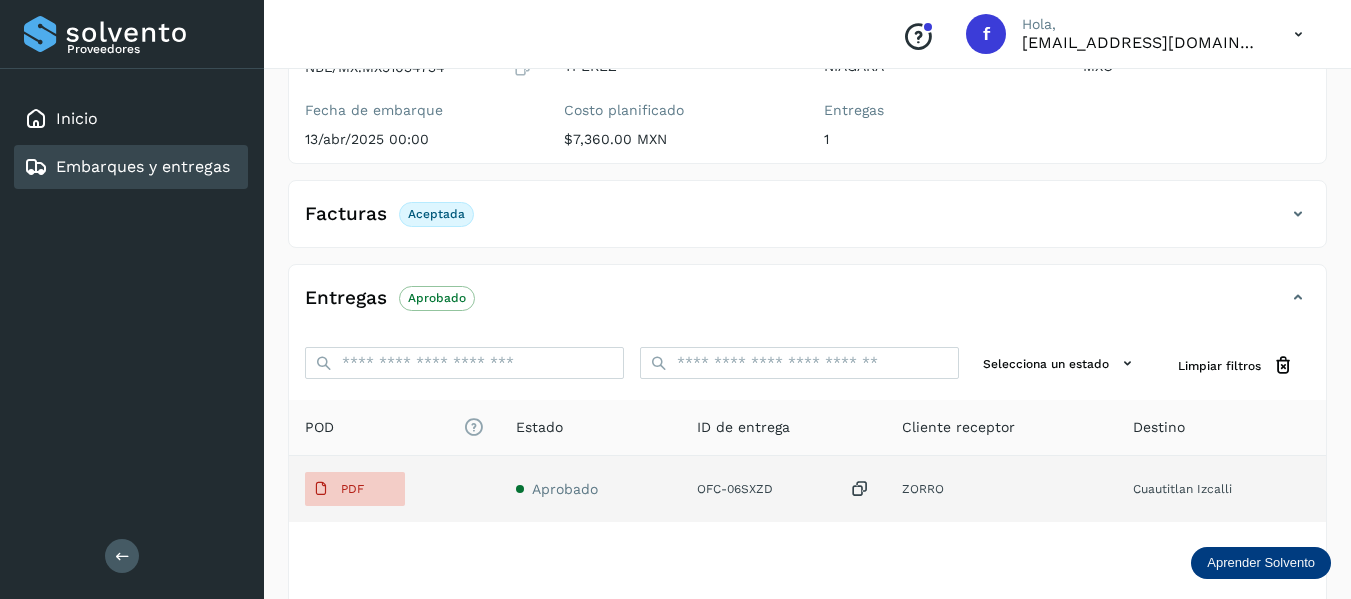 click at bounding box center [860, 489] 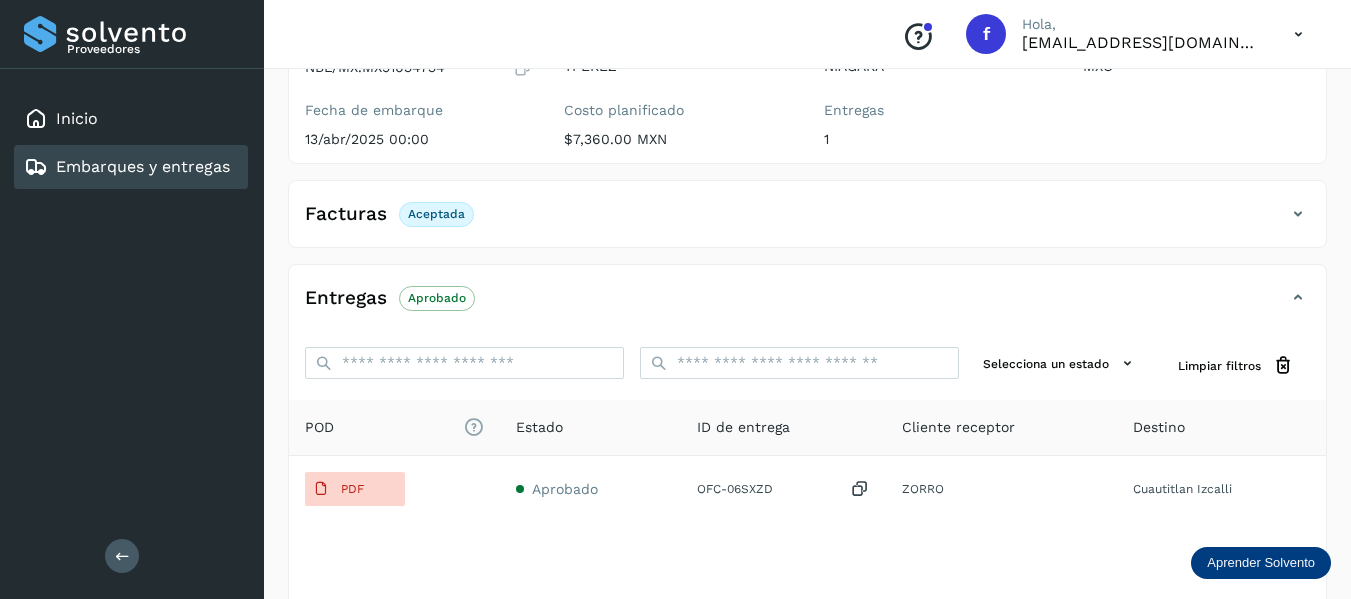 scroll, scrollTop: 100, scrollLeft: 0, axis: vertical 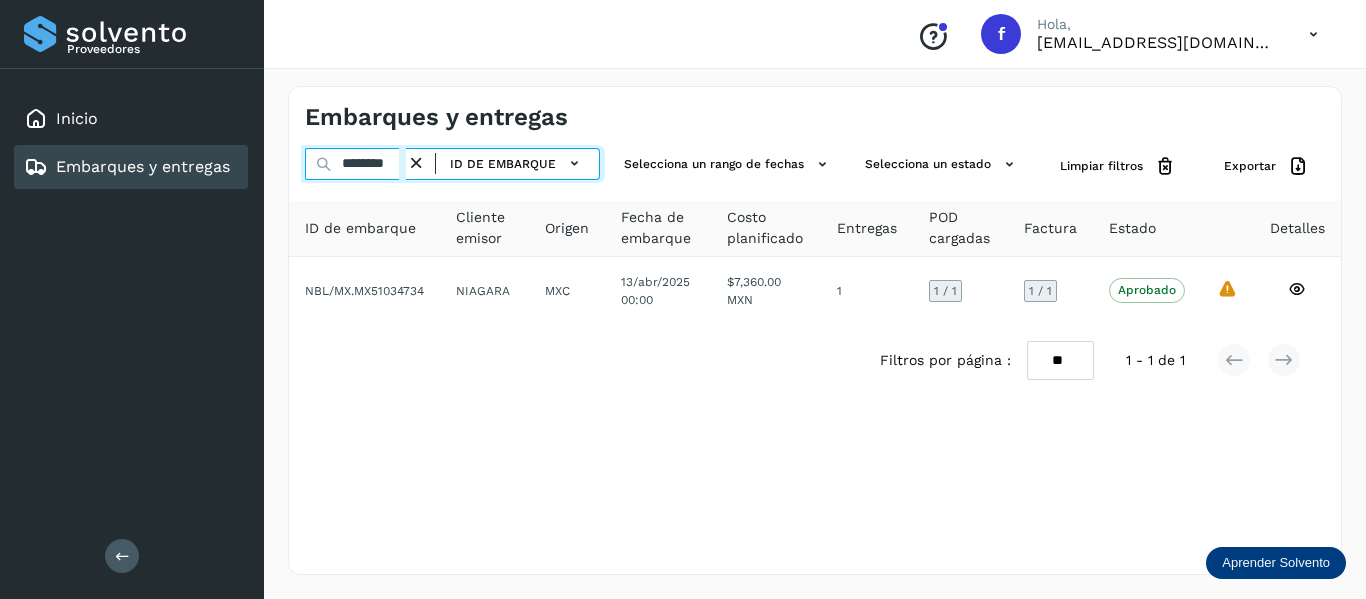 drag, startPoint x: 340, startPoint y: 166, endPoint x: 496, endPoint y: 203, distance: 160.32779 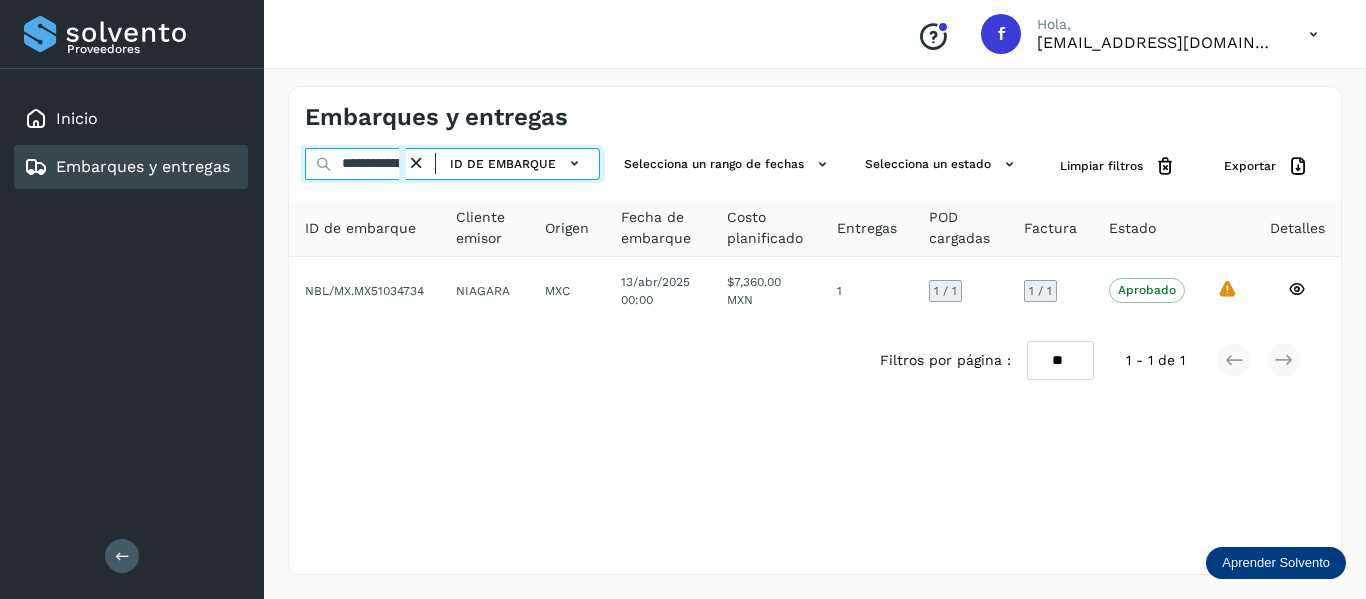 scroll, scrollTop: 0, scrollLeft: 76, axis: horizontal 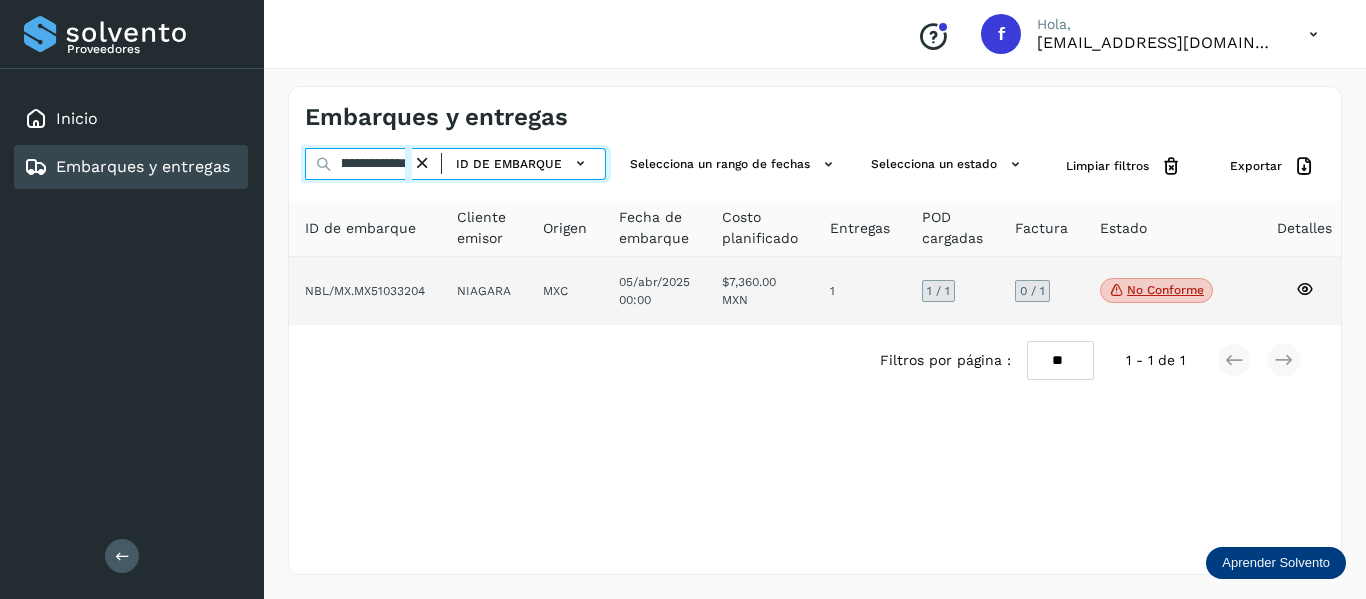 type on "**********" 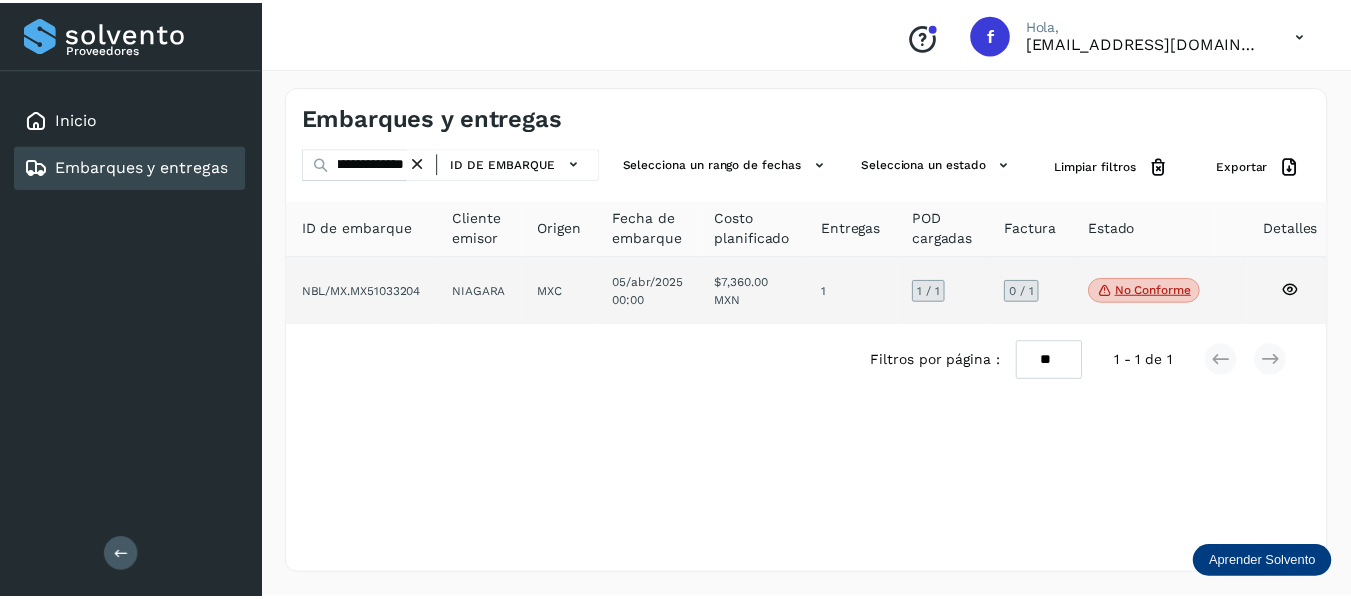 scroll, scrollTop: 0, scrollLeft: 0, axis: both 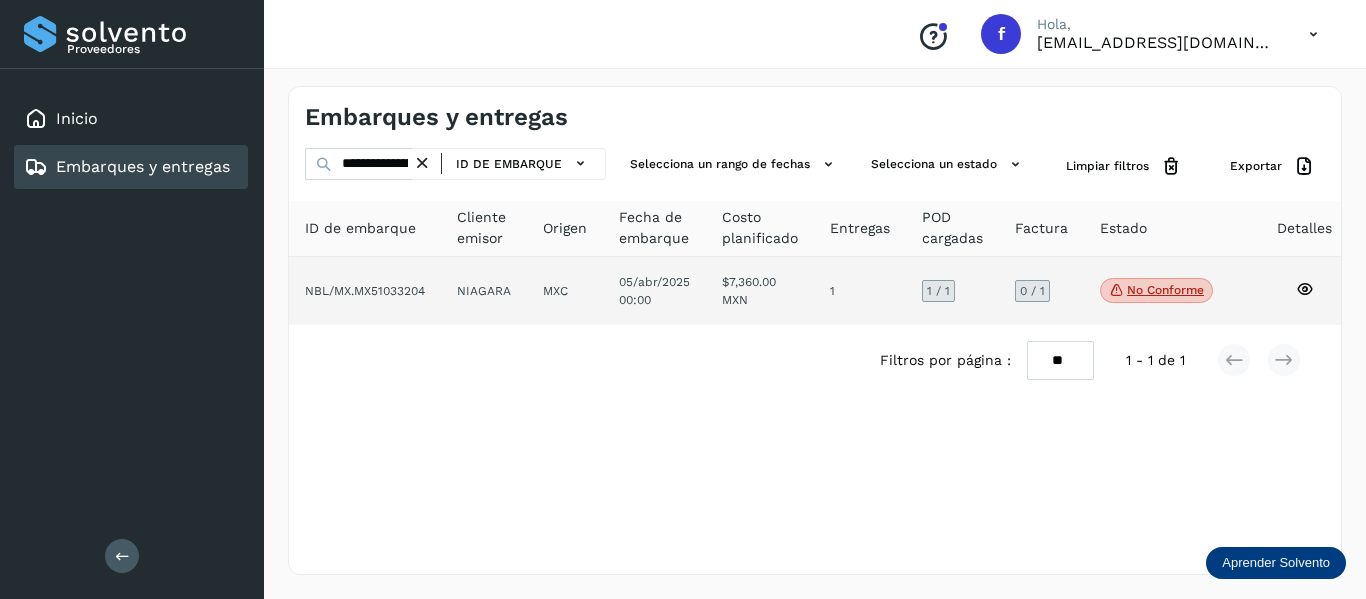 click 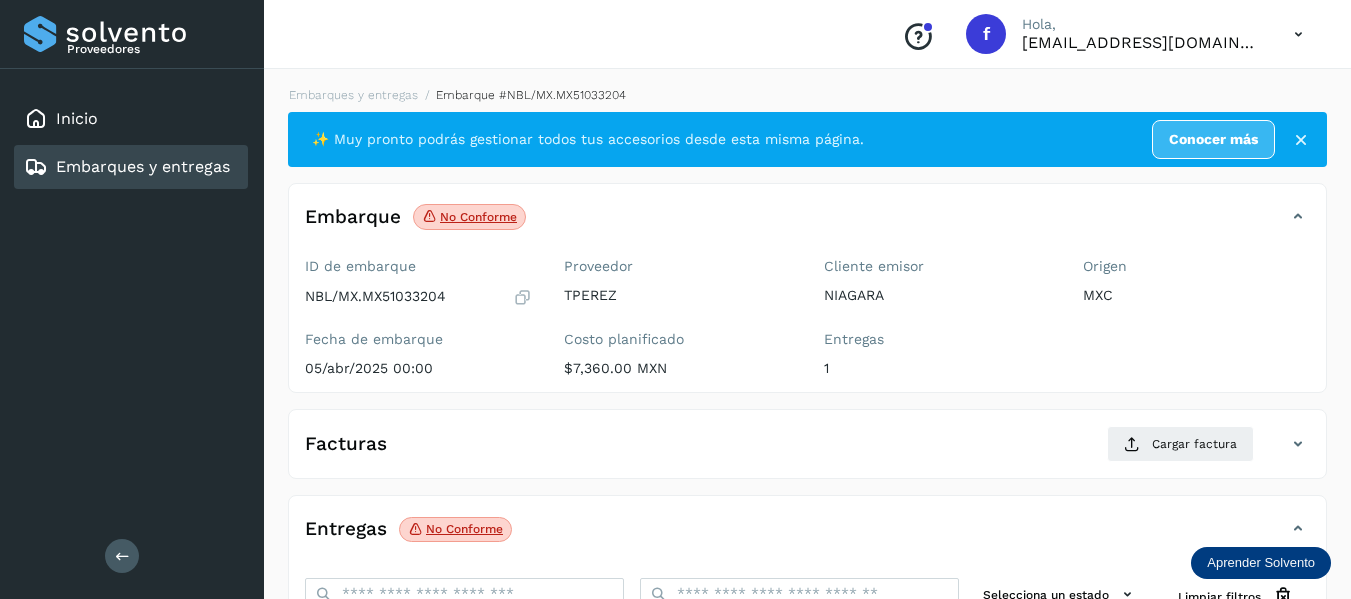scroll, scrollTop: 100, scrollLeft: 0, axis: vertical 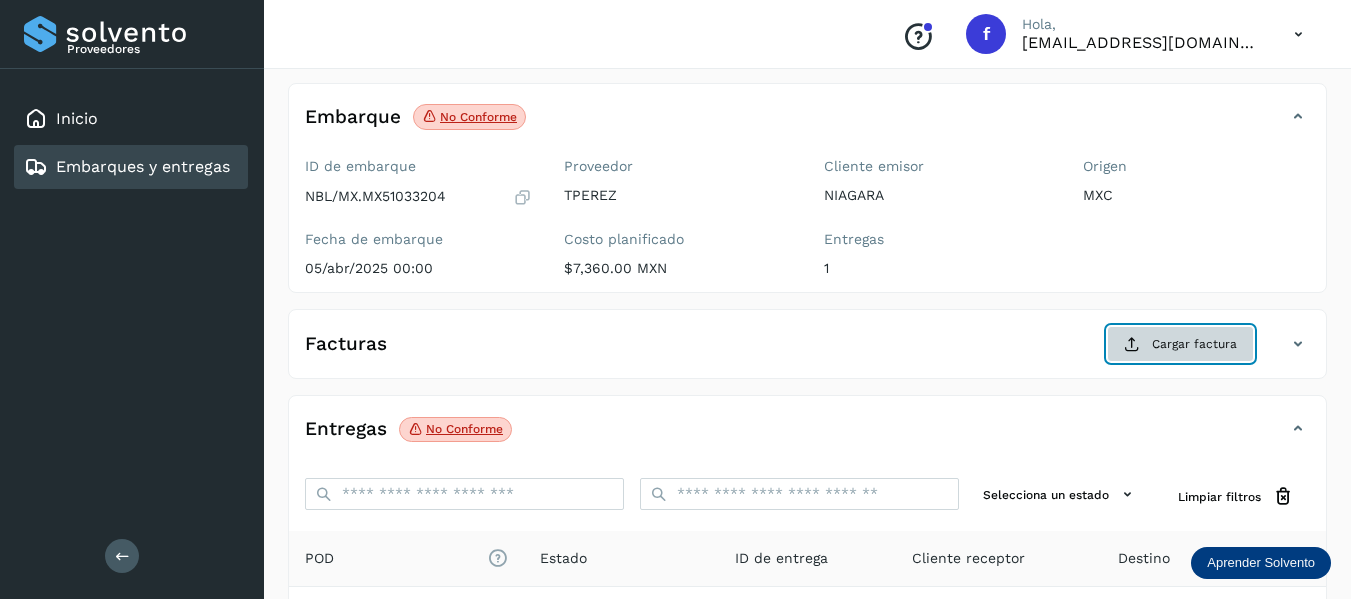 click at bounding box center (1132, 344) 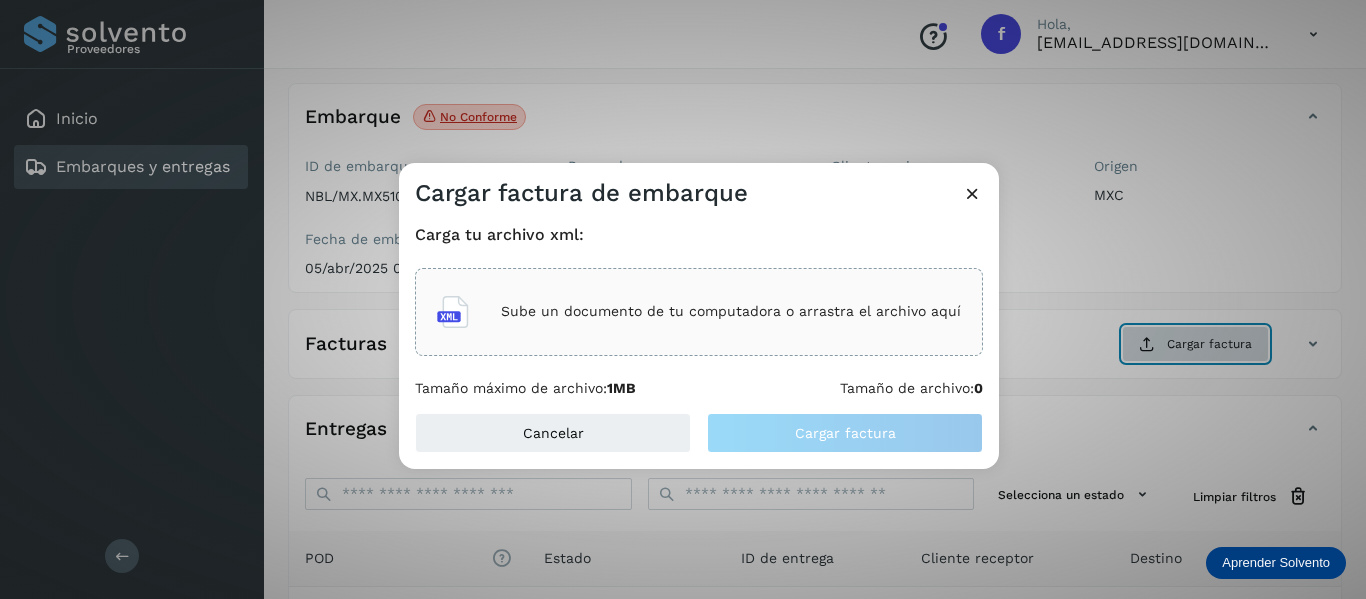 type 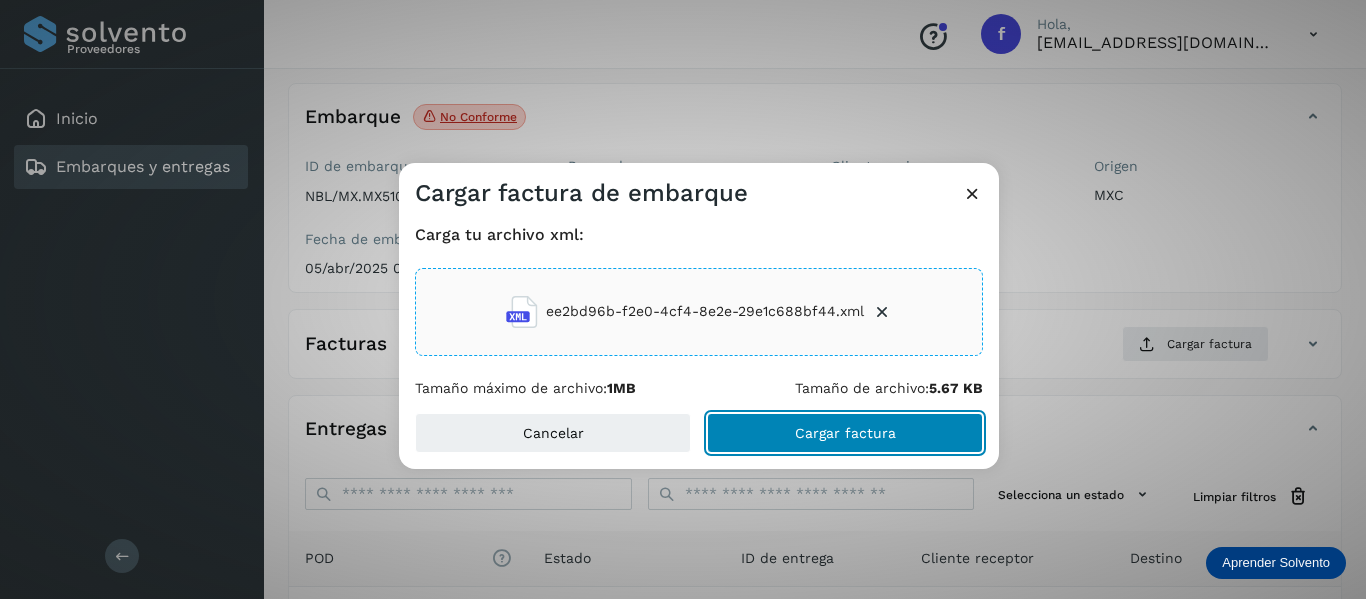 click on "Cargar factura" 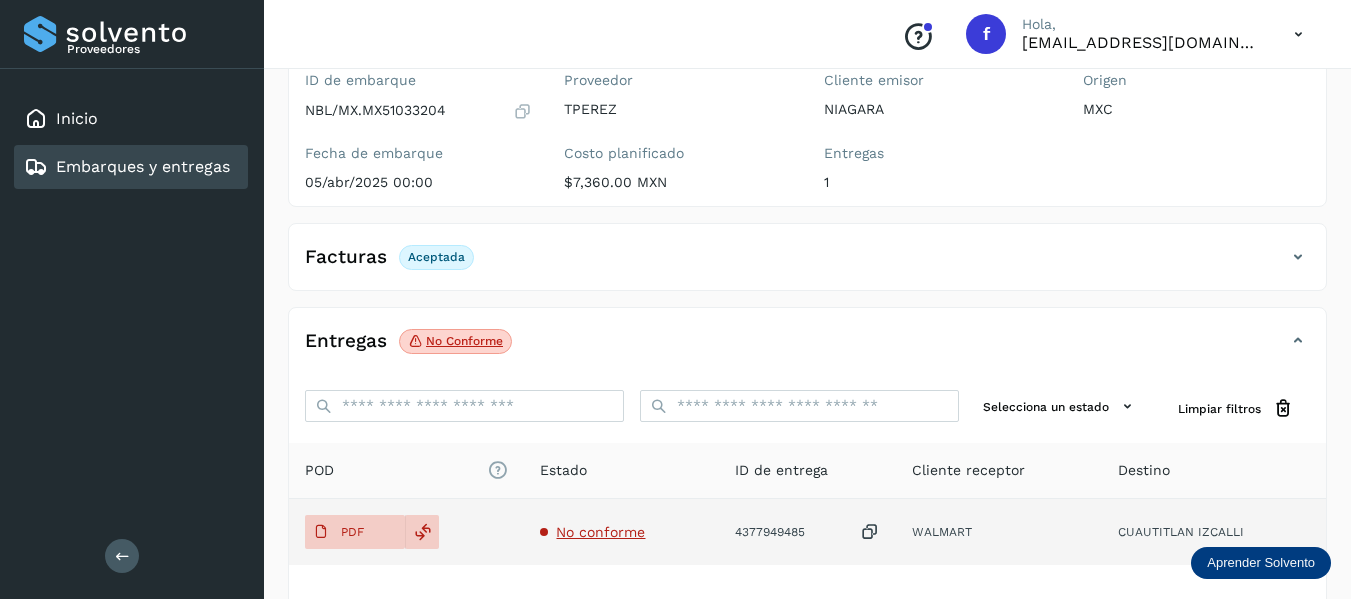 scroll, scrollTop: 348, scrollLeft: 0, axis: vertical 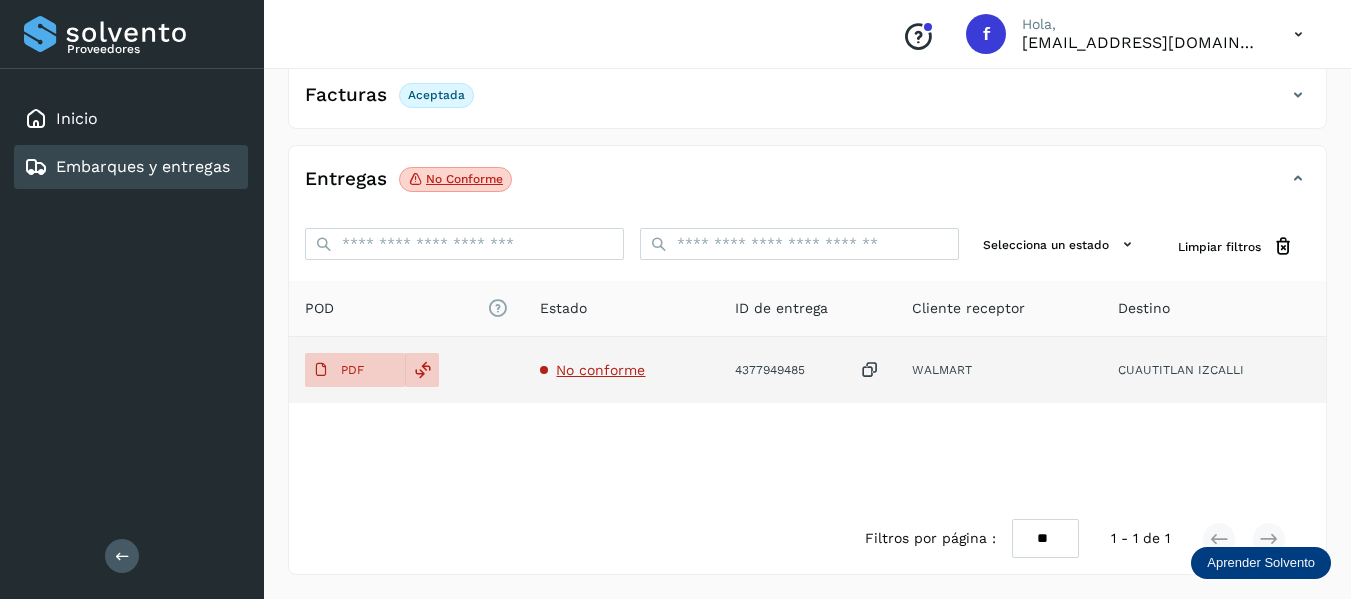 click on "No conforme" at bounding box center [600, 370] 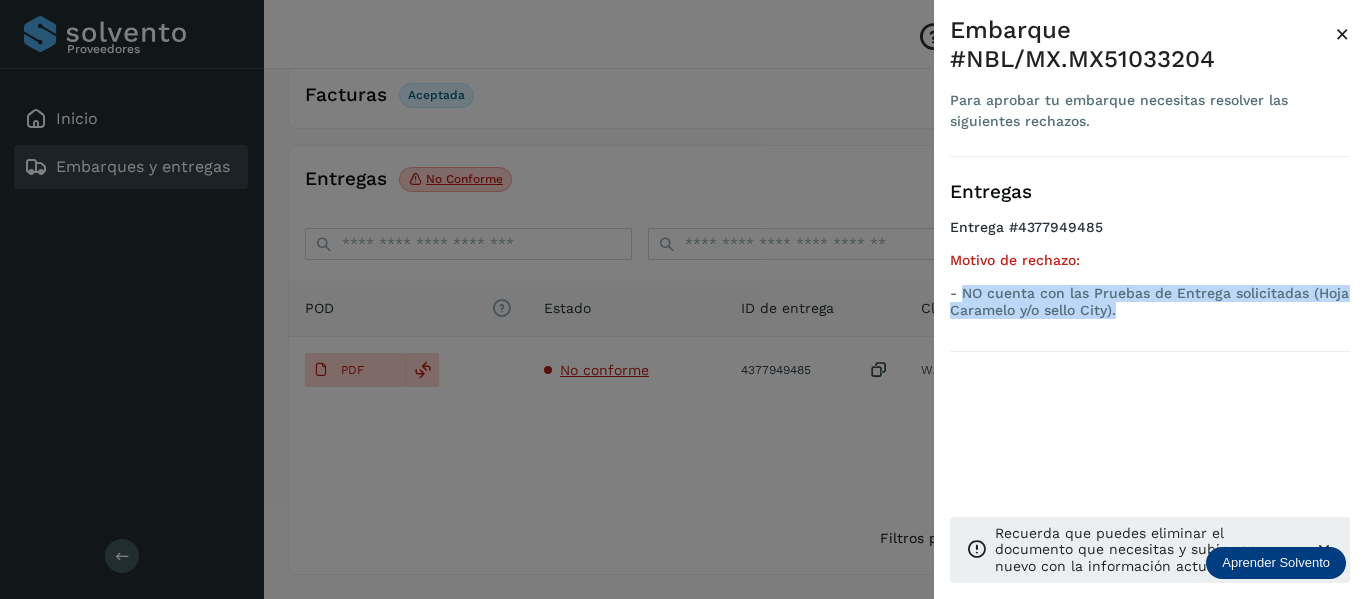 drag, startPoint x: 962, startPoint y: 292, endPoint x: 1162, endPoint y: 322, distance: 202.23749 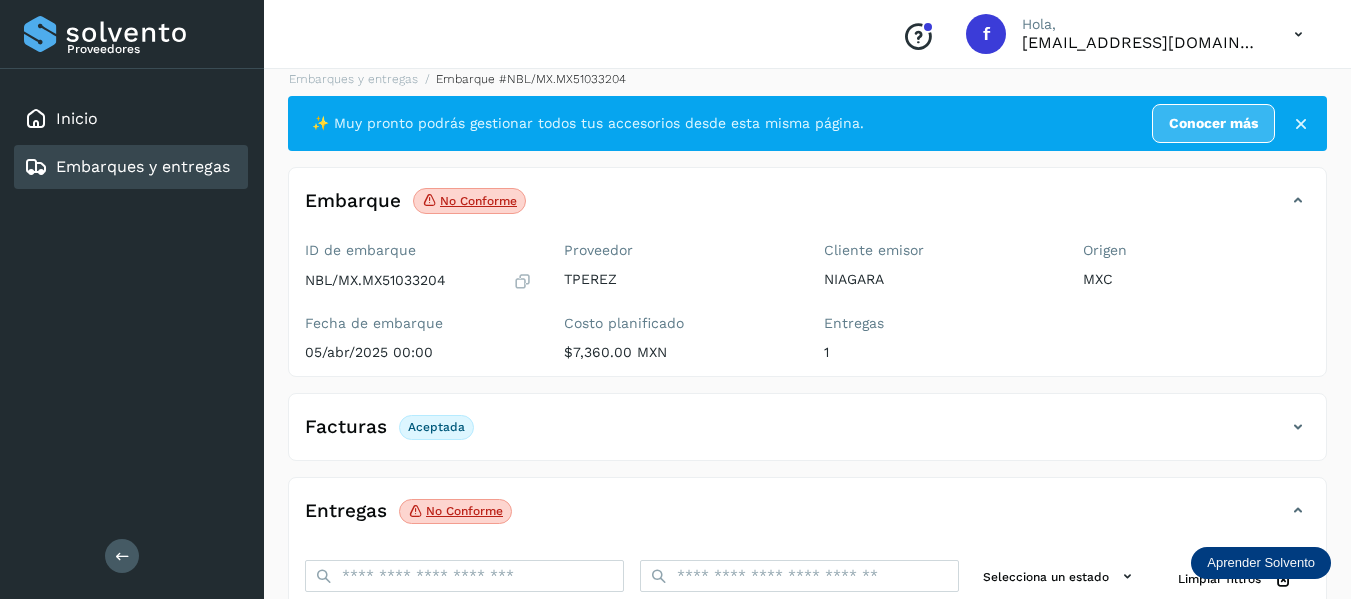 scroll, scrollTop: 0, scrollLeft: 0, axis: both 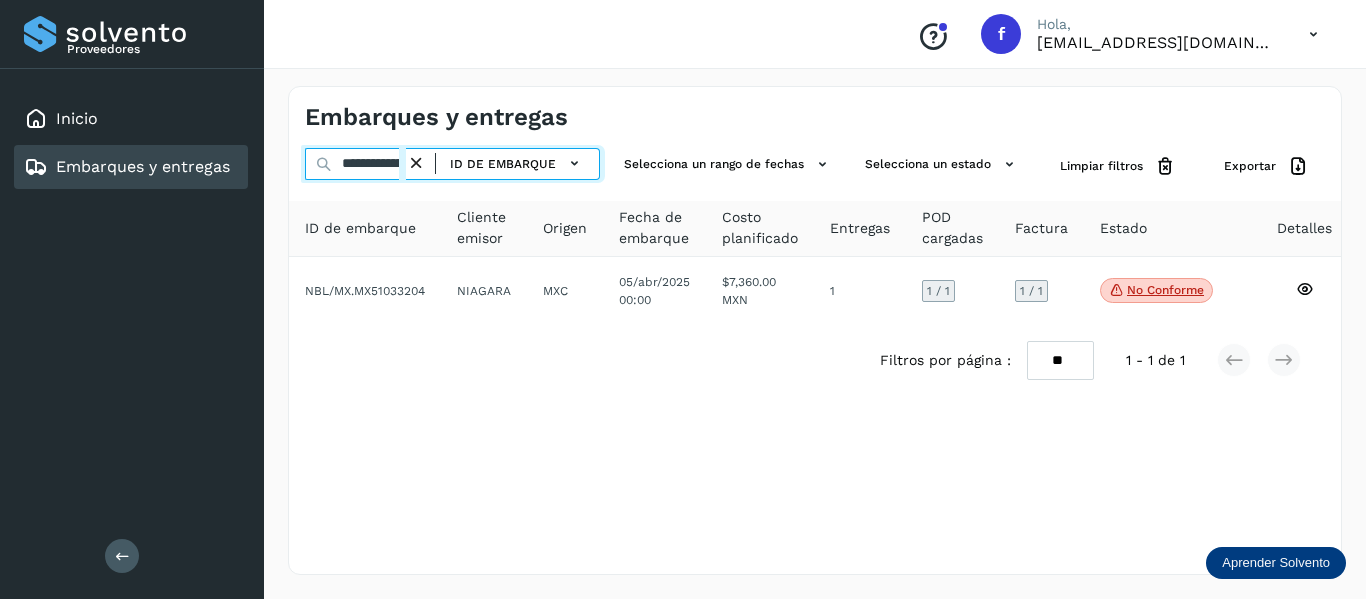 drag, startPoint x: 340, startPoint y: 158, endPoint x: 614, endPoint y: 158, distance: 274 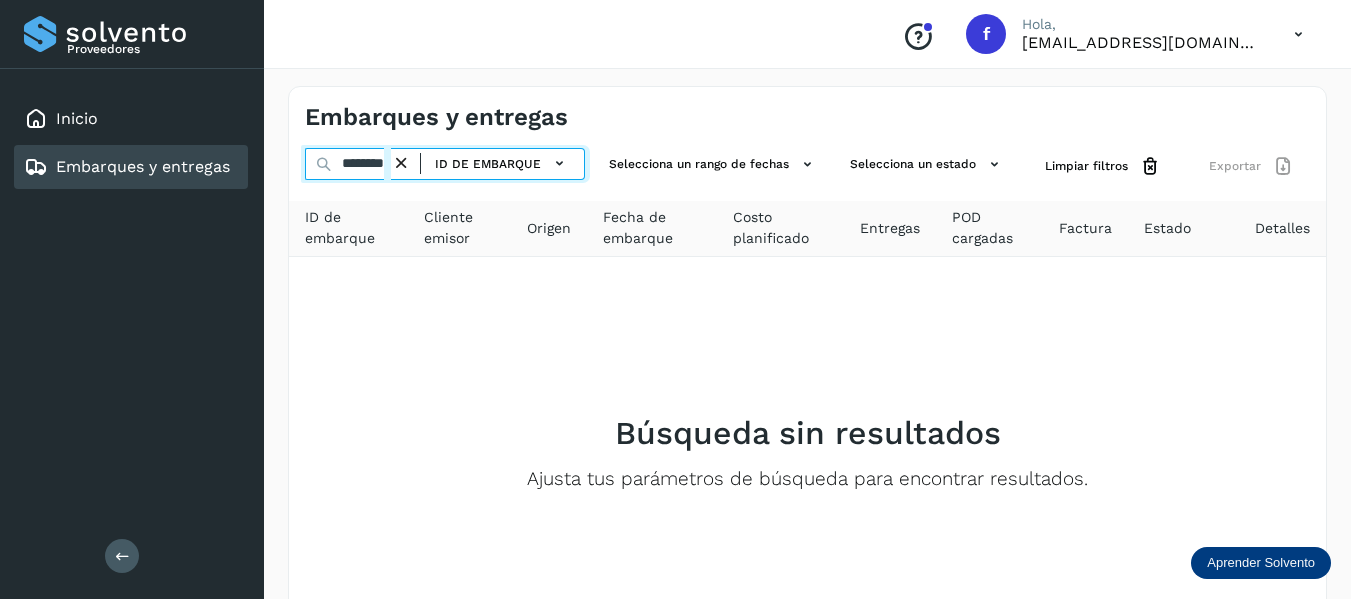 click on "********" at bounding box center (348, 164) 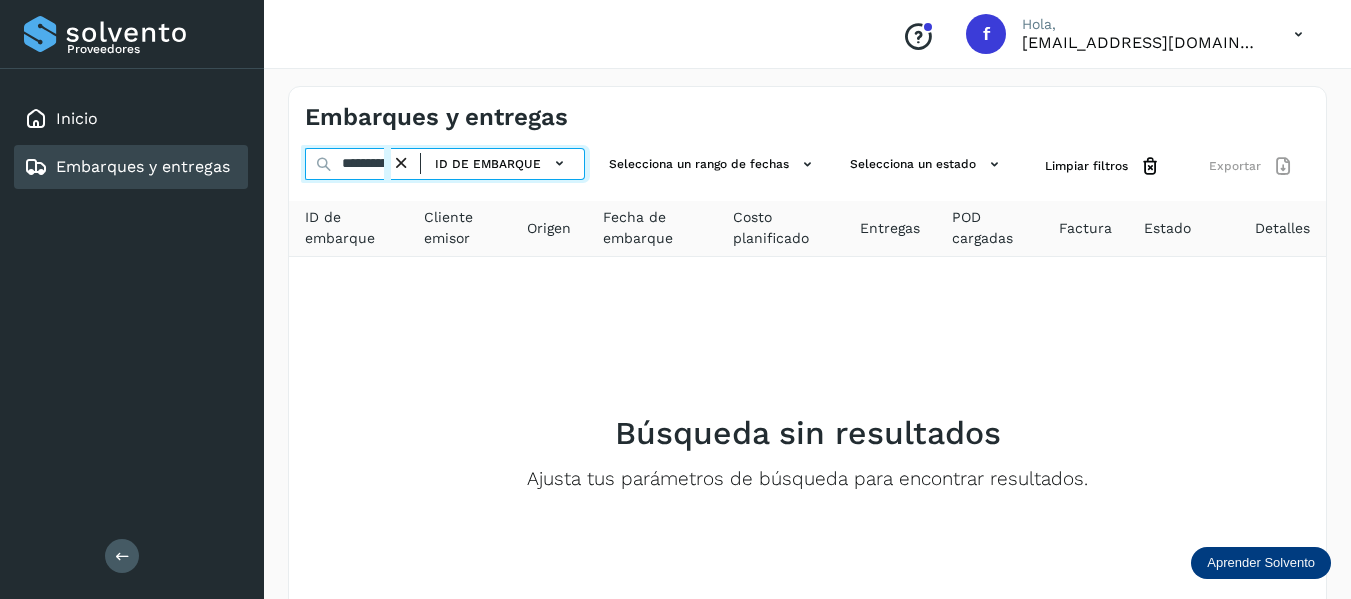 scroll, scrollTop: 0, scrollLeft: 31, axis: horizontal 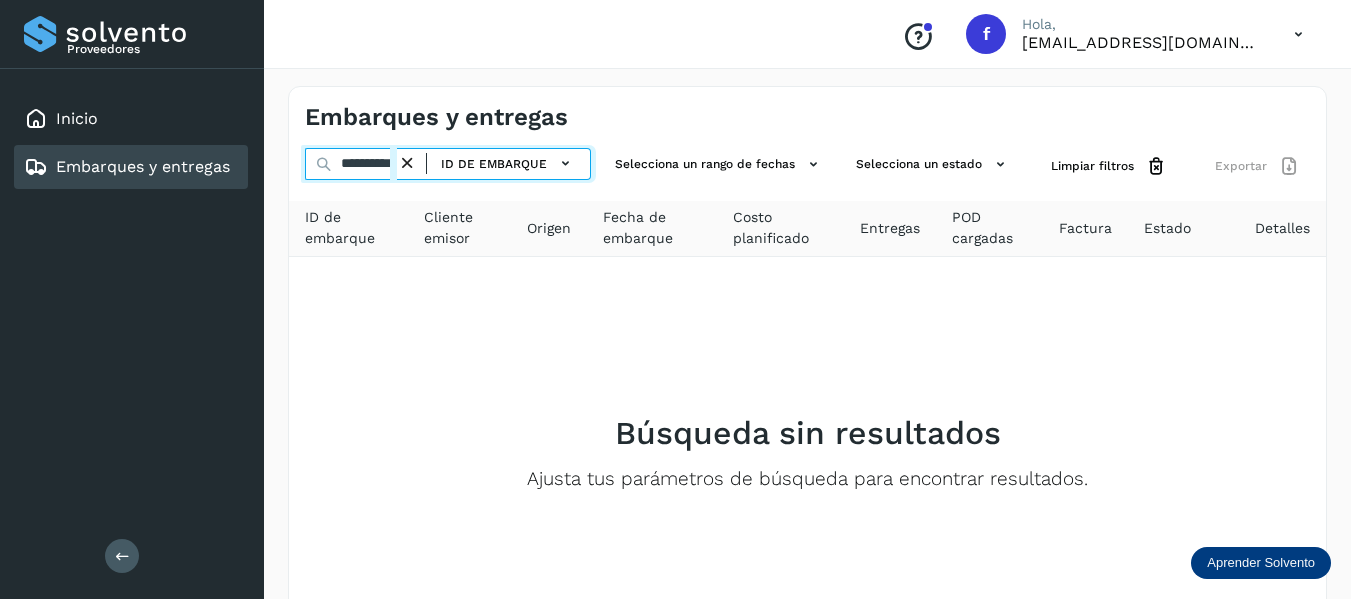drag, startPoint x: 339, startPoint y: 170, endPoint x: 596, endPoint y: 170, distance: 257 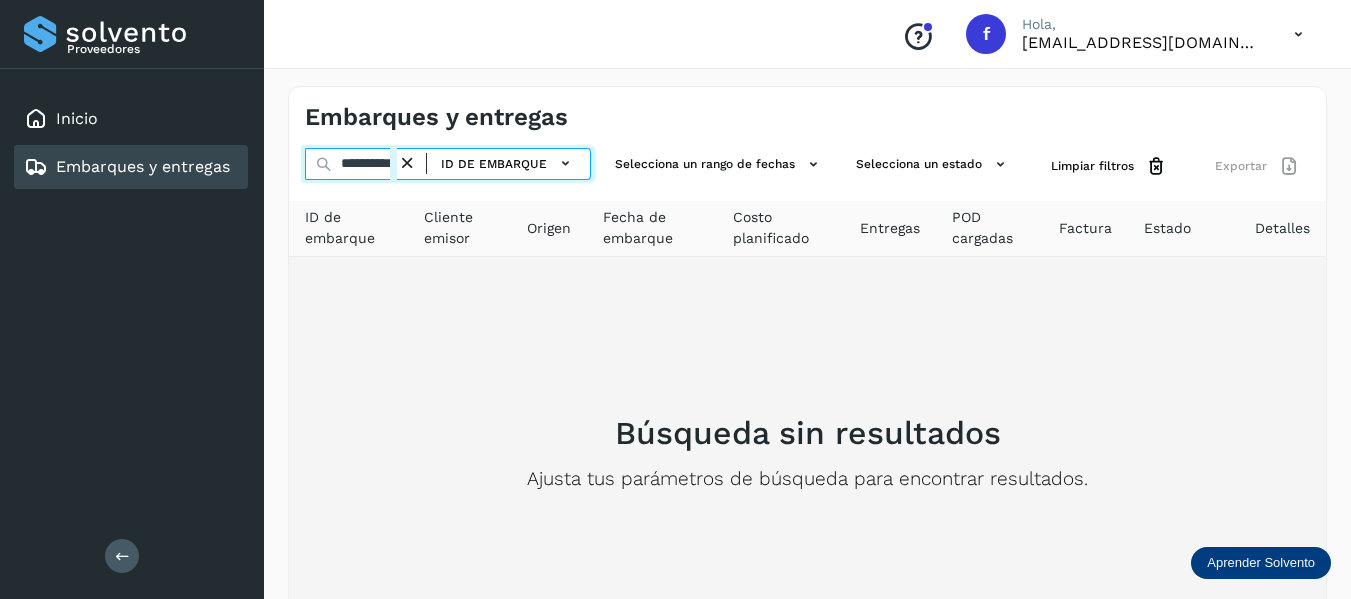 paste on "*******" 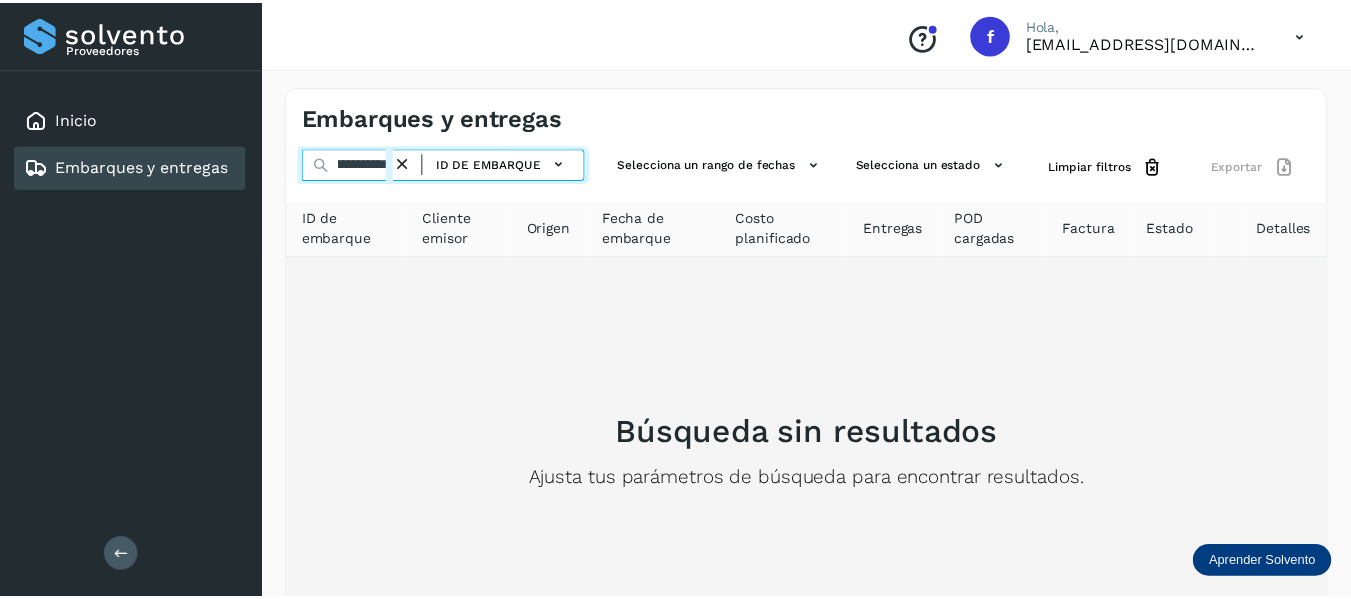 scroll, scrollTop: 0, scrollLeft: 71, axis: horizontal 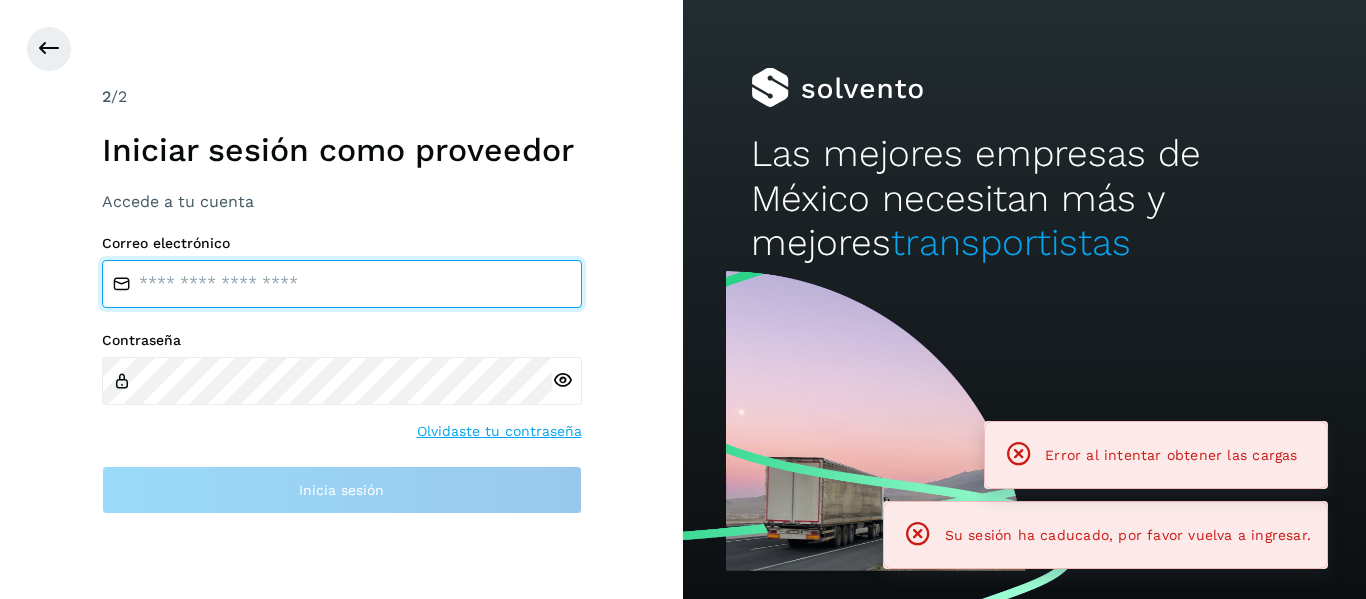 type on "**********" 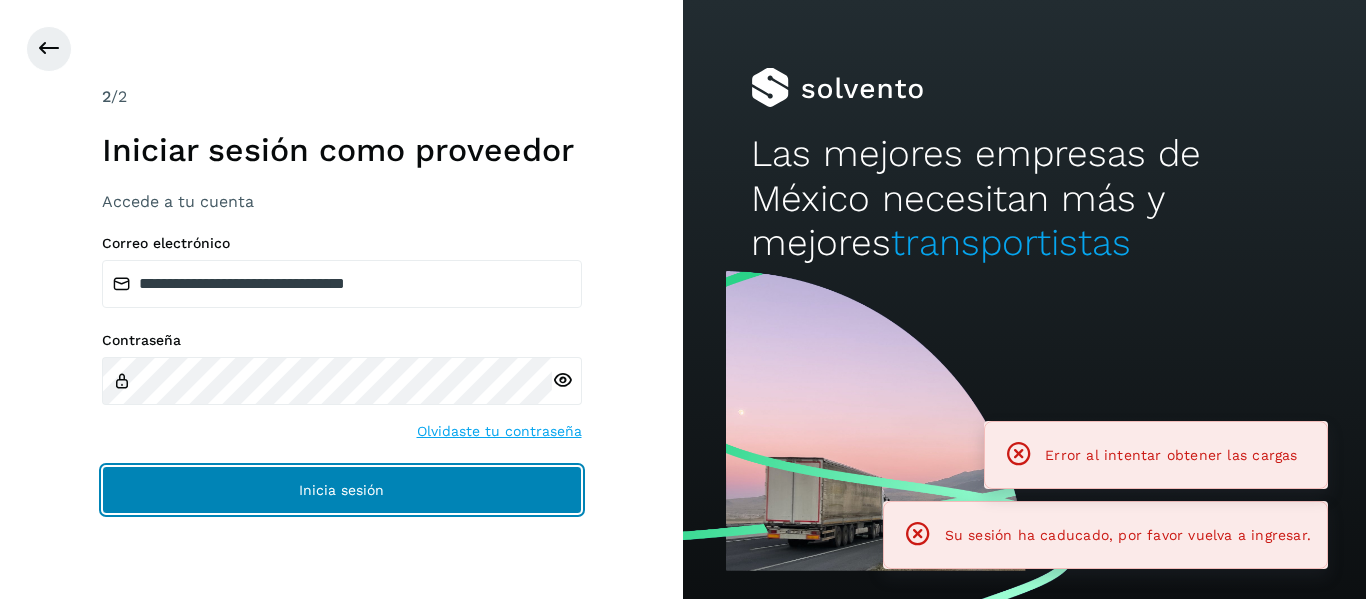 click on "Inicia sesión" at bounding box center (342, 490) 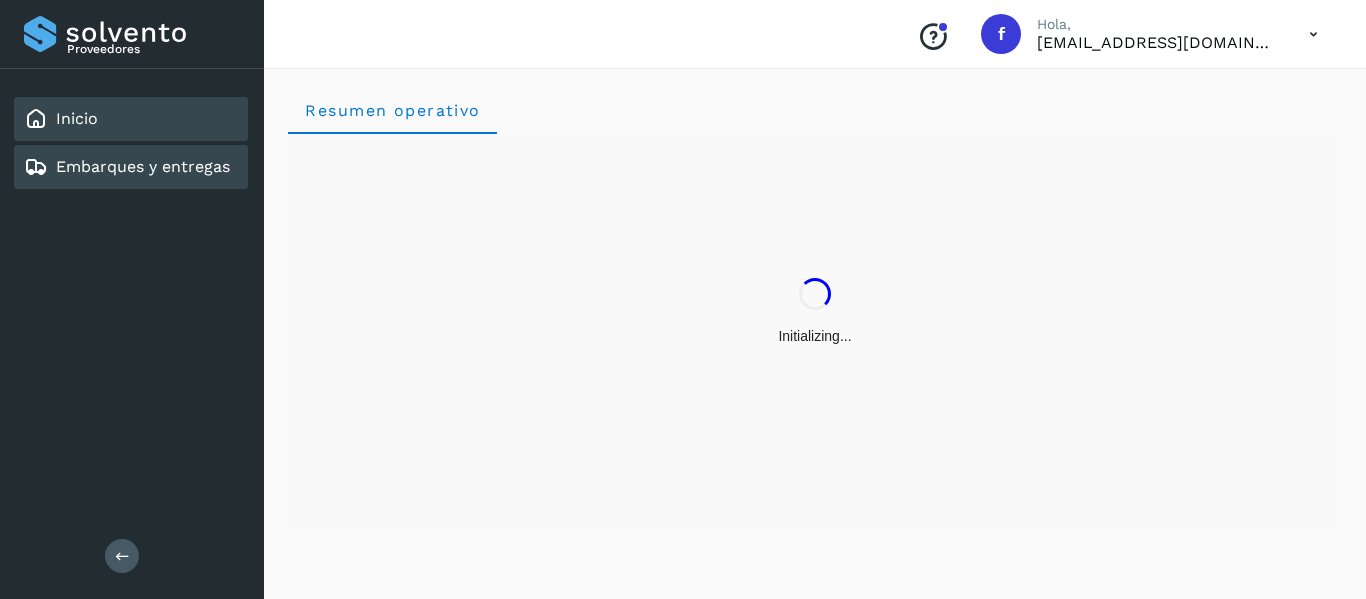 click on "Embarques y entregas" at bounding box center (143, 166) 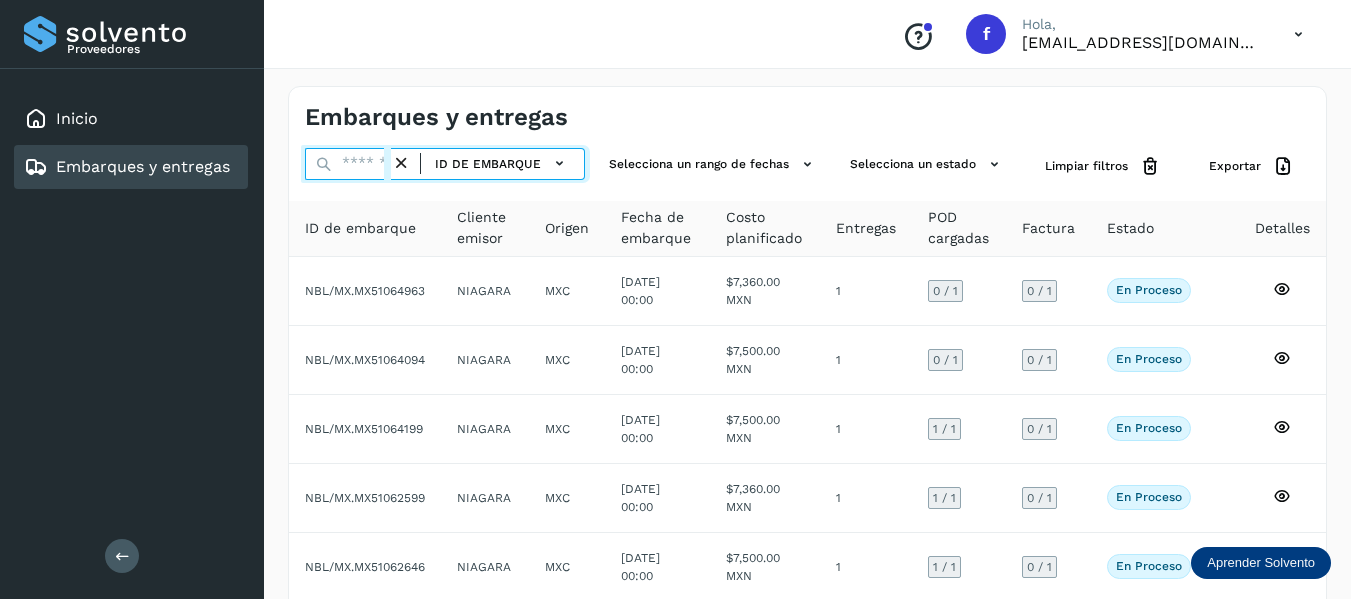 click at bounding box center (348, 164) 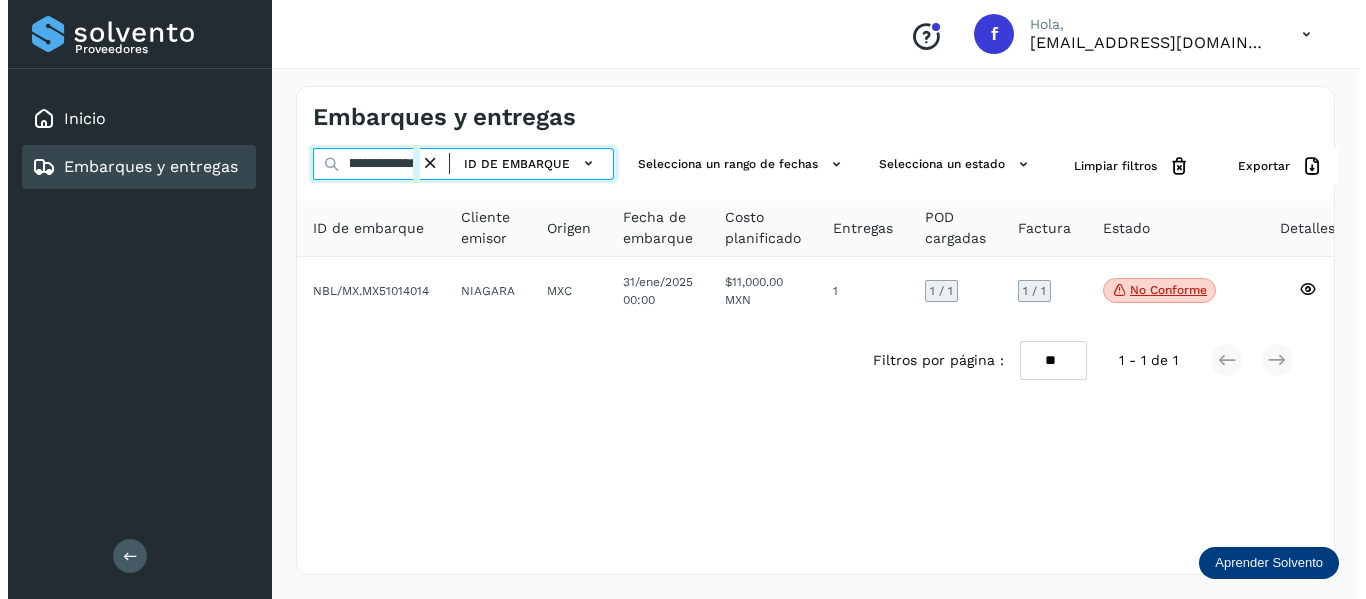 scroll, scrollTop: 0, scrollLeft: 71, axis: horizontal 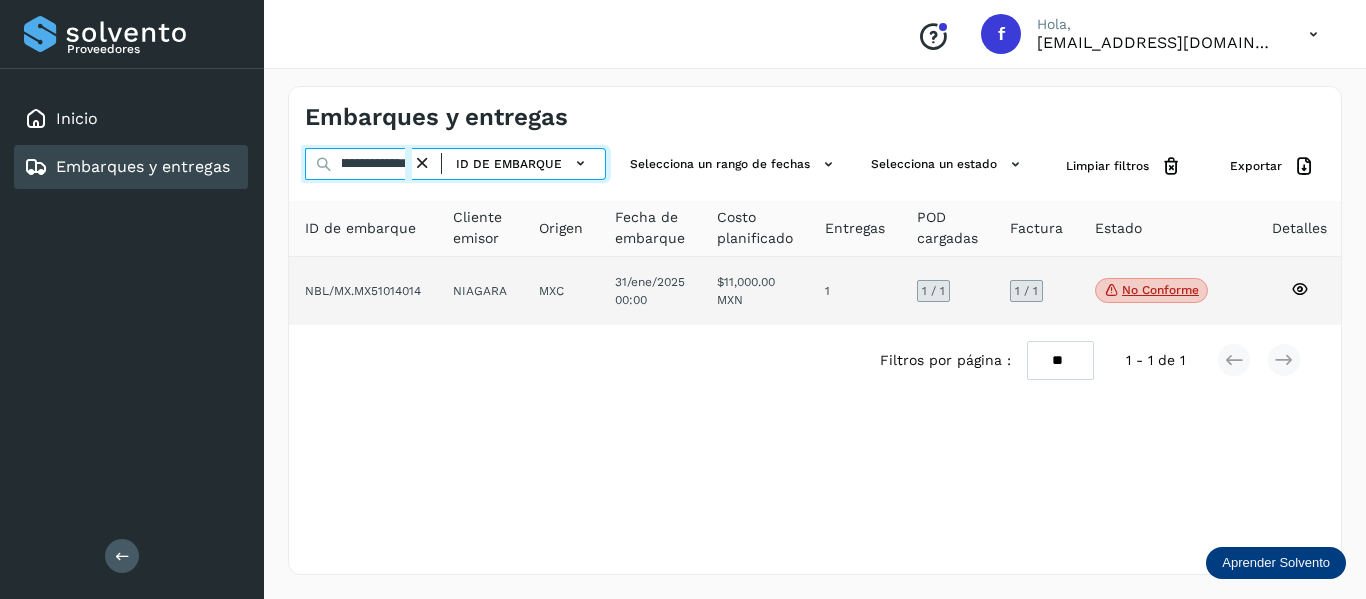 type on "**********" 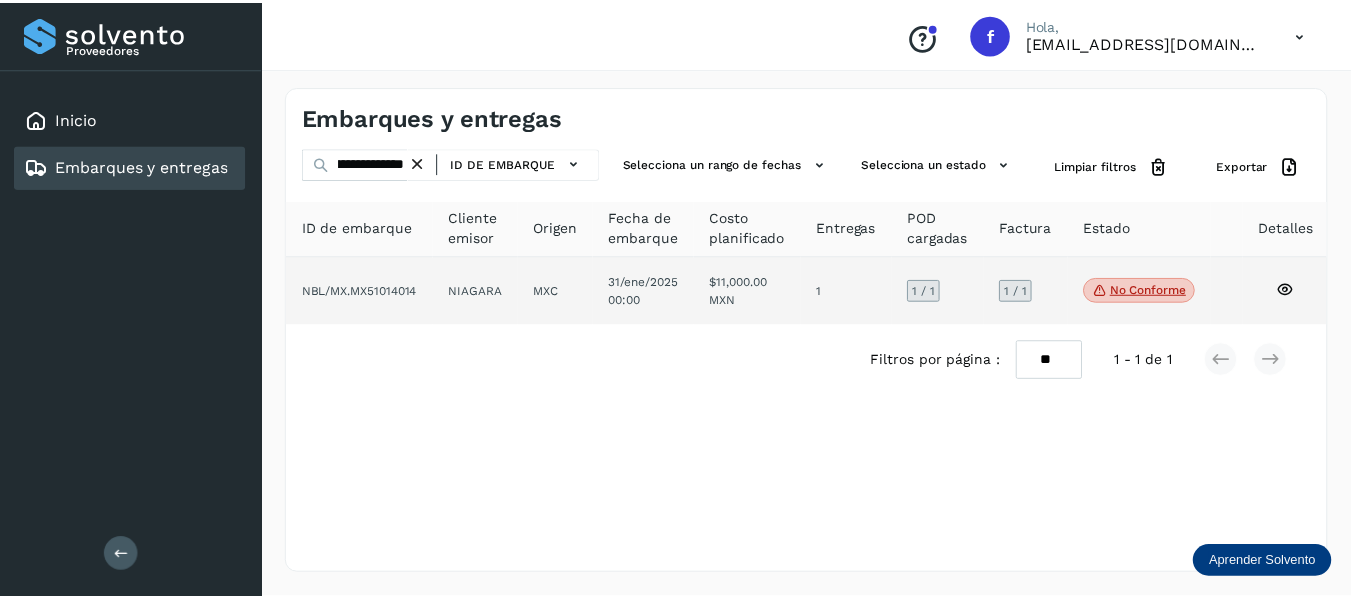 scroll, scrollTop: 0, scrollLeft: 0, axis: both 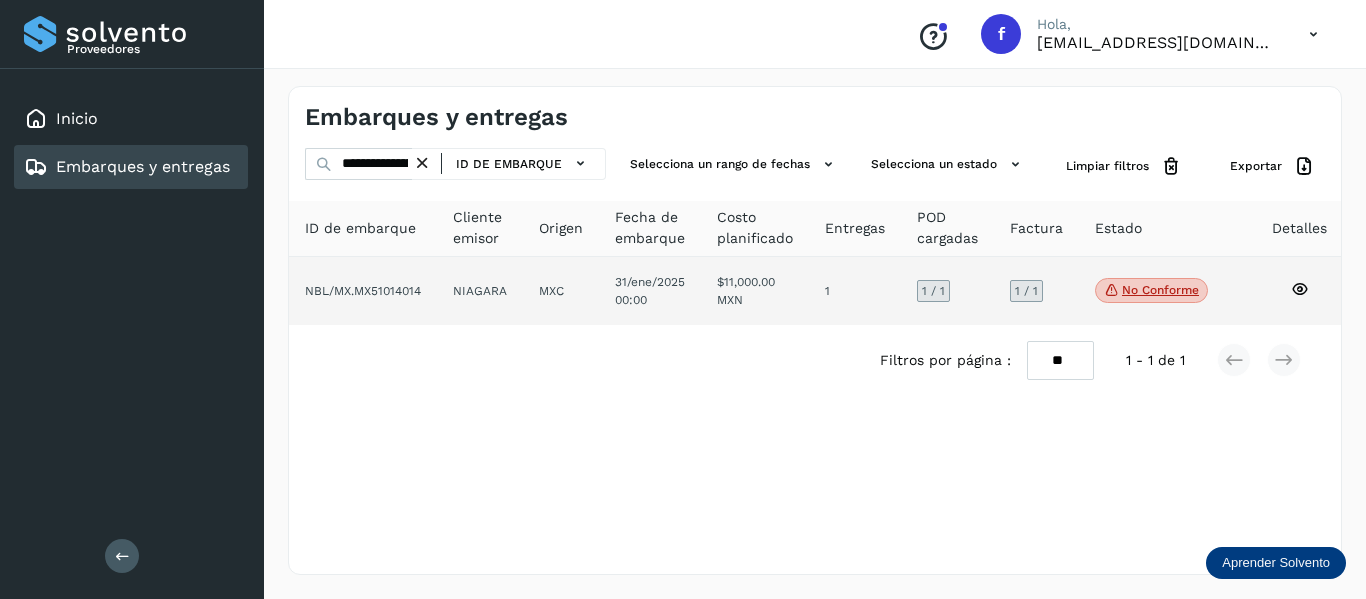 click 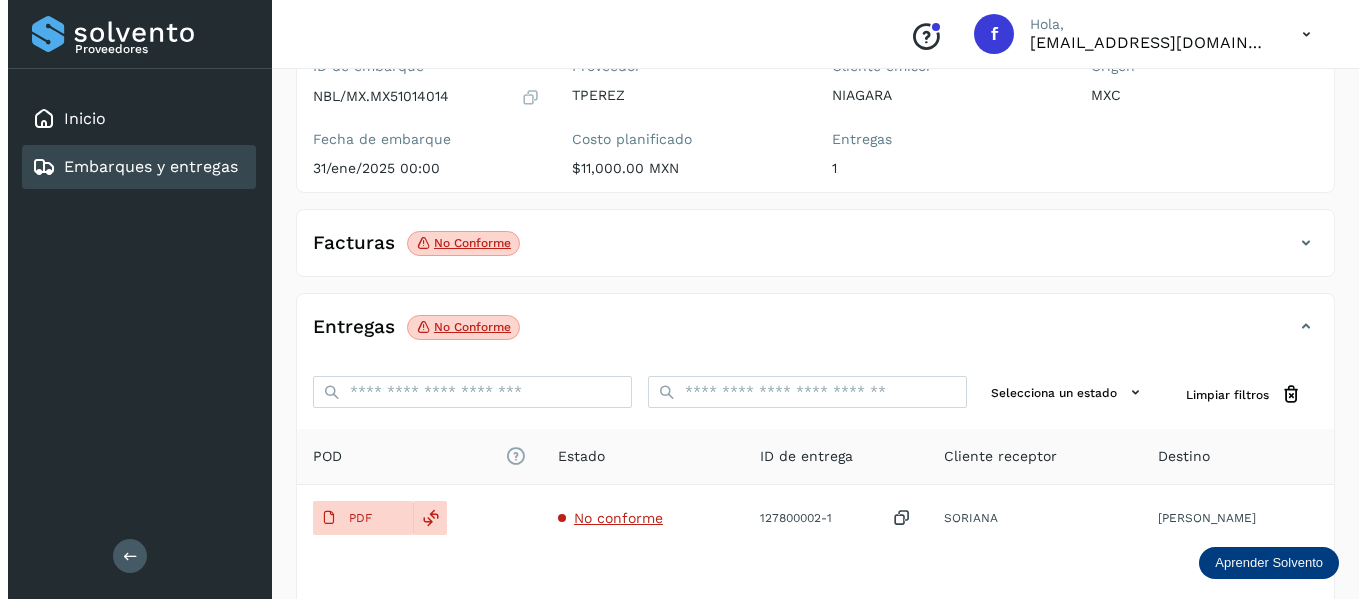 scroll, scrollTop: 0, scrollLeft: 0, axis: both 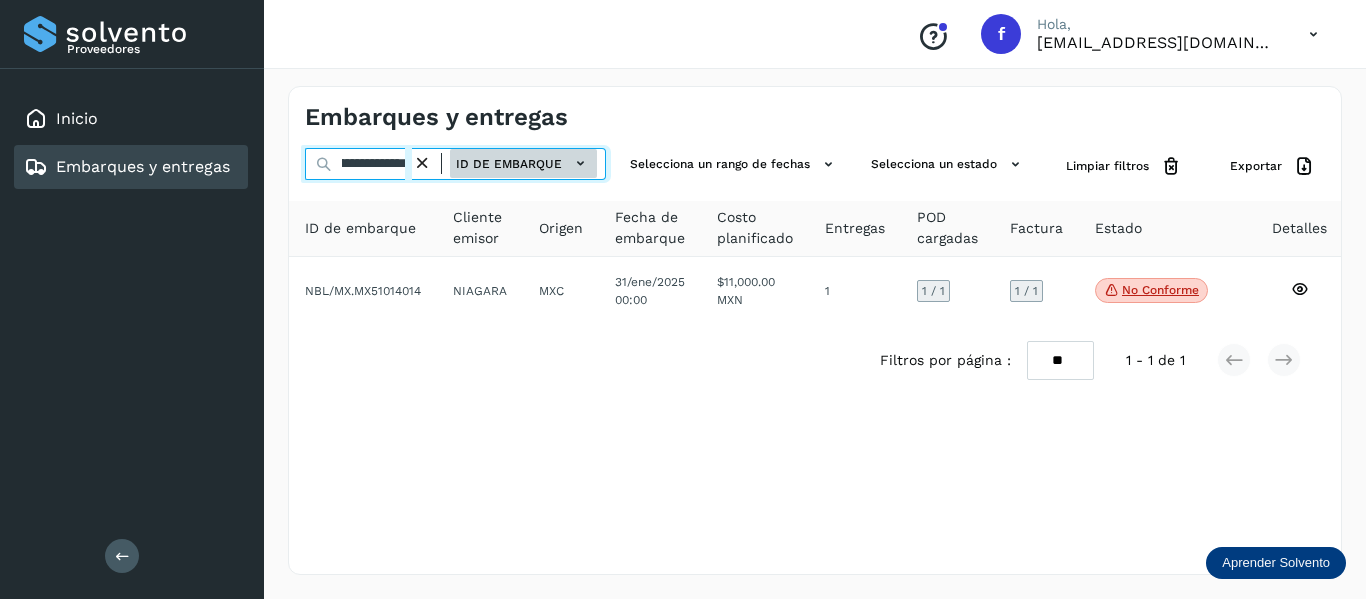 drag, startPoint x: 337, startPoint y: 171, endPoint x: 527, endPoint y: 172, distance: 190.00262 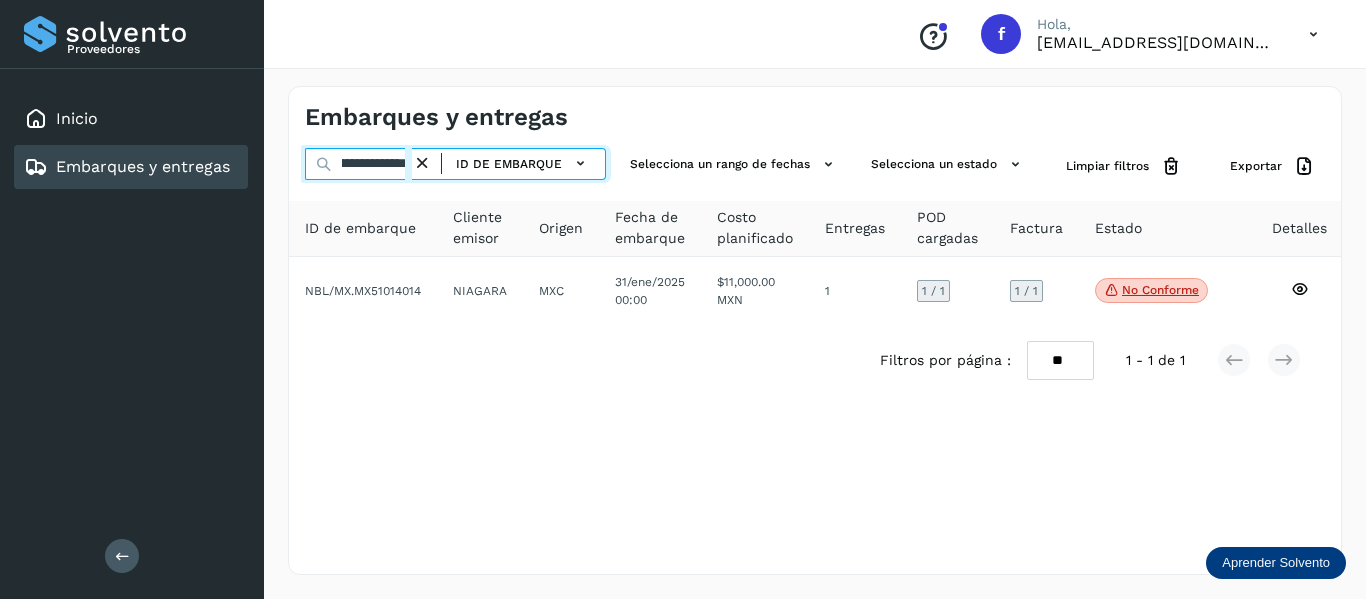 paste 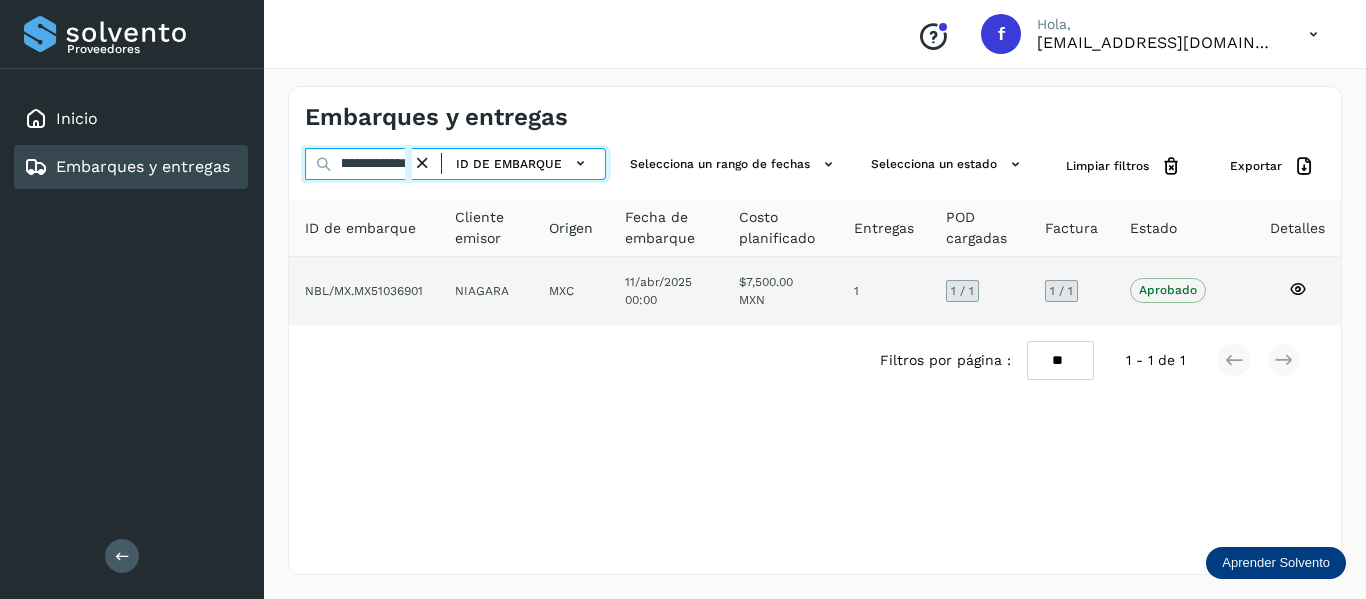 type on "**********" 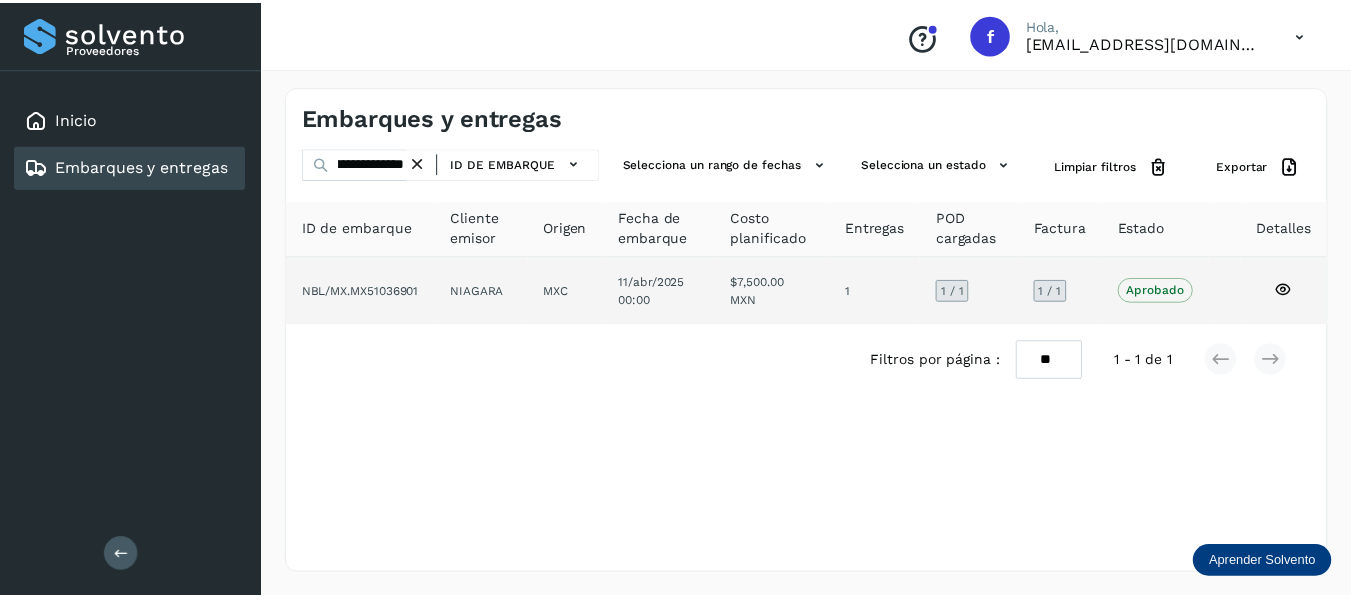 scroll, scrollTop: 0, scrollLeft: 0, axis: both 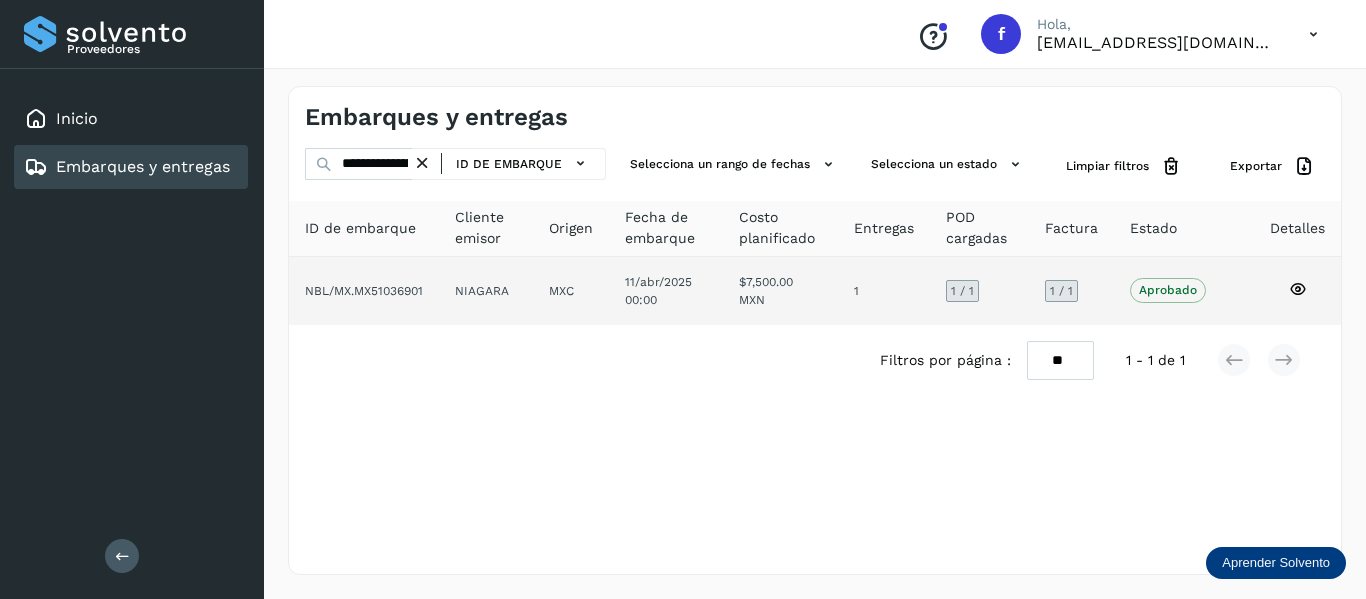 click 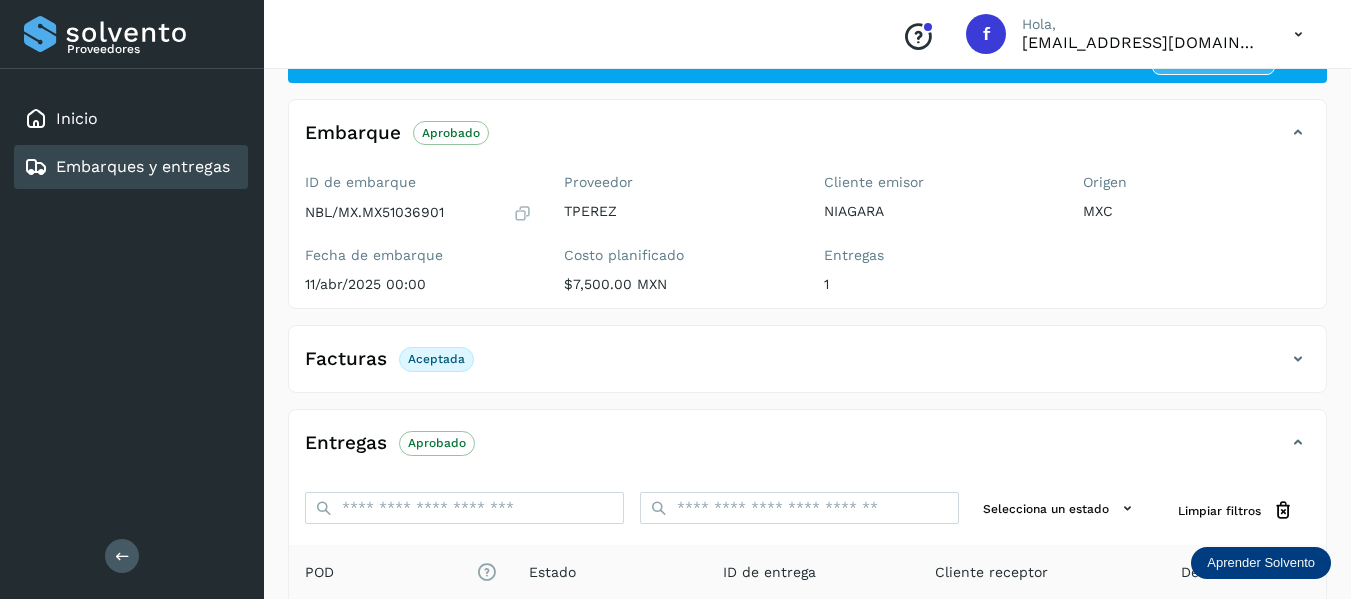 scroll, scrollTop: 200, scrollLeft: 0, axis: vertical 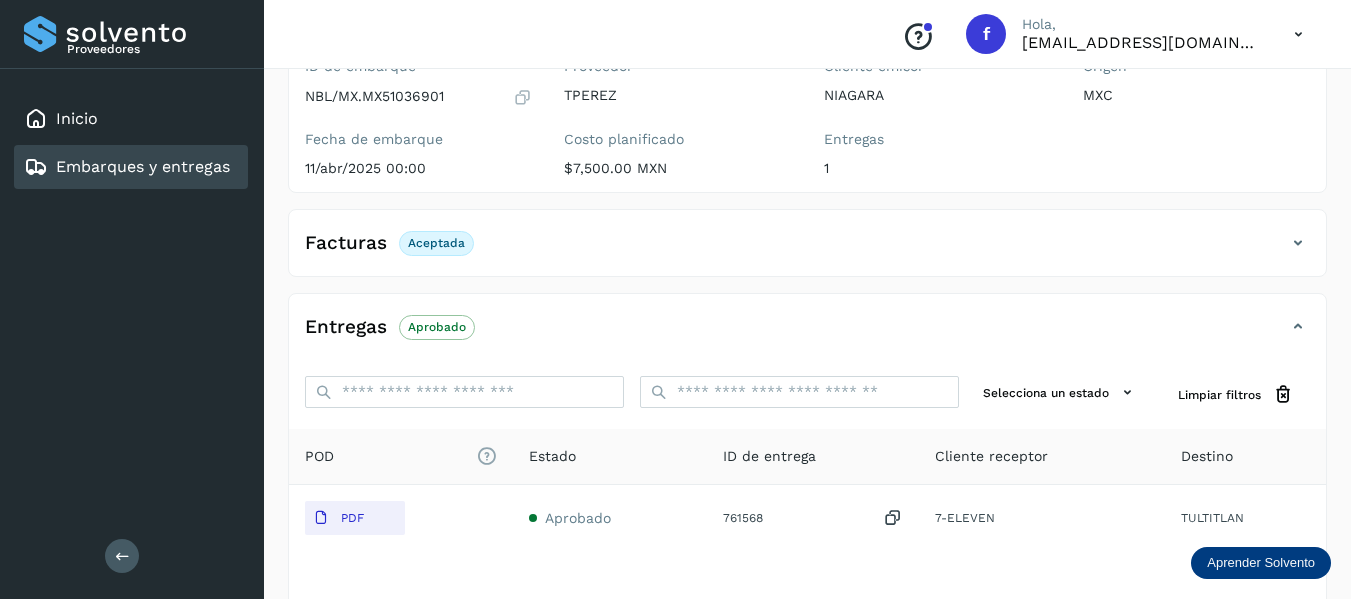 click at bounding box center (1298, 243) 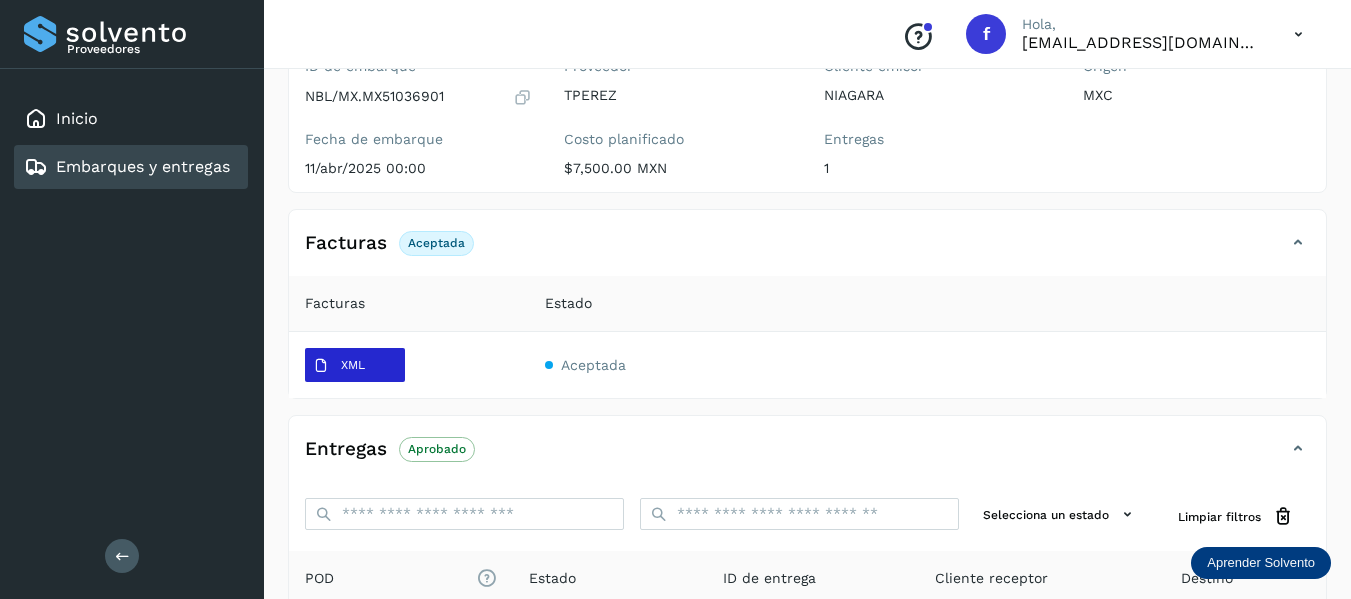 click on "XML" at bounding box center (339, 366) 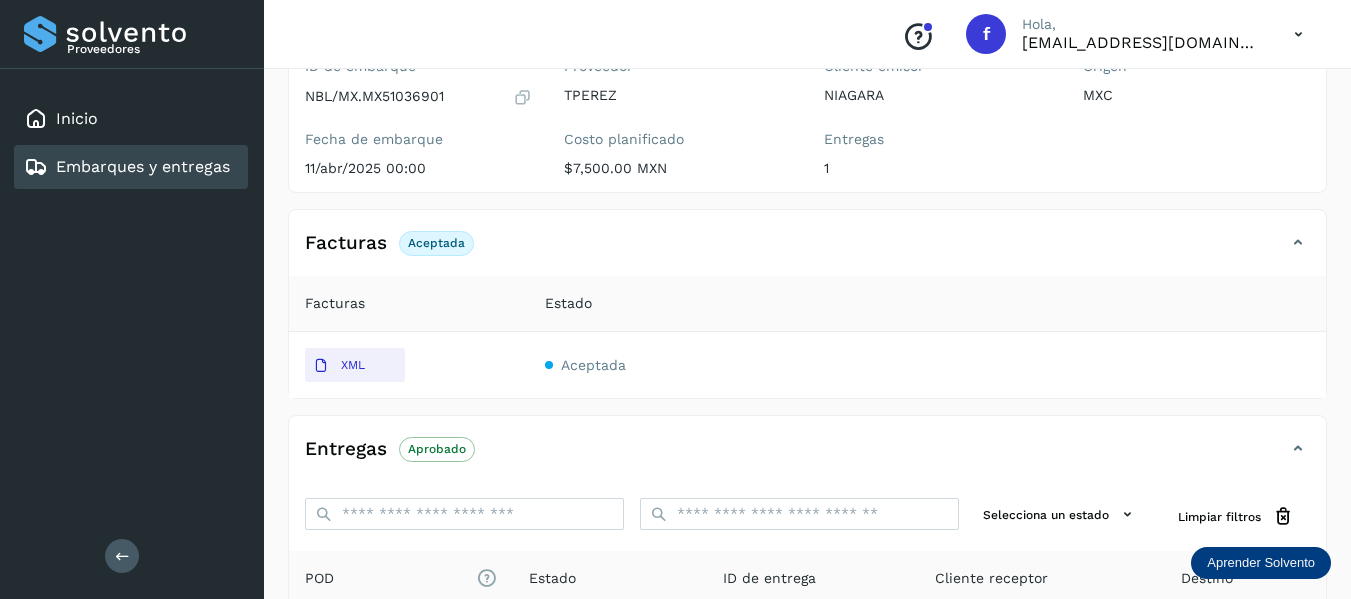 type 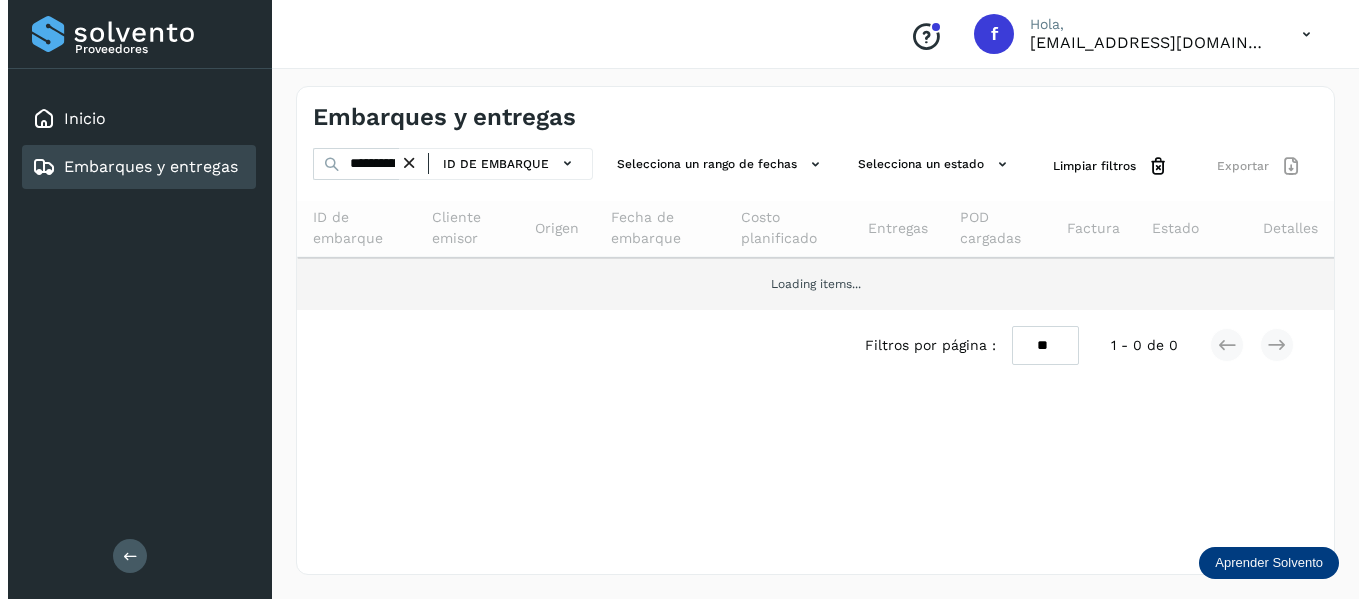 scroll, scrollTop: 0, scrollLeft: 0, axis: both 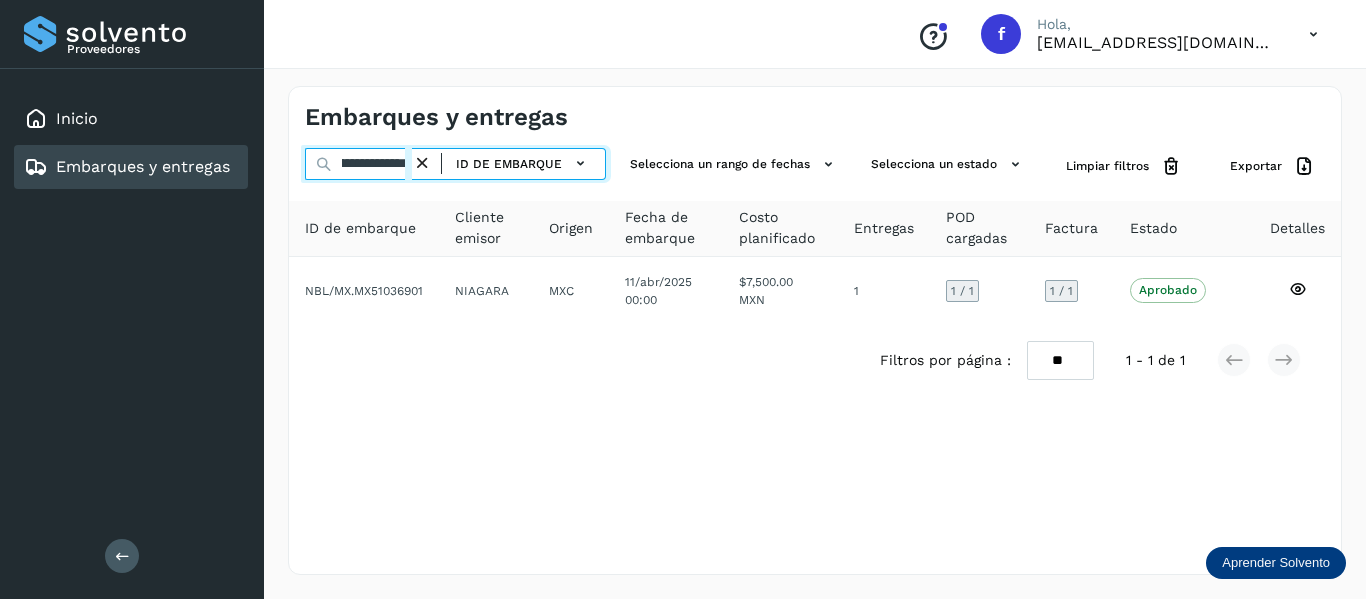 drag, startPoint x: 338, startPoint y: 170, endPoint x: 559, endPoint y: 220, distance: 226.58553 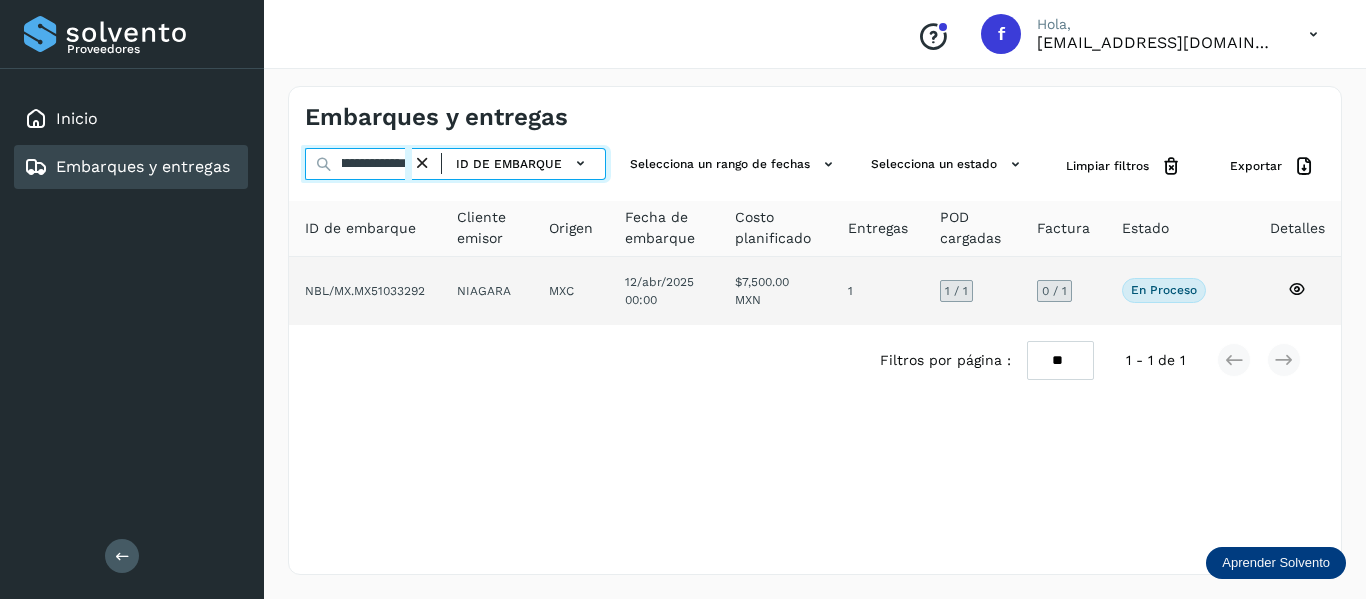 type on "**********" 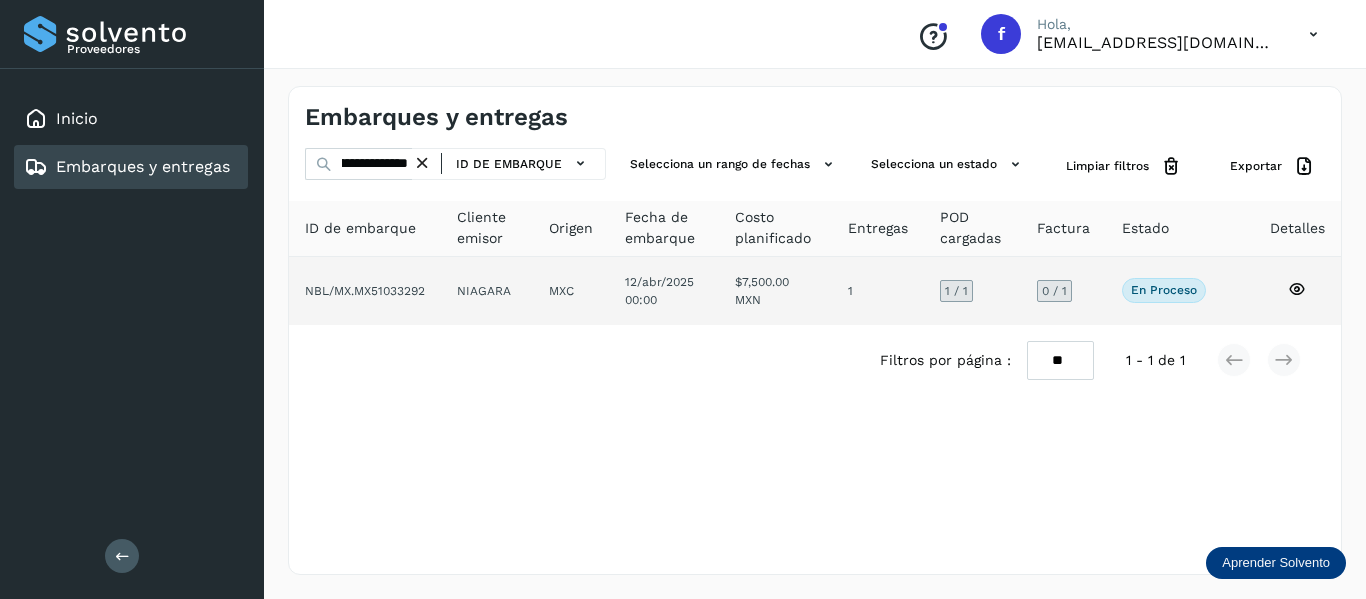 click 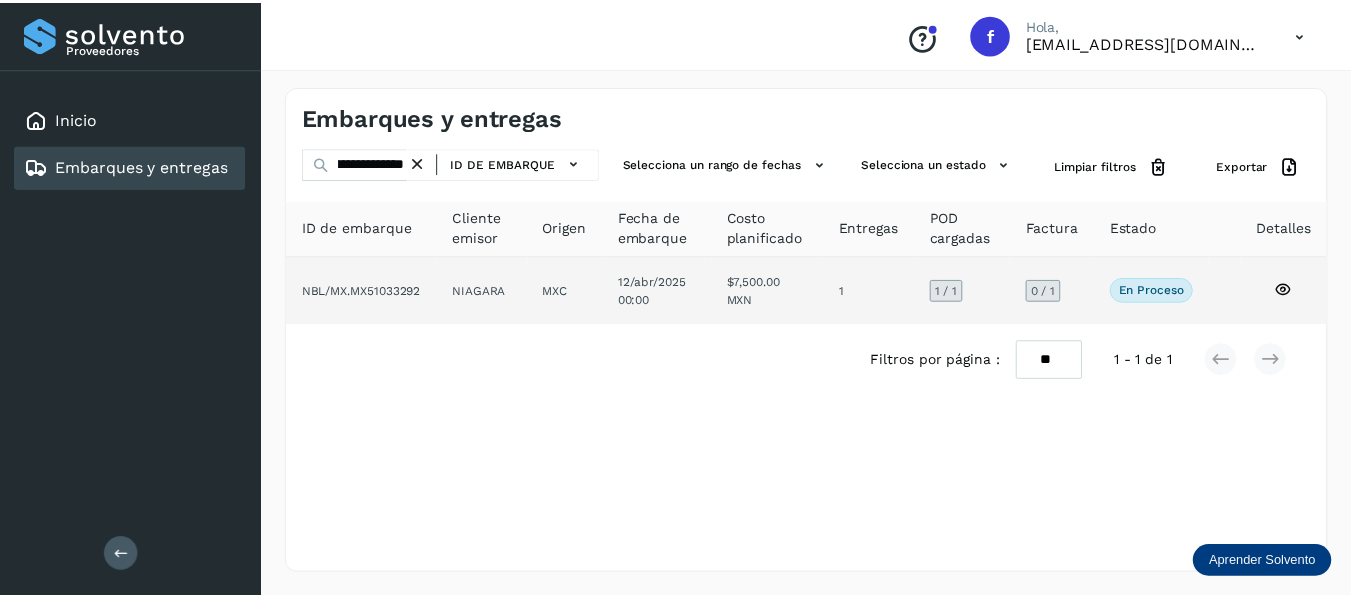 scroll, scrollTop: 0, scrollLeft: 0, axis: both 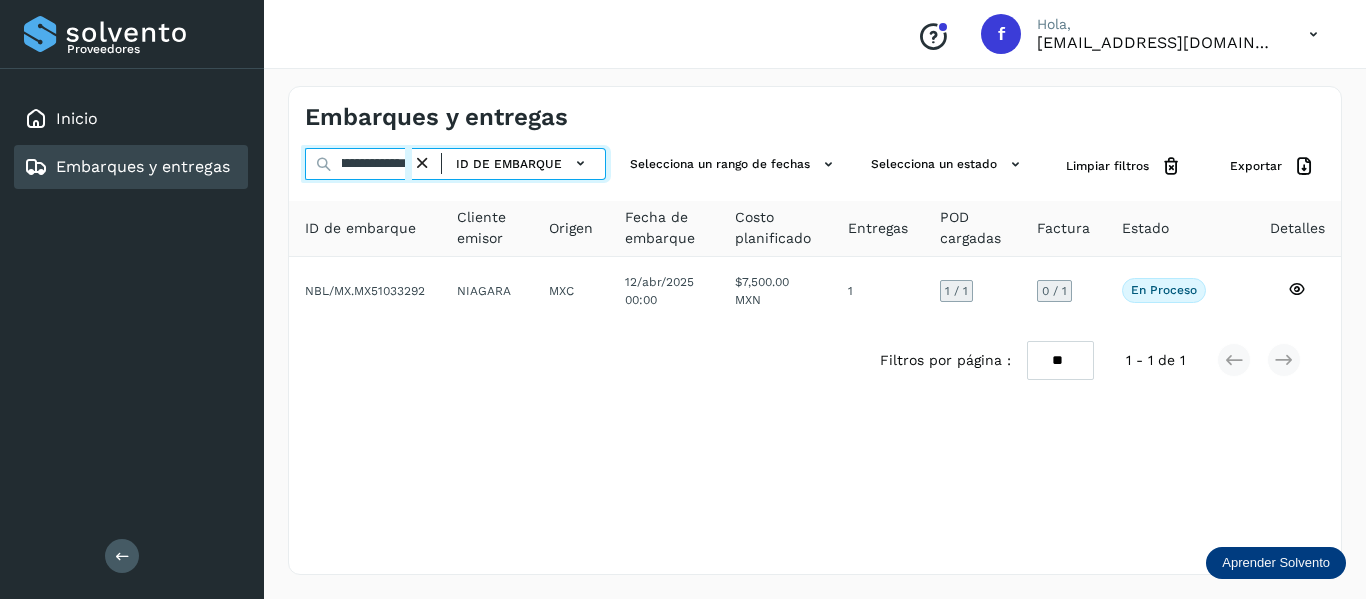 drag, startPoint x: 337, startPoint y: 165, endPoint x: 579, endPoint y: 212, distance: 246.5218 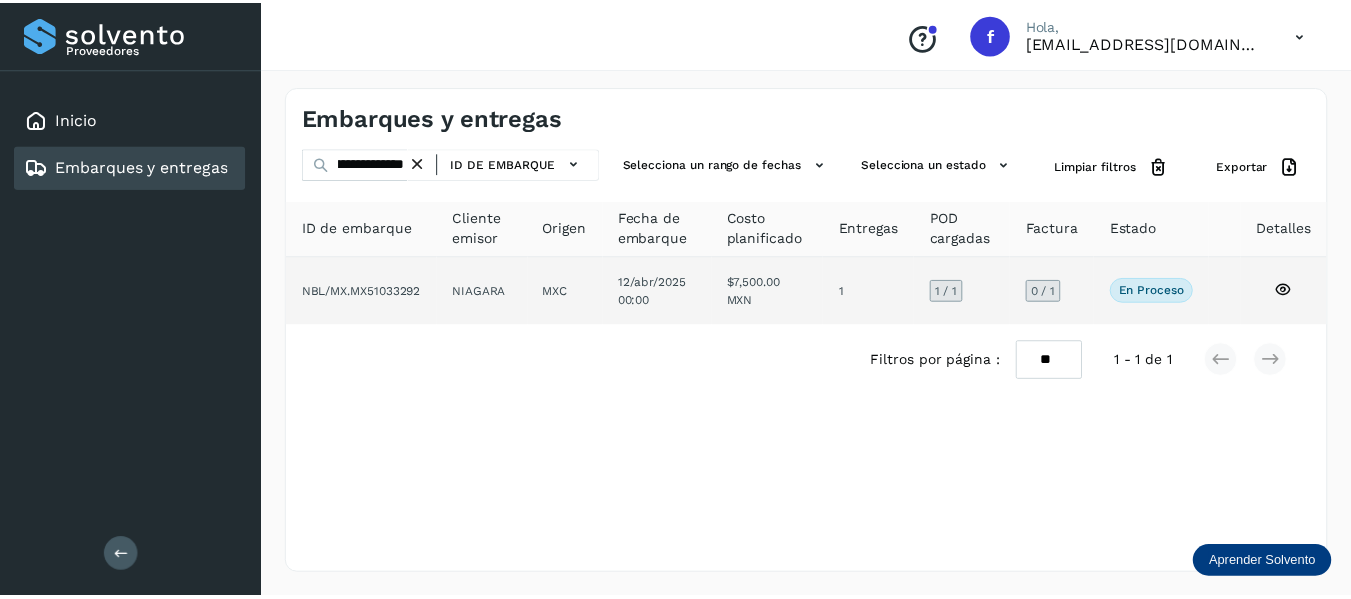 scroll, scrollTop: 0, scrollLeft: 0, axis: both 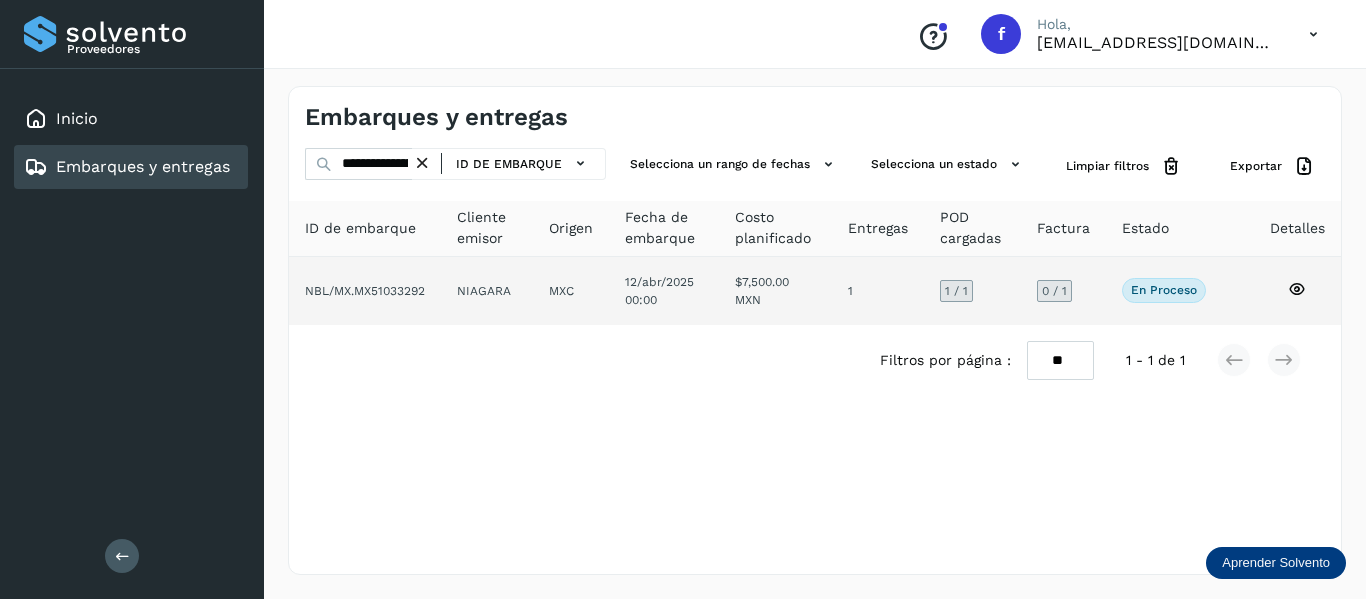 click 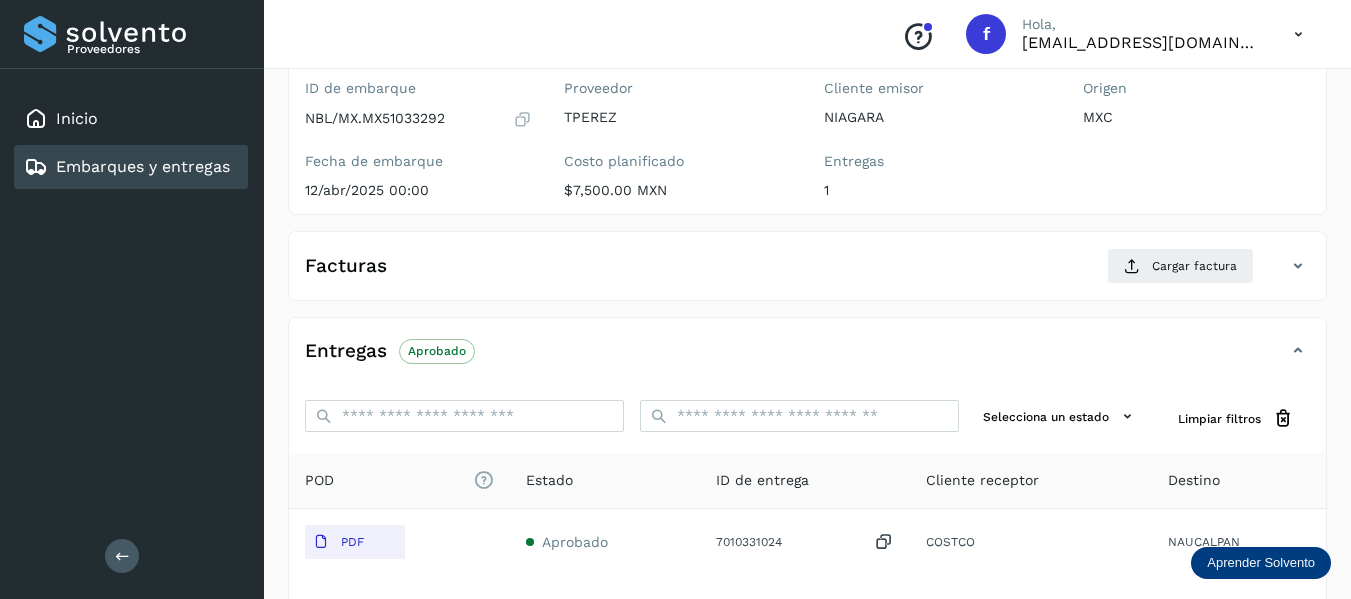 scroll, scrollTop: 100, scrollLeft: 0, axis: vertical 